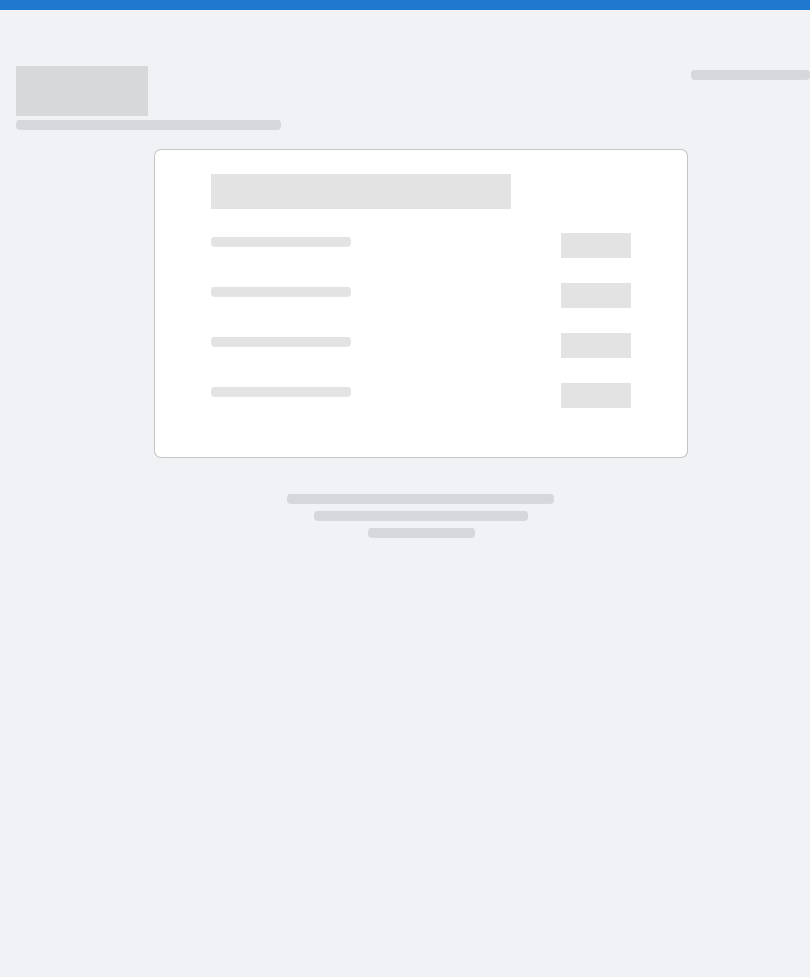 scroll, scrollTop: 0, scrollLeft: 0, axis: both 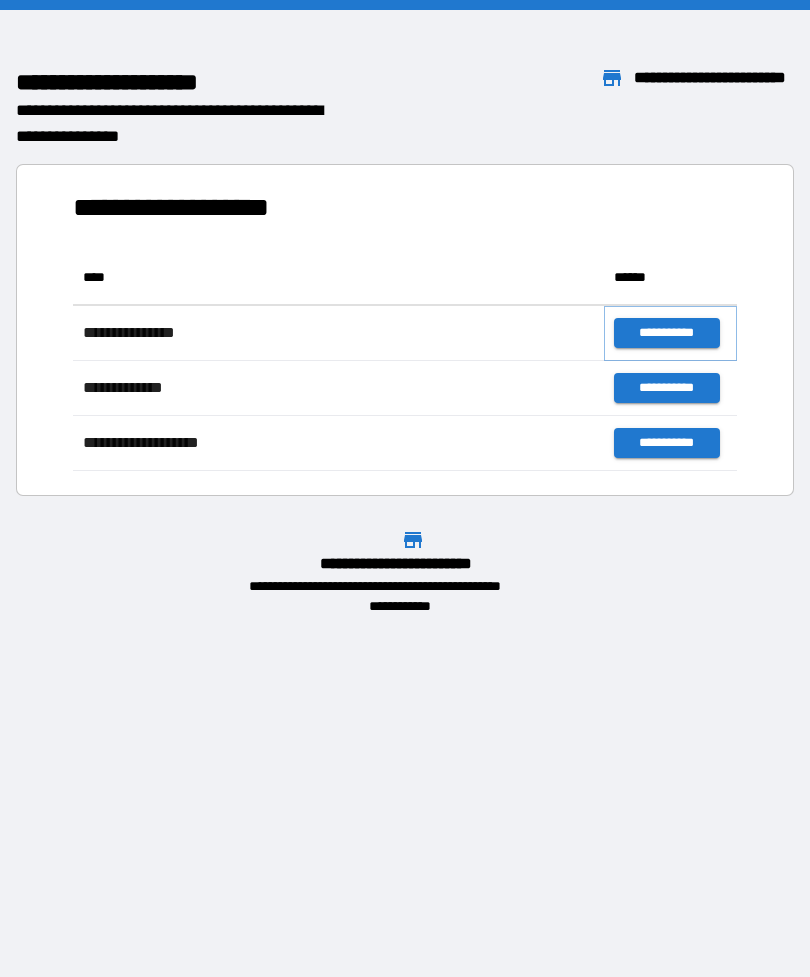 click on "**********" at bounding box center [666, 333] 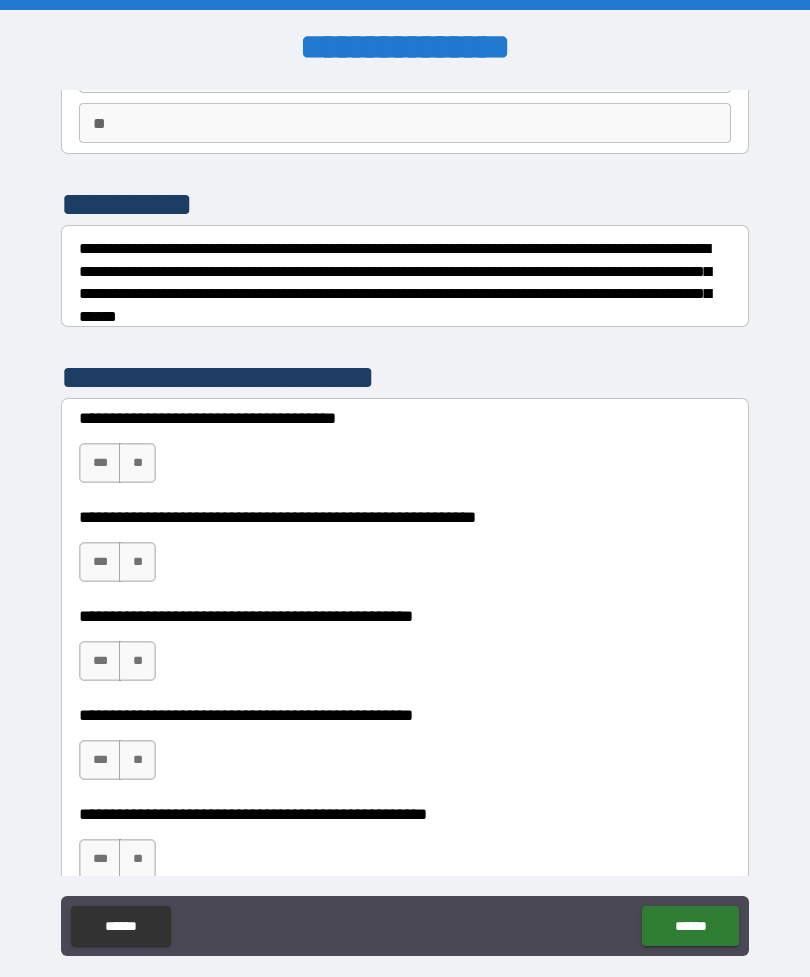 scroll, scrollTop: 186, scrollLeft: 0, axis: vertical 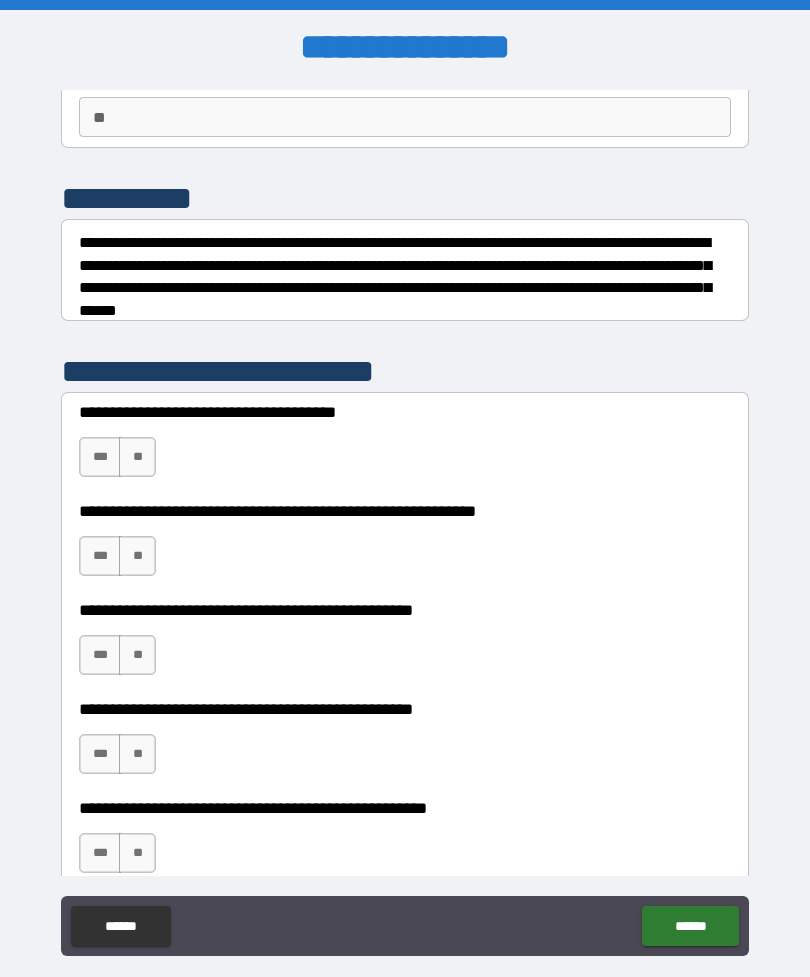 click on "**" at bounding box center (137, 457) 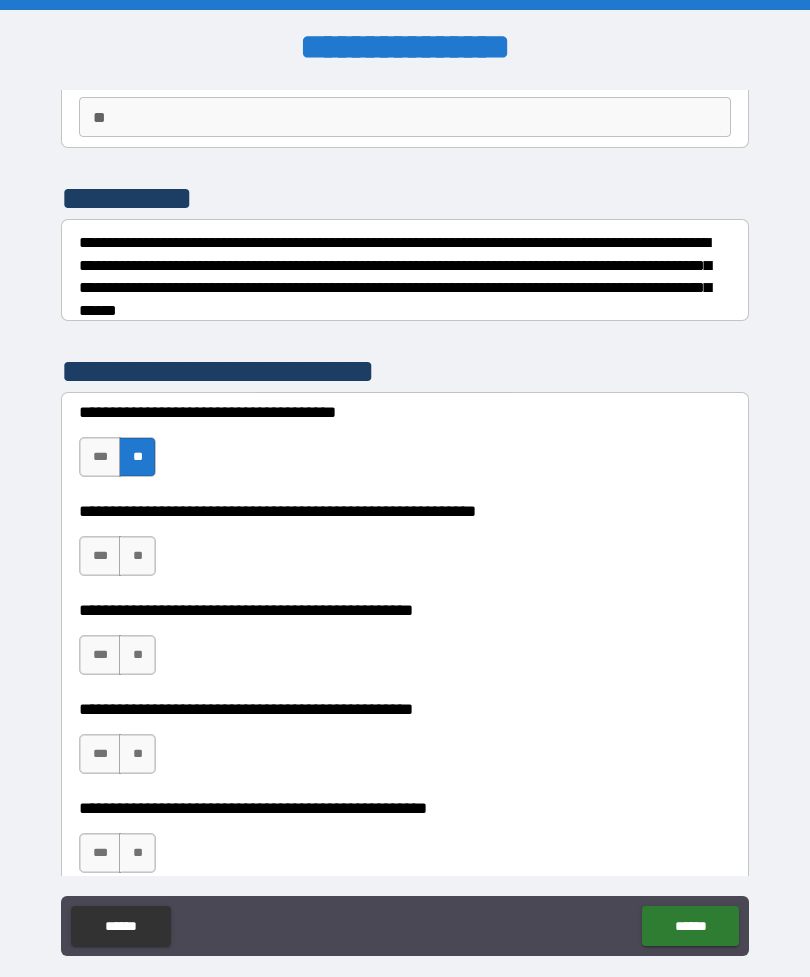 click on "**" at bounding box center [137, 556] 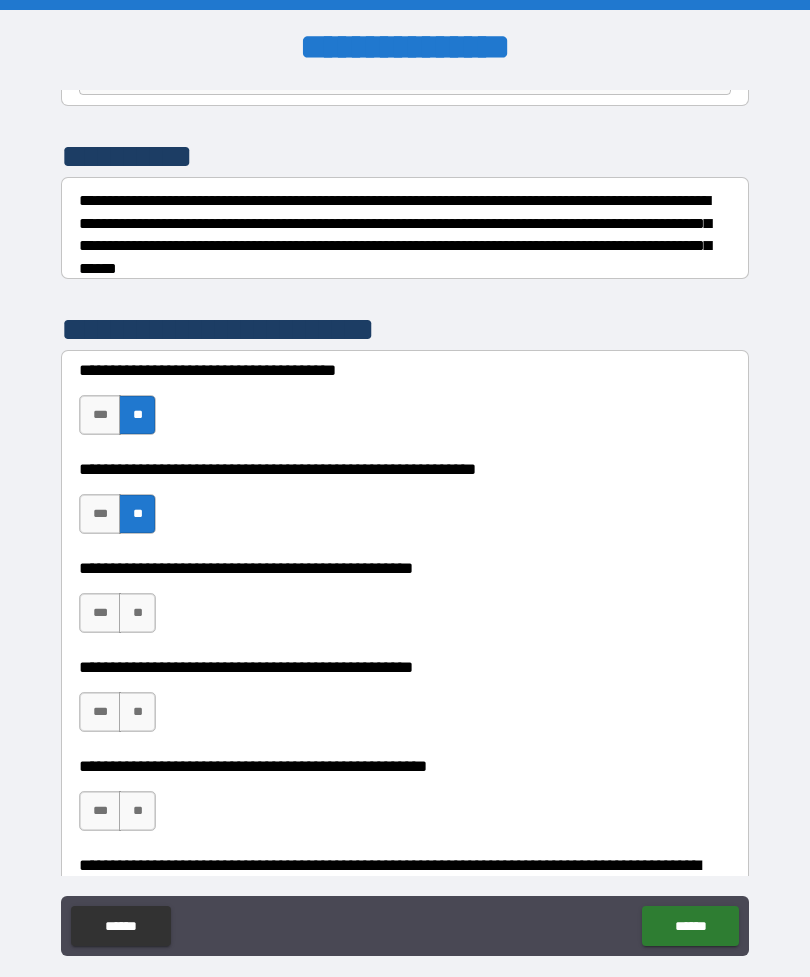 scroll, scrollTop: 233, scrollLeft: 0, axis: vertical 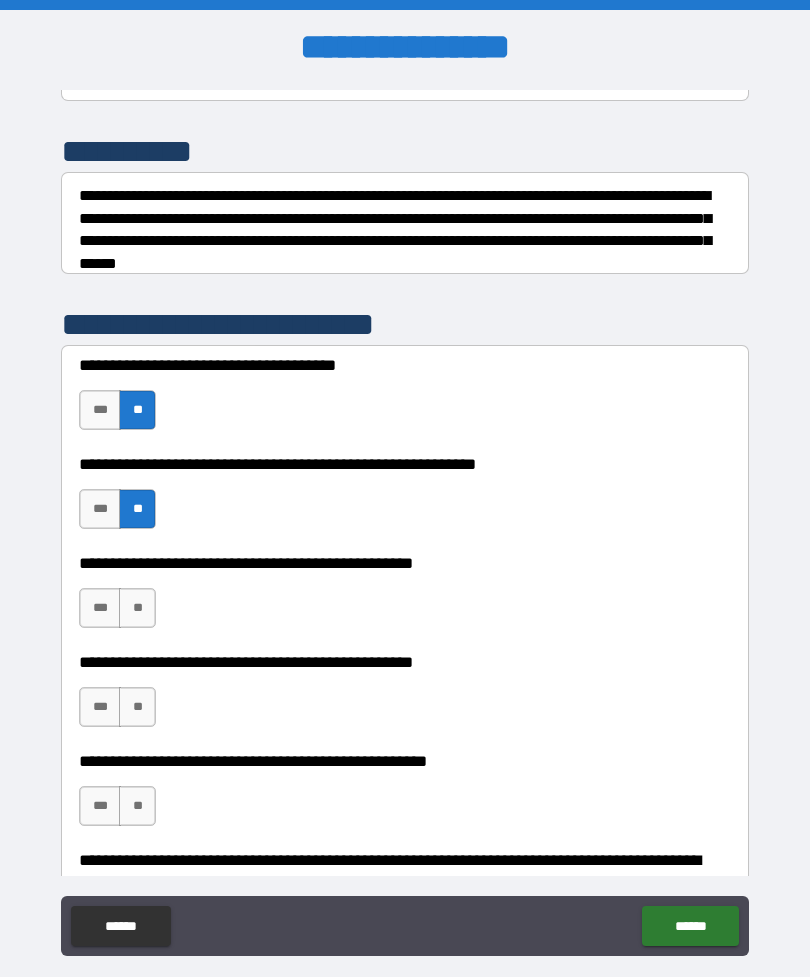 click on "**" at bounding box center [137, 608] 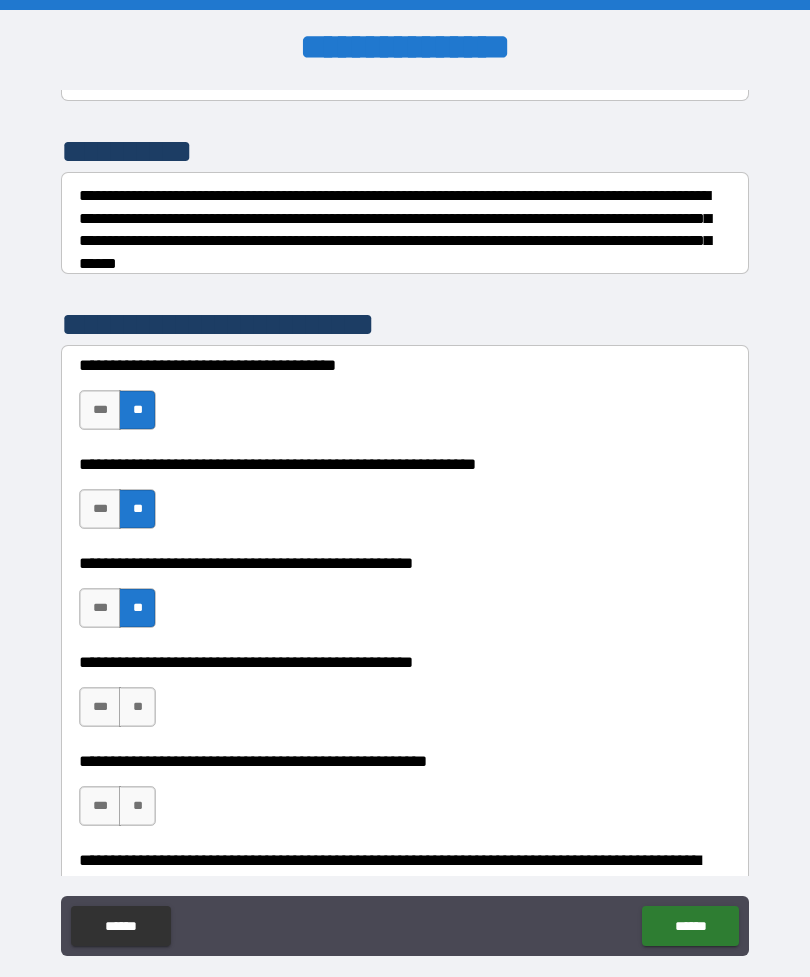 click on "***" at bounding box center [100, 707] 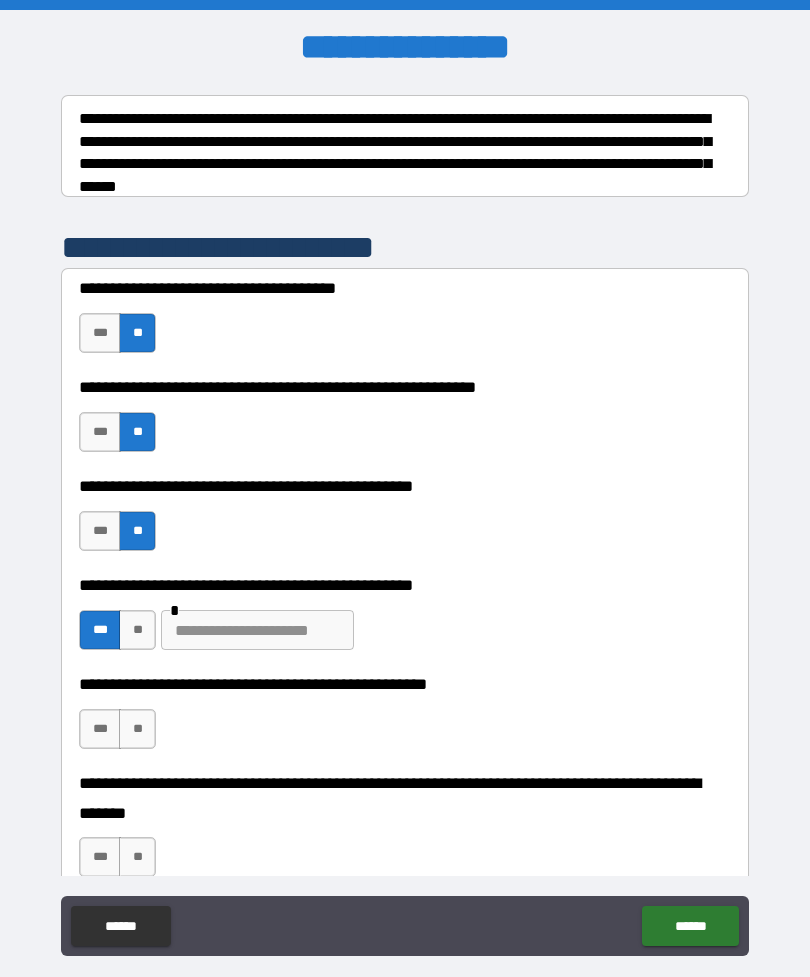 scroll, scrollTop: 317, scrollLeft: 0, axis: vertical 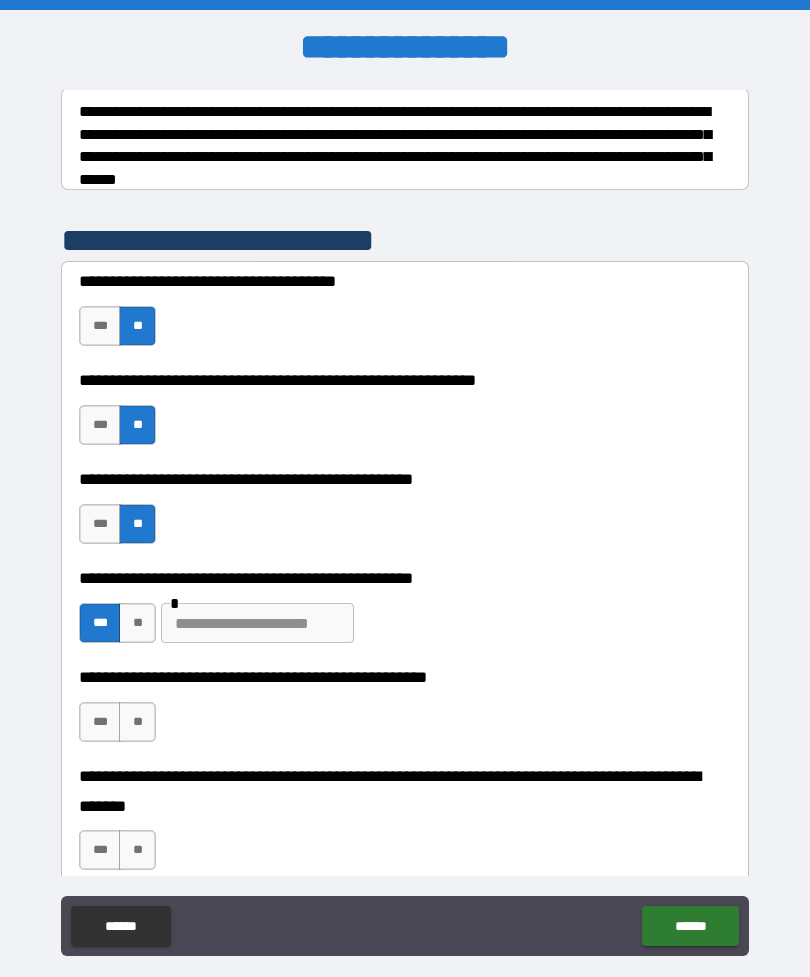 click at bounding box center (257, 623) 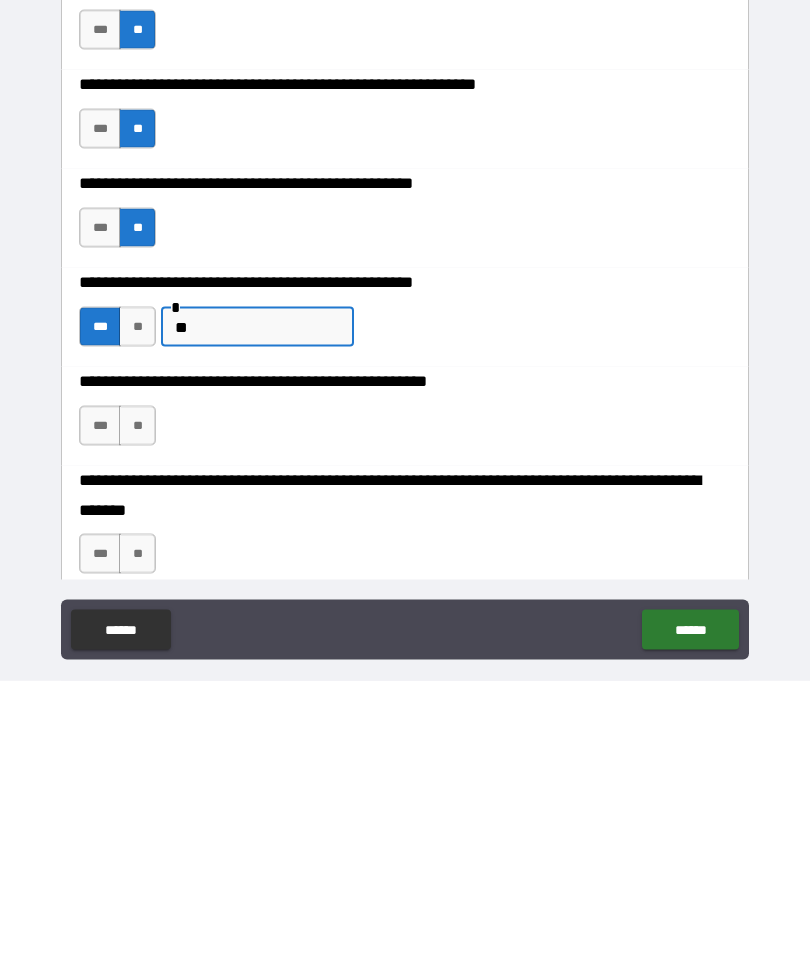 type on "*" 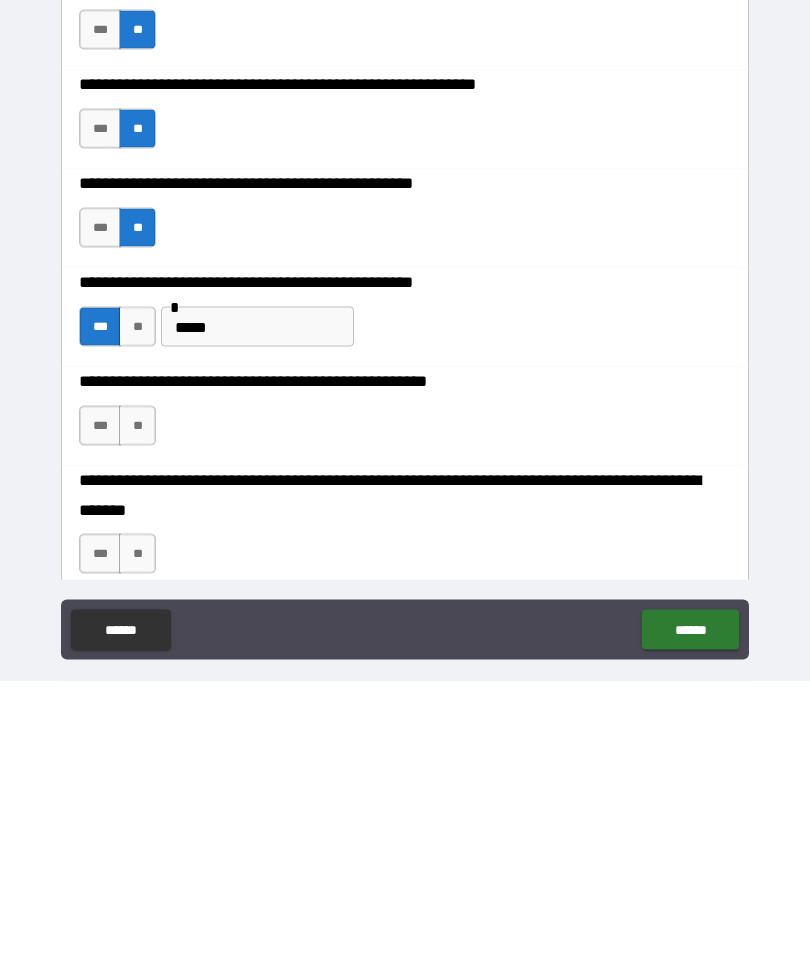 scroll, scrollTop: 64, scrollLeft: 0, axis: vertical 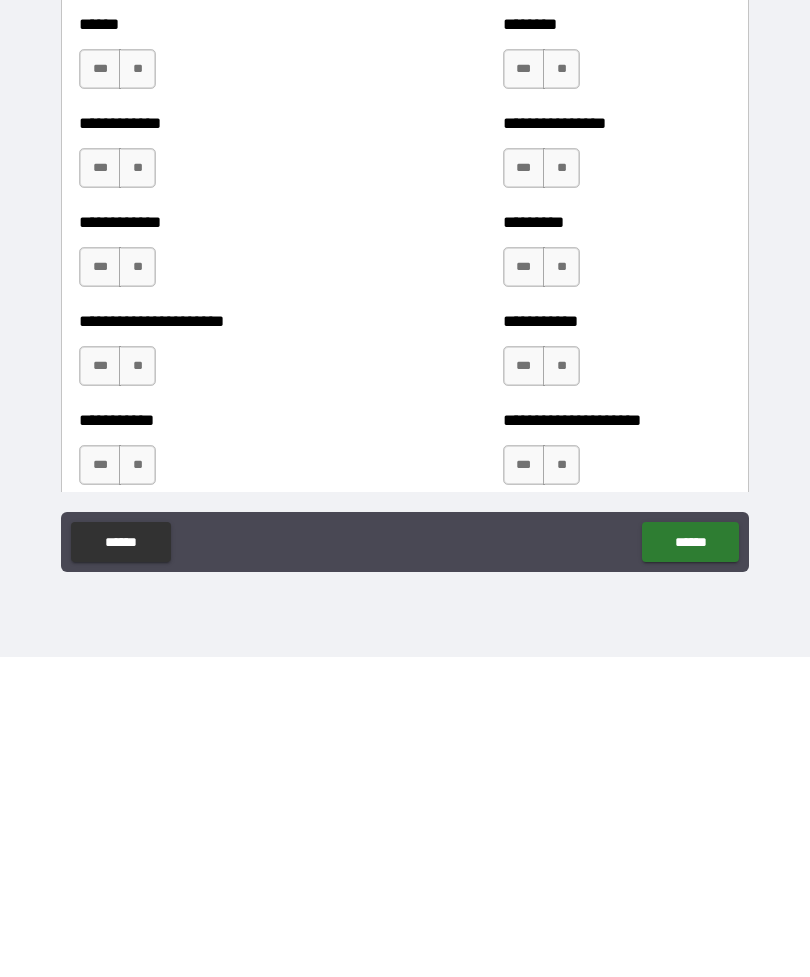 click on "******" at bounding box center (120, 862) 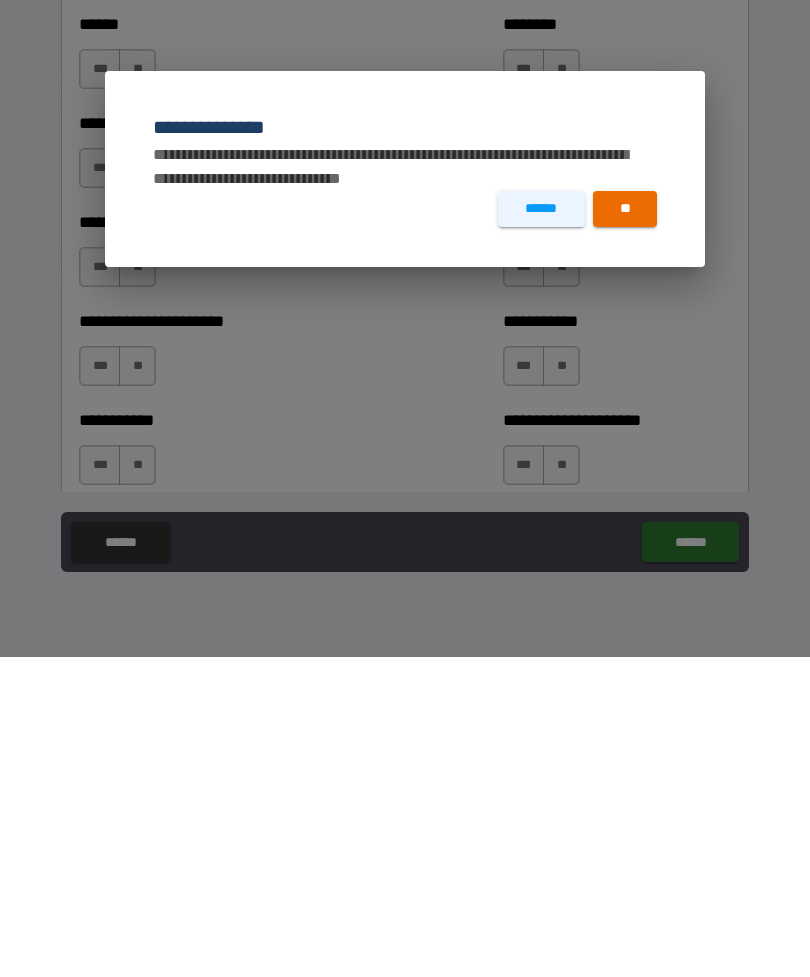 scroll, scrollTop: 4718, scrollLeft: 0, axis: vertical 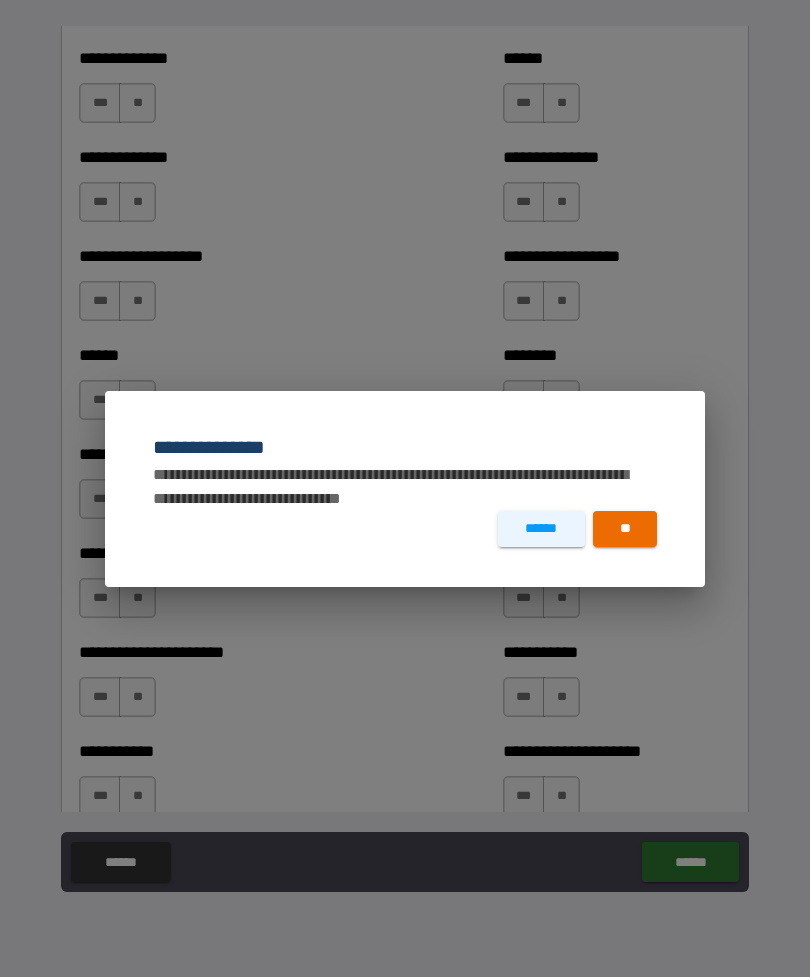 click on "******" at bounding box center [541, 529] 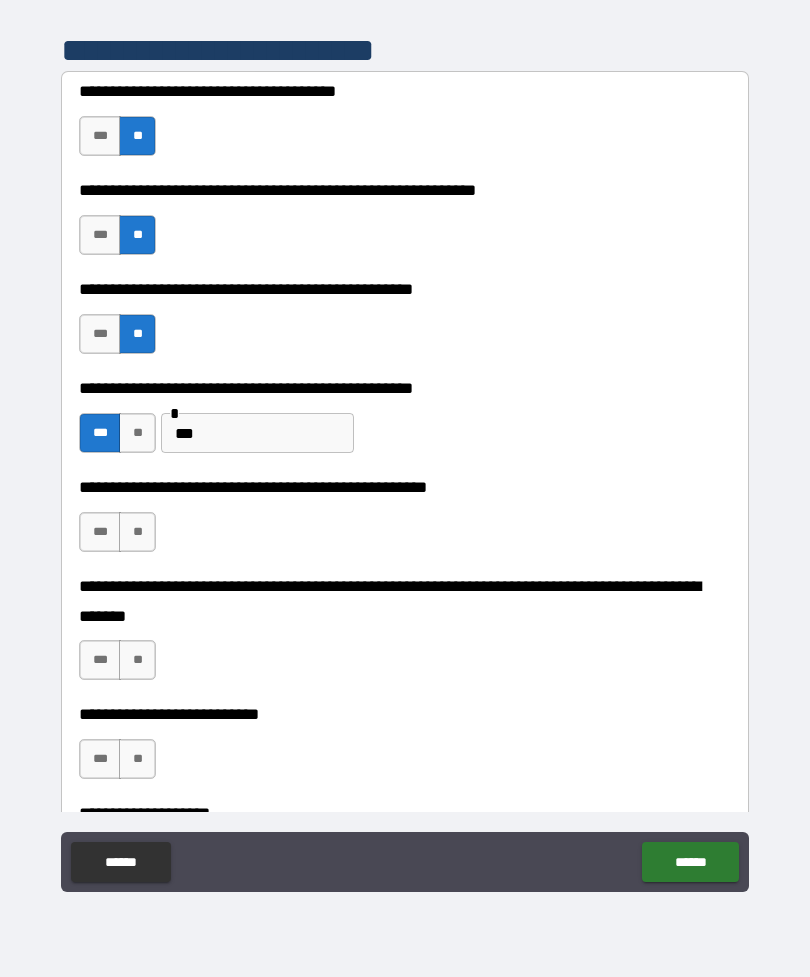 scroll, scrollTop: 443, scrollLeft: 0, axis: vertical 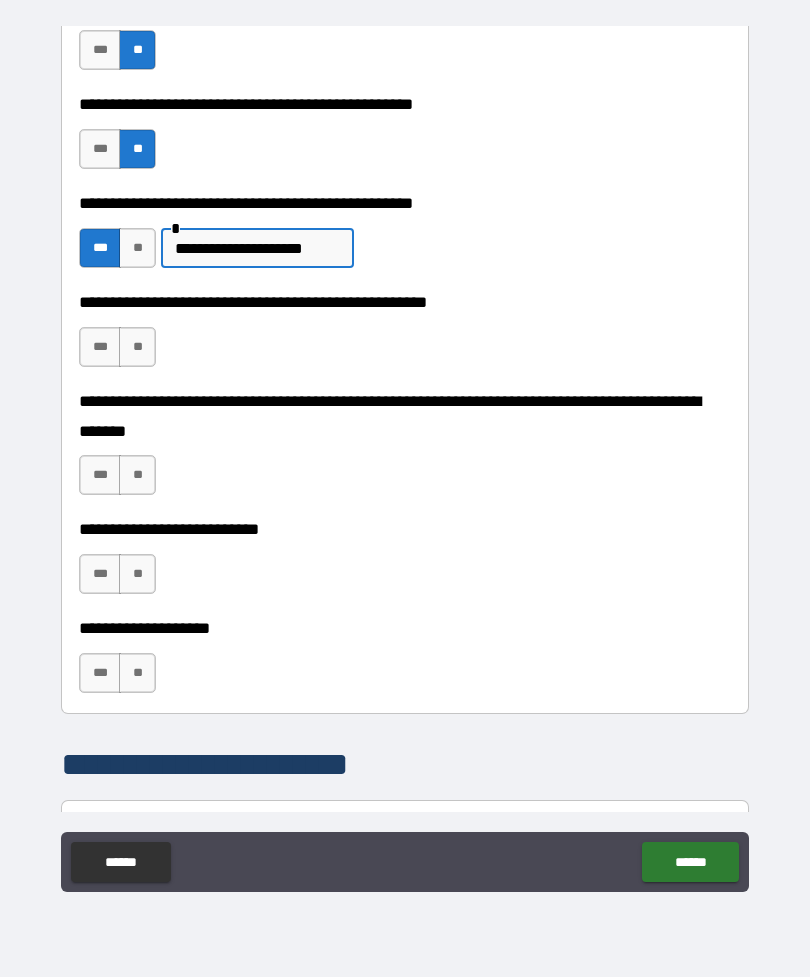 type on "**********" 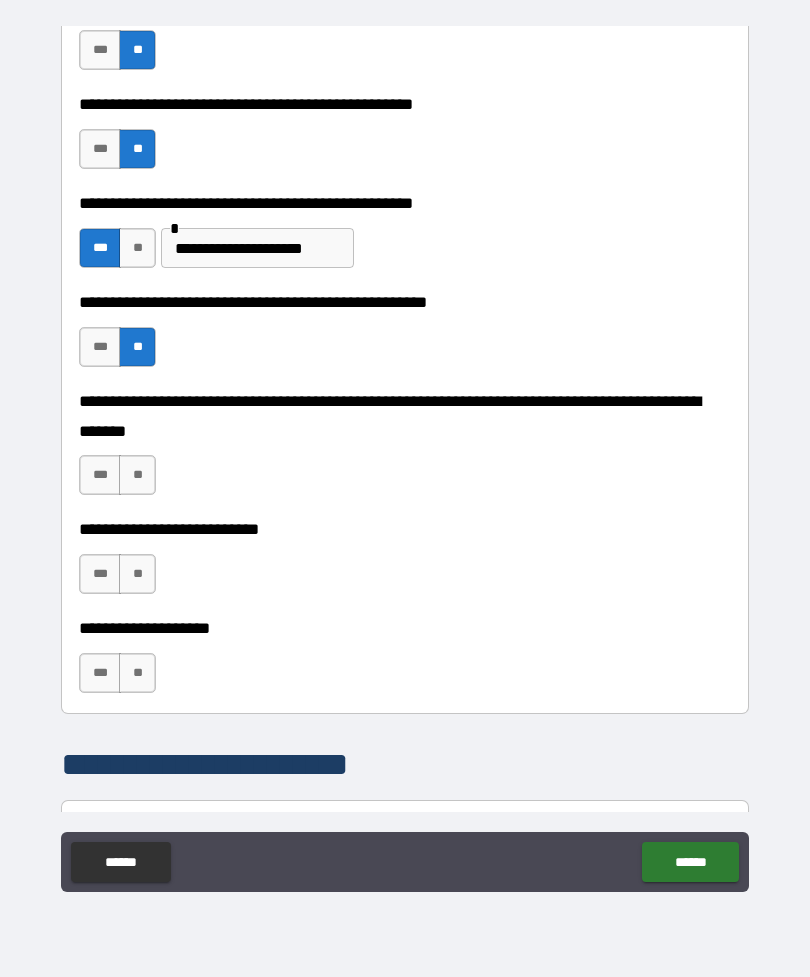 click on "**" at bounding box center (137, 475) 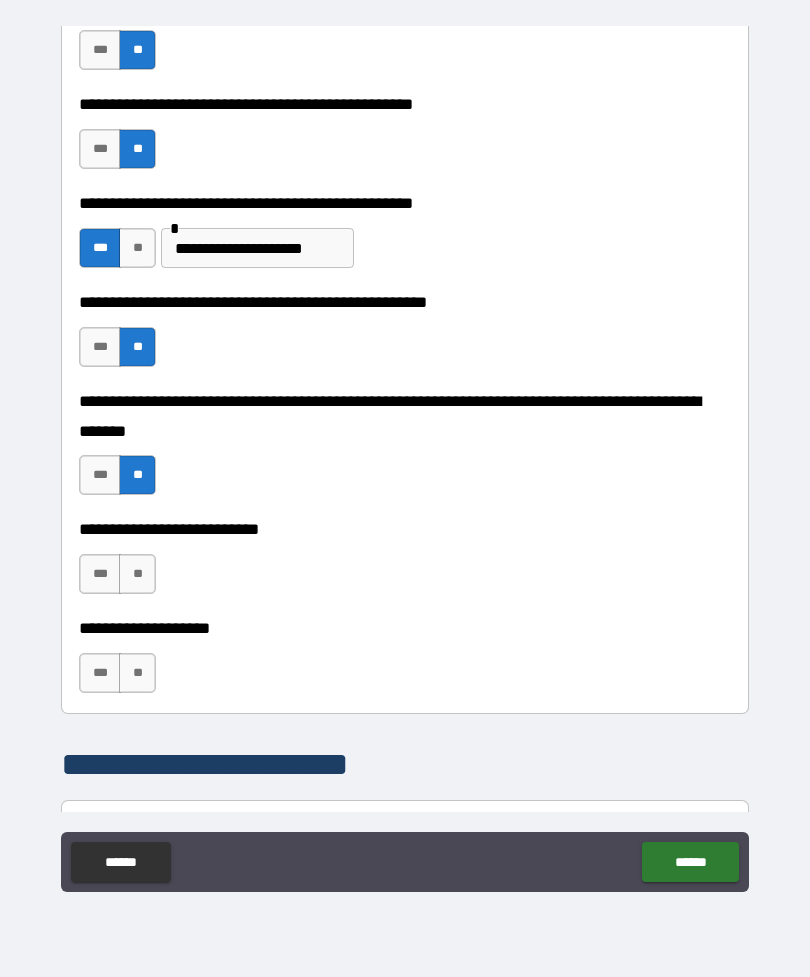 click on "**" at bounding box center (137, 574) 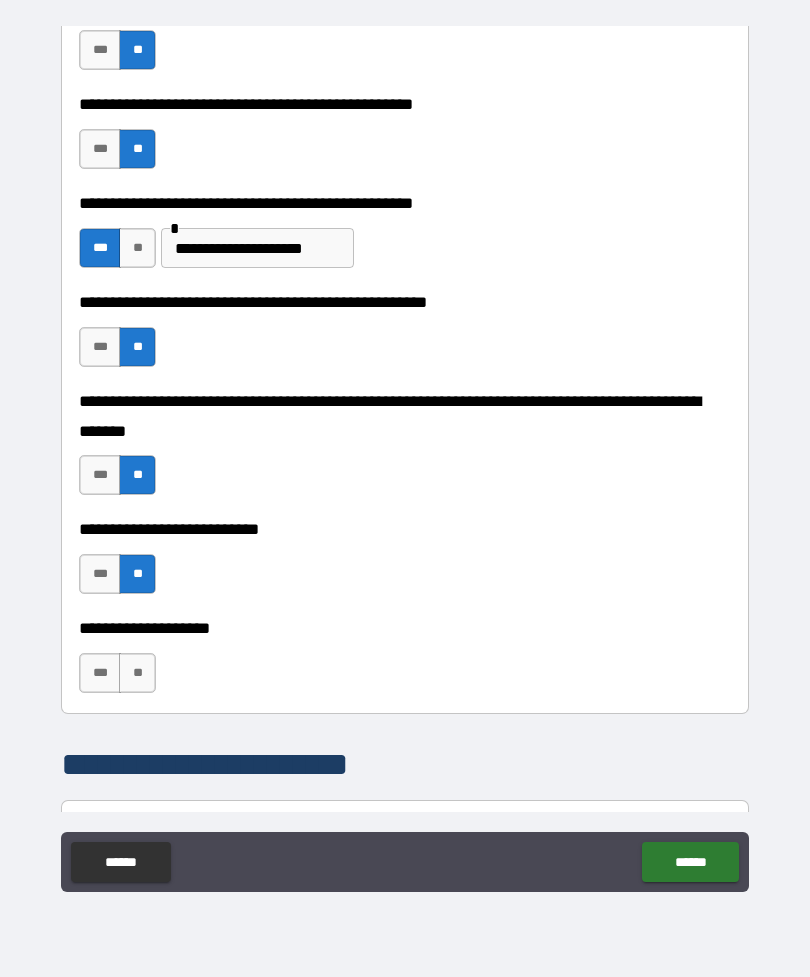 click on "**" at bounding box center [137, 673] 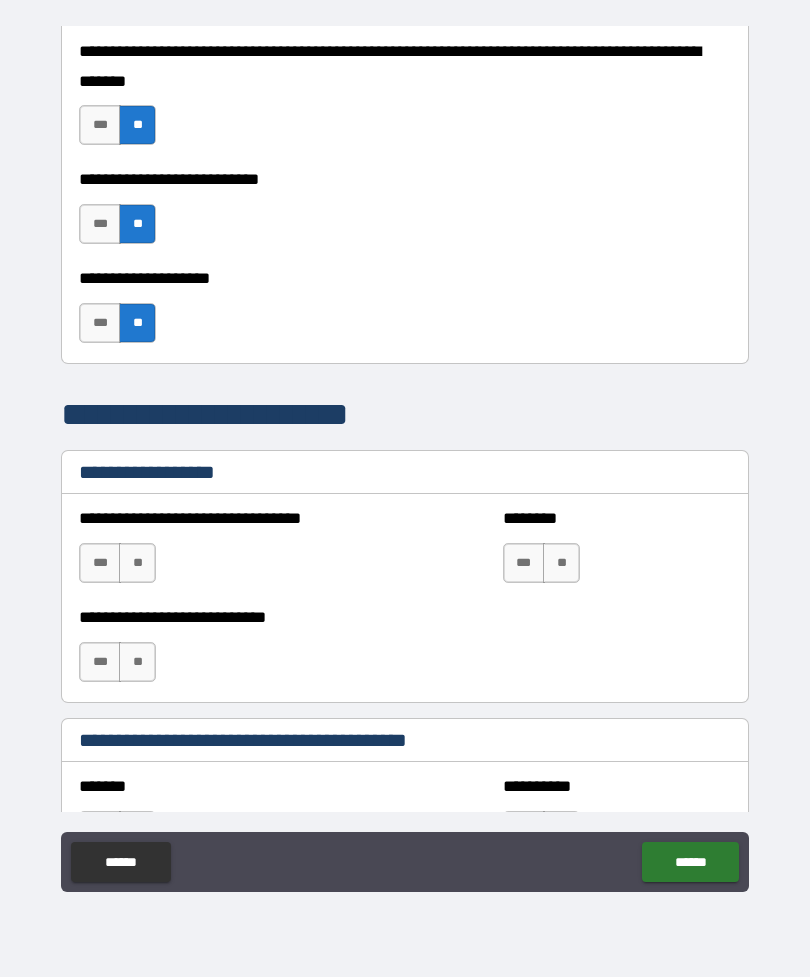 scroll, scrollTop: 990, scrollLeft: 0, axis: vertical 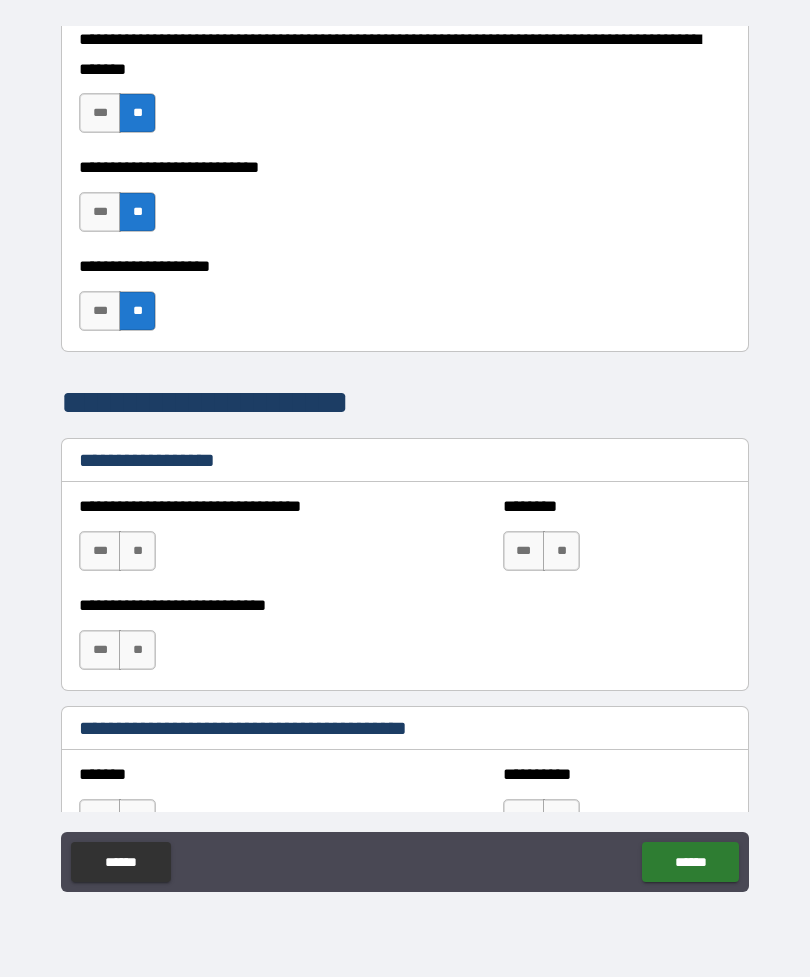click on "**" at bounding box center [137, 551] 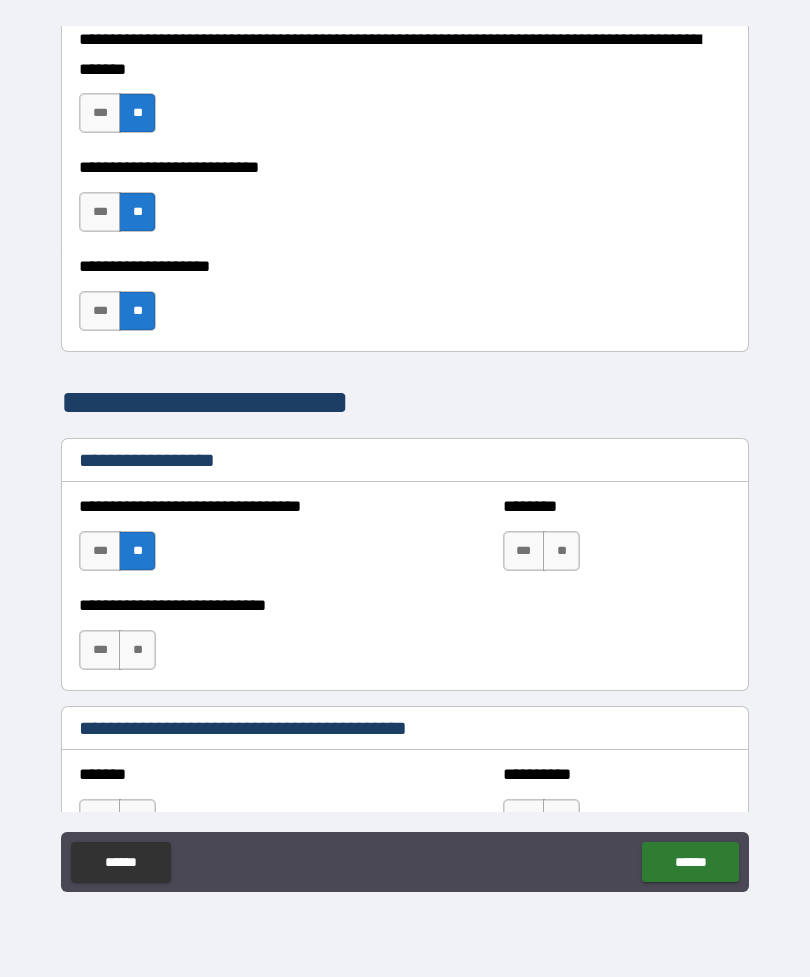 click on "**" at bounding box center (137, 650) 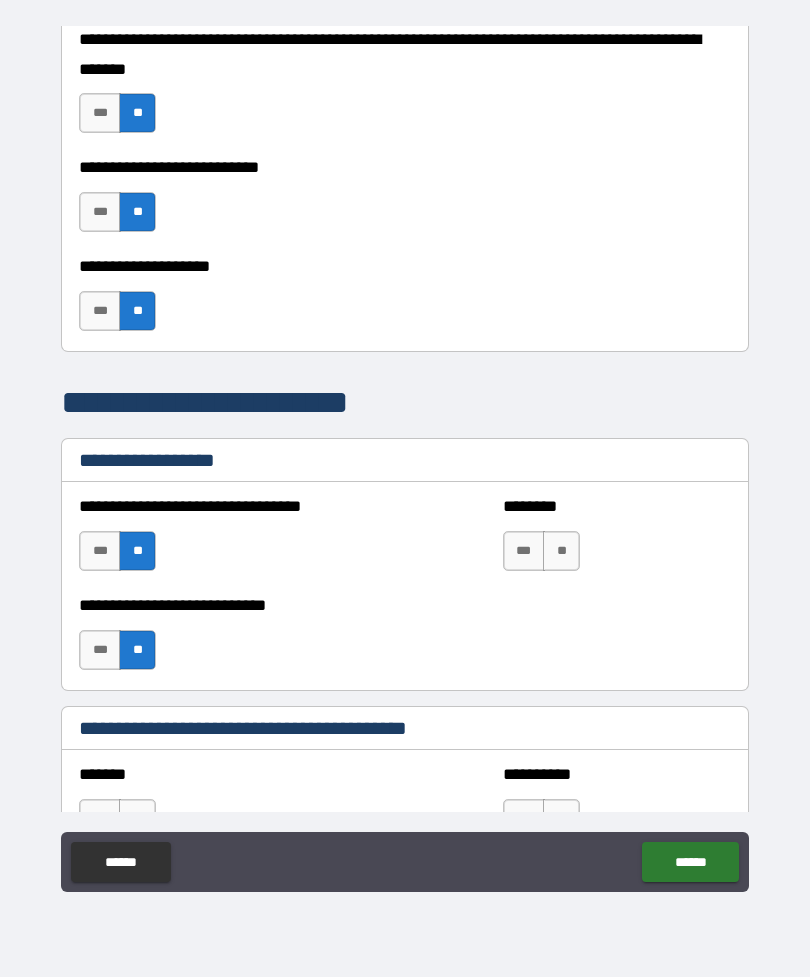 click on "**" at bounding box center (561, 551) 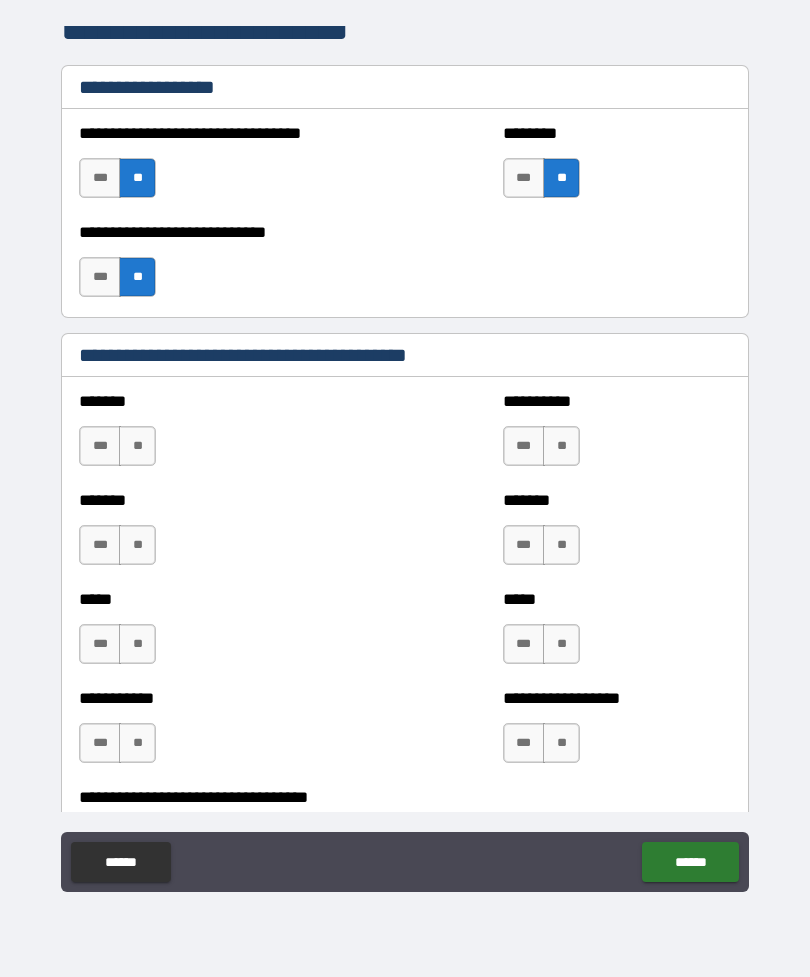 scroll, scrollTop: 1377, scrollLeft: 0, axis: vertical 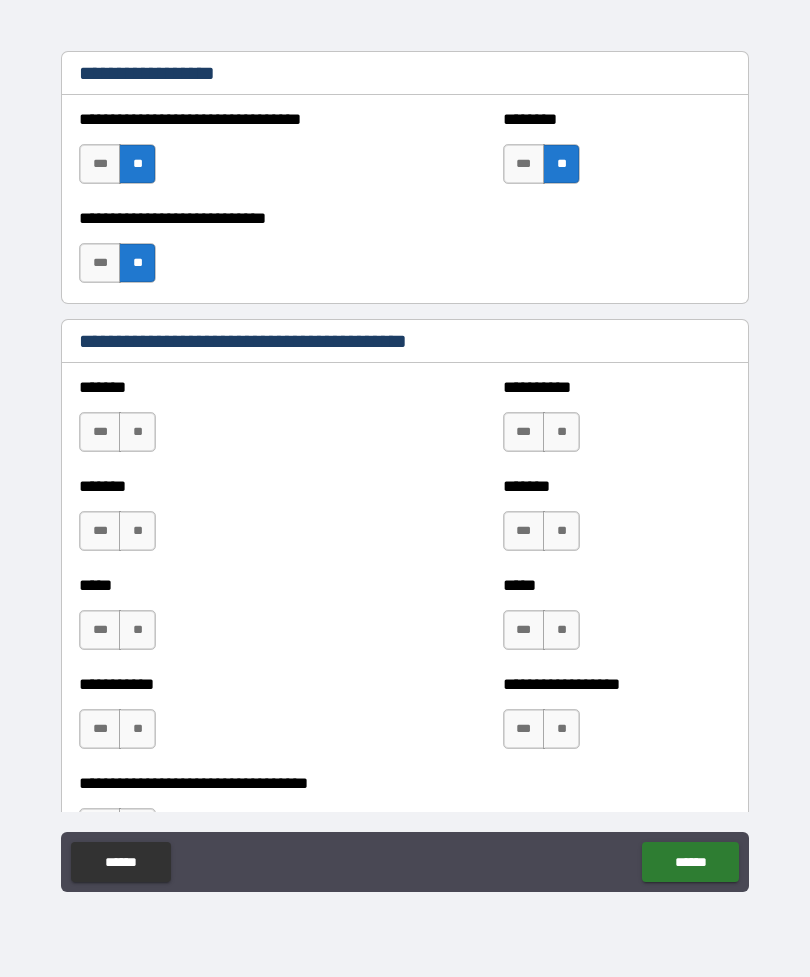 click on "**" at bounding box center (137, 432) 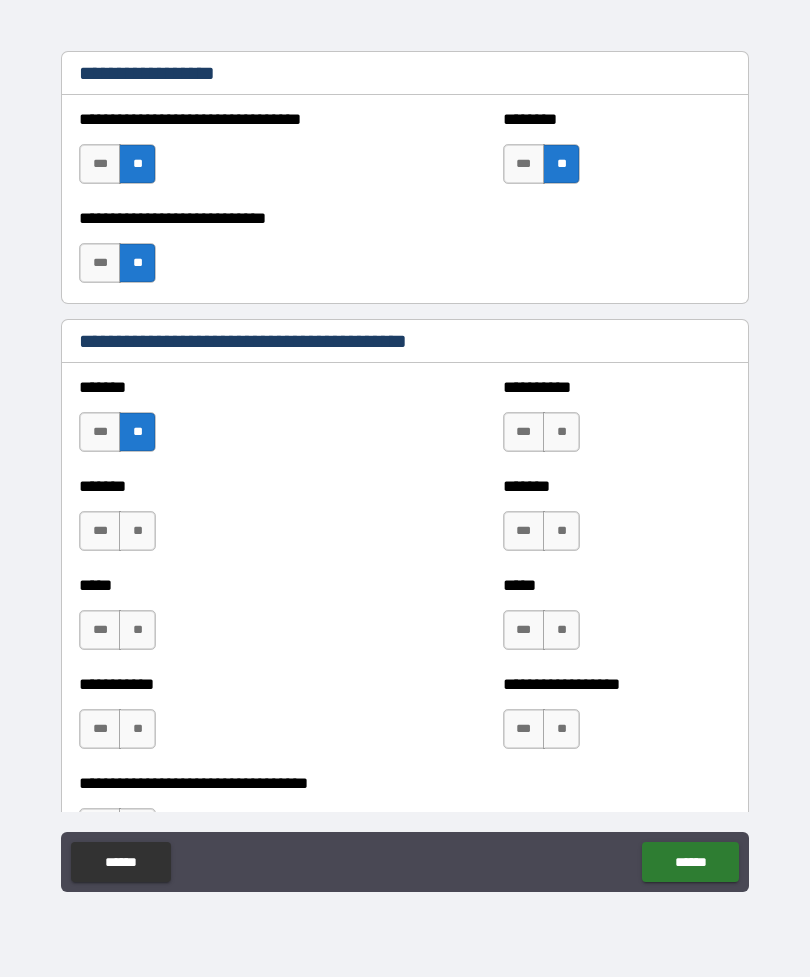 click on "**" at bounding box center [137, 531] 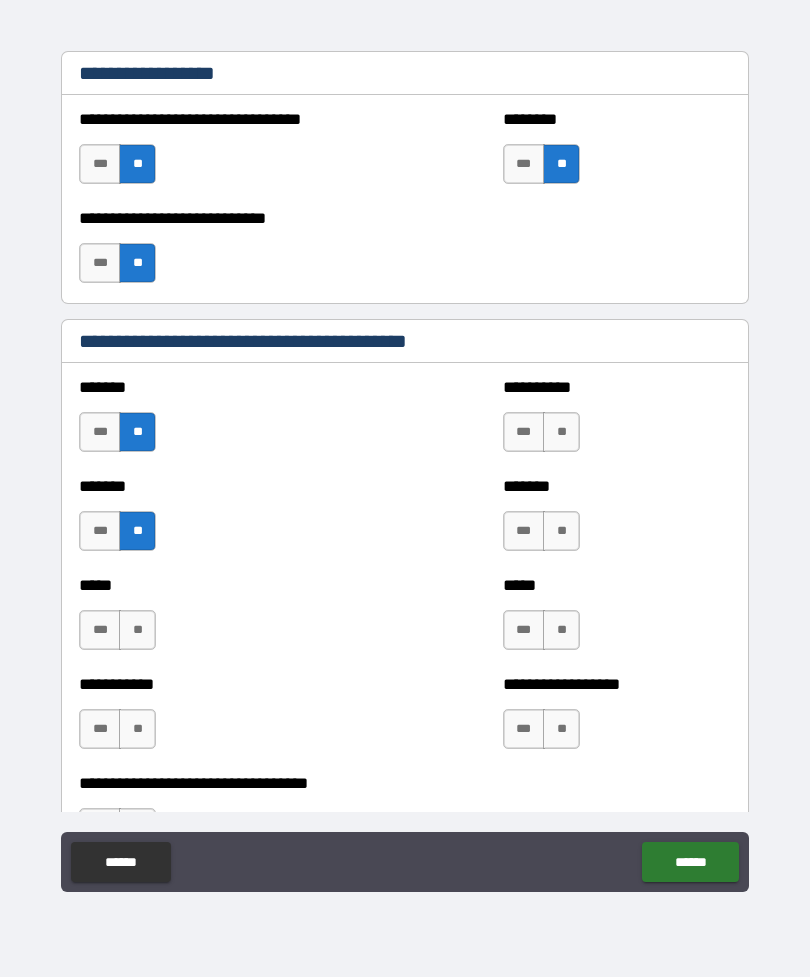 click on "**" at bounding box center [137, 630] 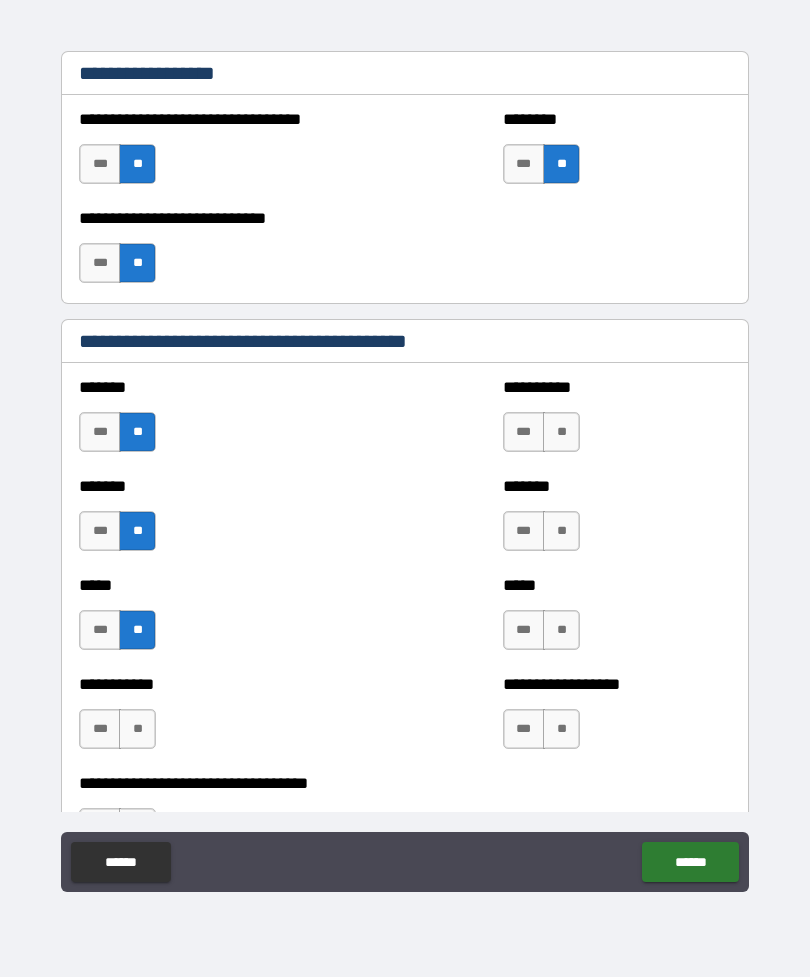 click on "**" at bounding box center [561, 432] 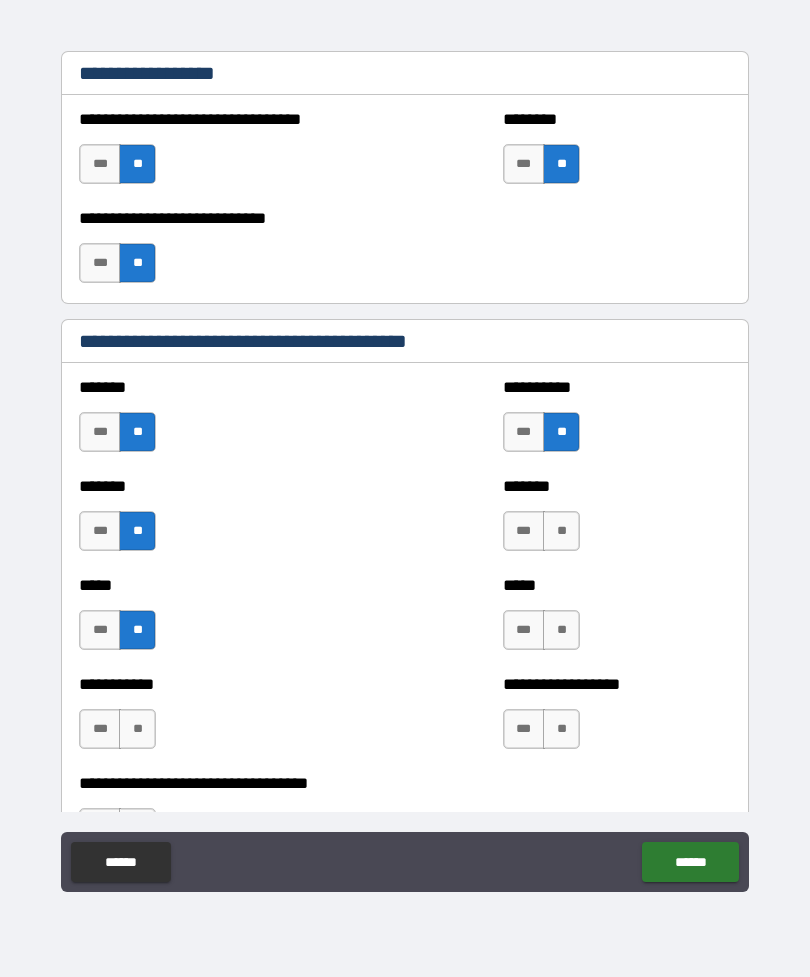 click on "**" at bounding box center (561, 531) 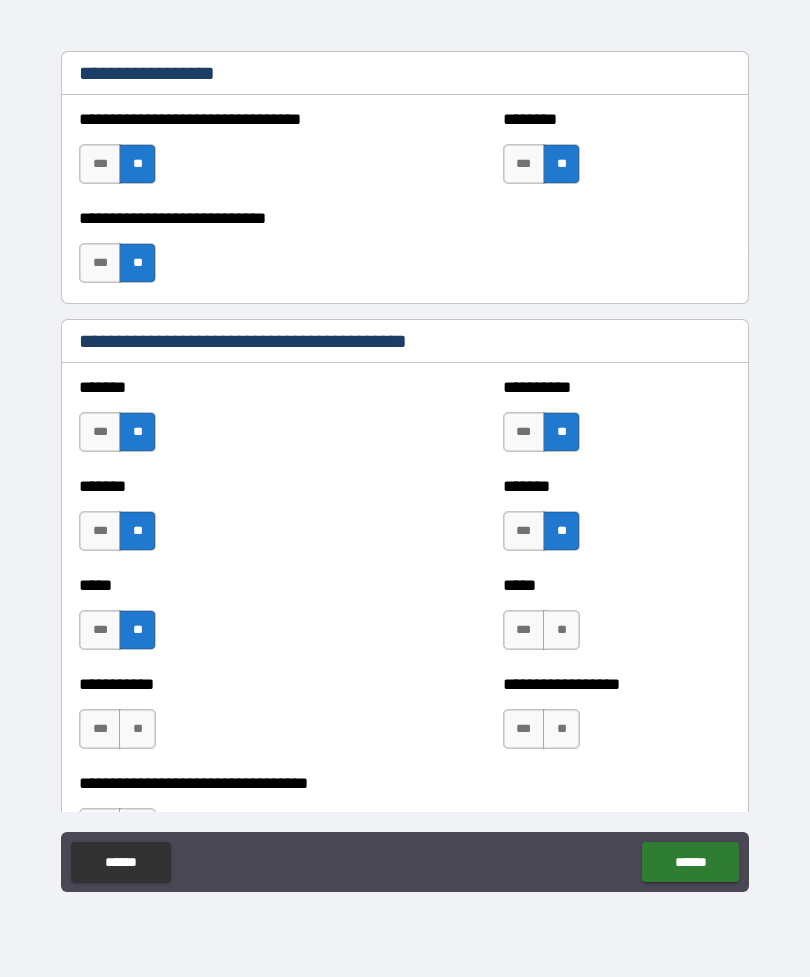 click on "**" at bounding box center [561, 630] 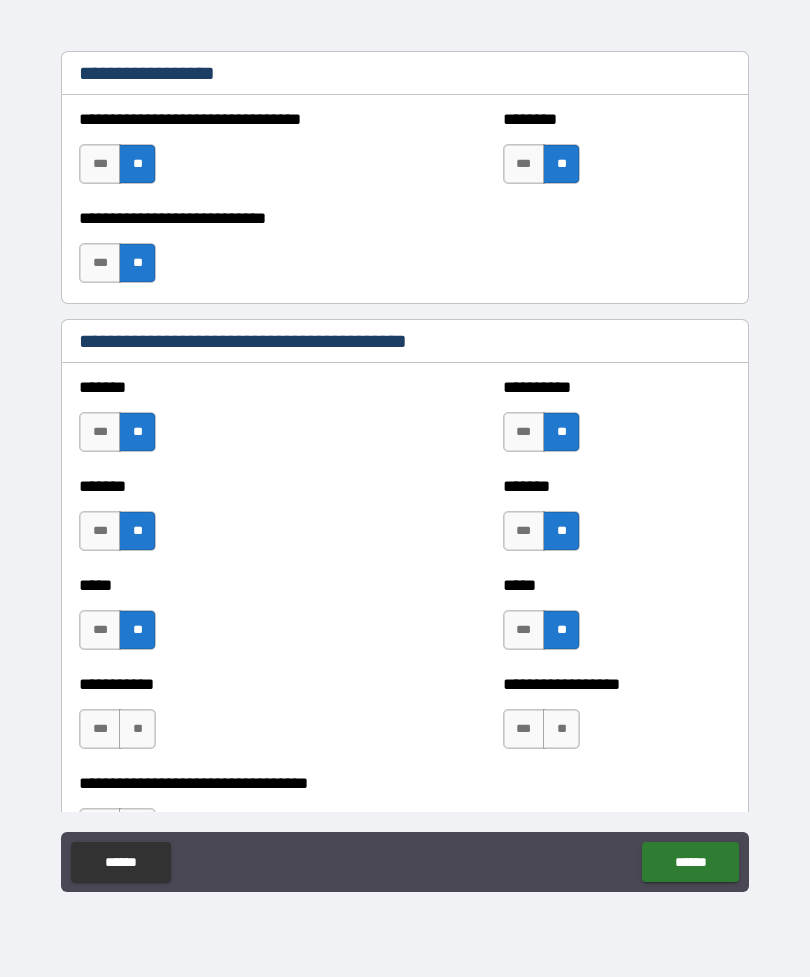 click on "**" at bounding box center [561, 729] 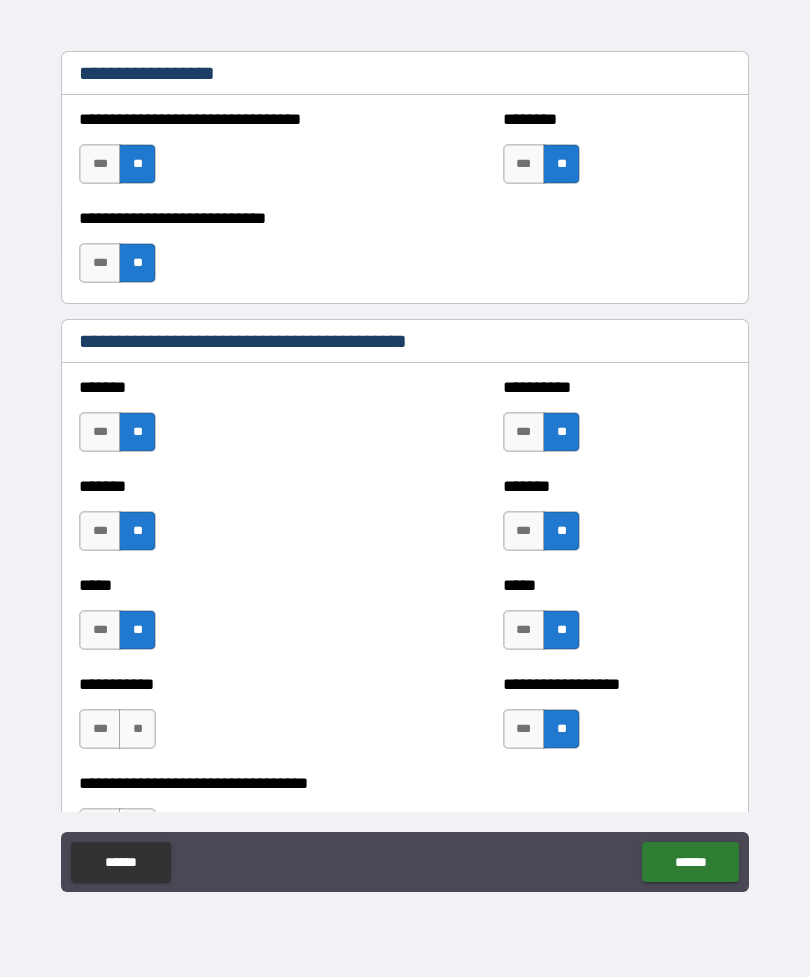 click on "**" at bounding box center (137, 729) 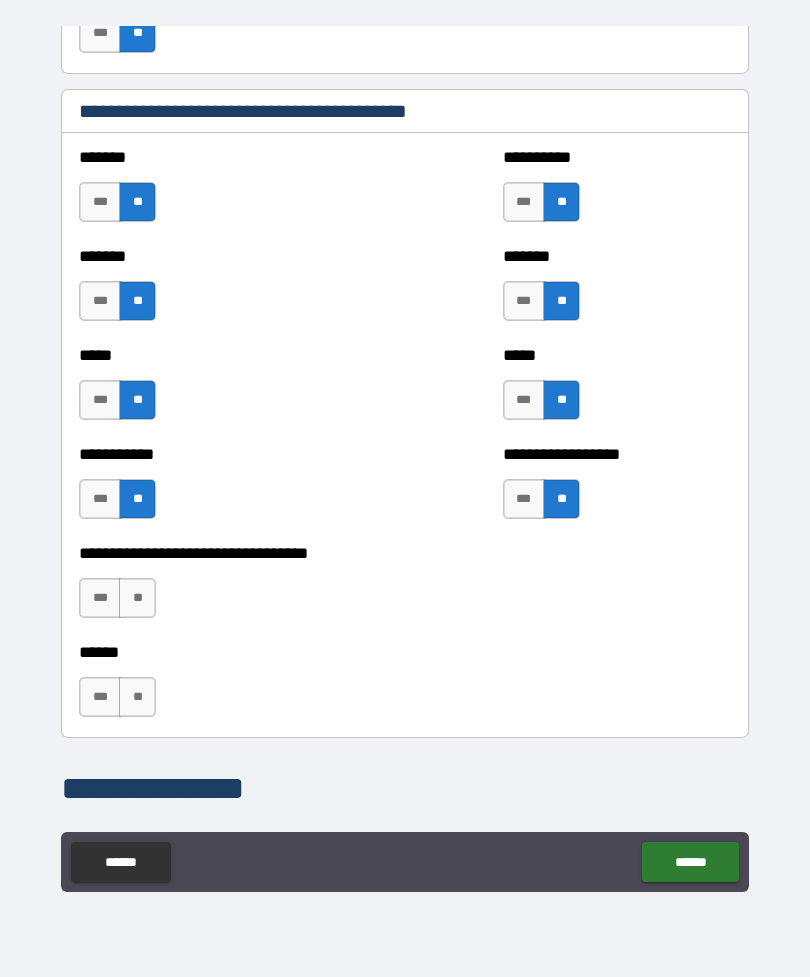scroll, scrollTop: 1628, scrollLeft: 0, axis: vertical 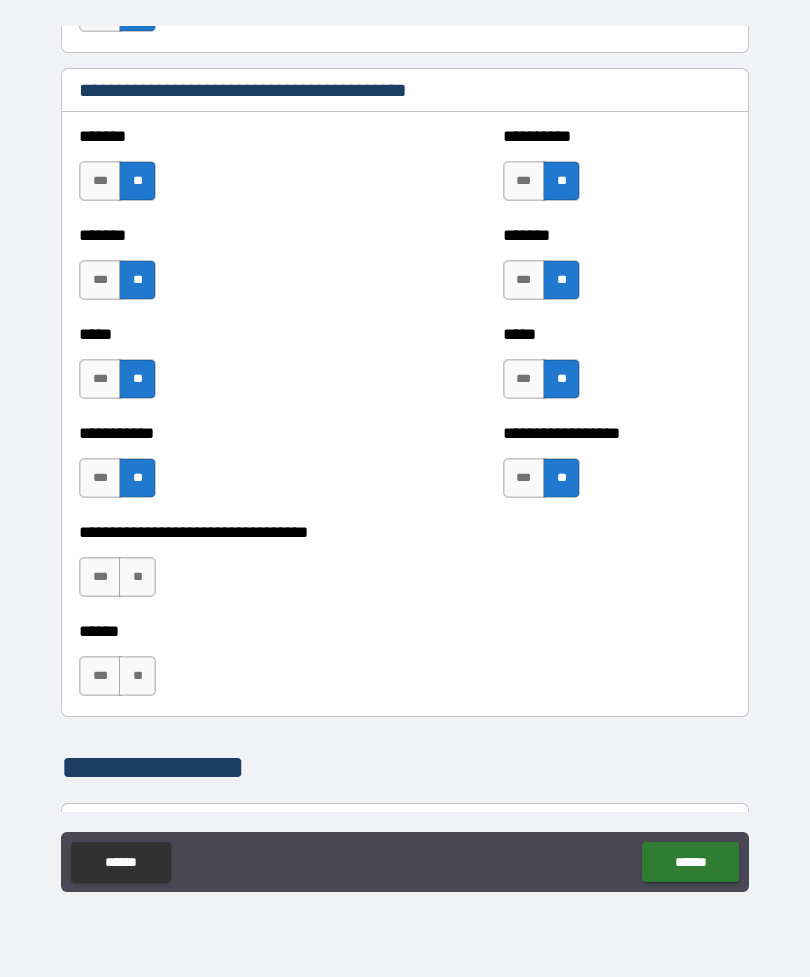 click on "**" at bounding box center (137, 577) 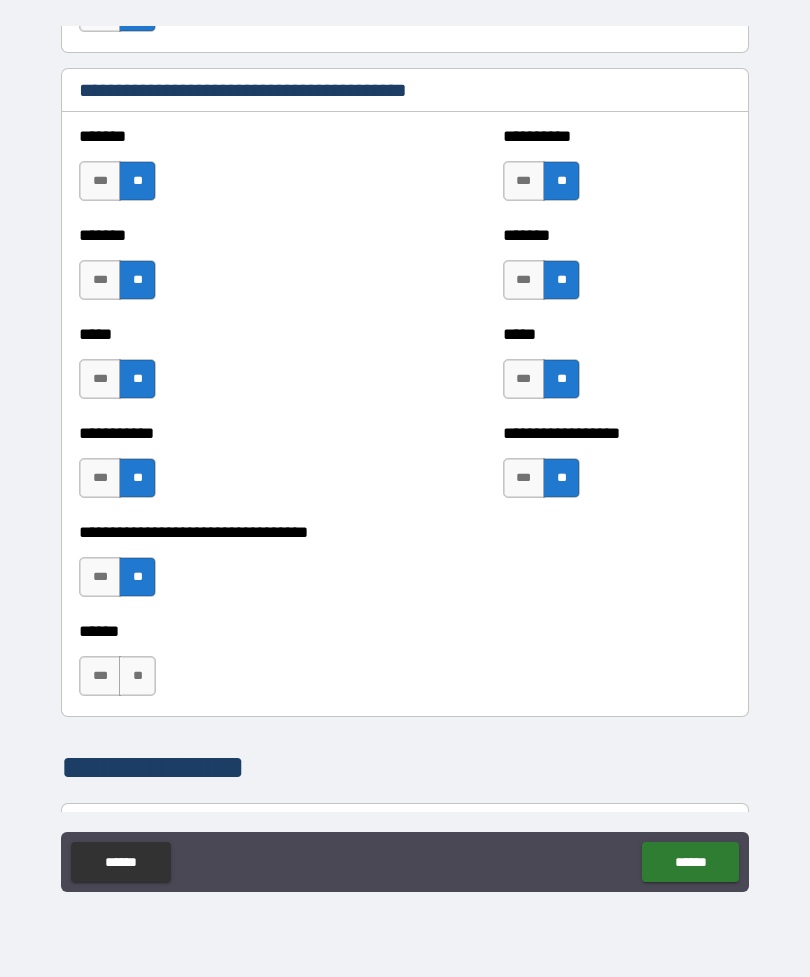 click on "***" at bounding box center [100, 676] 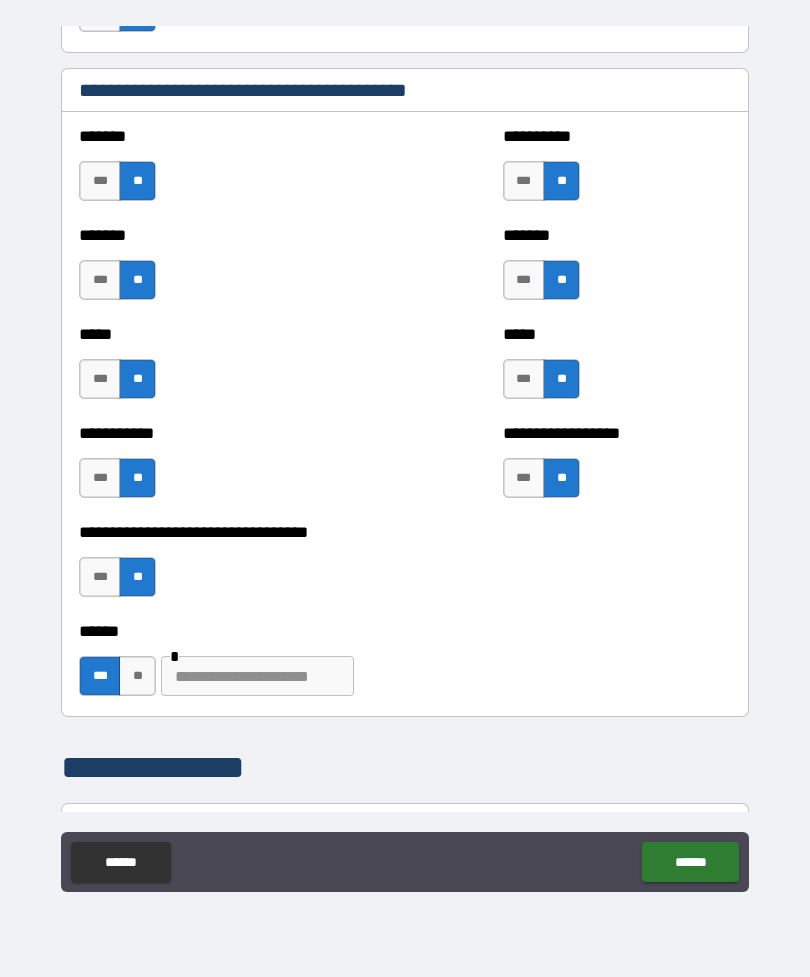 click at bounding box center [257, 676] 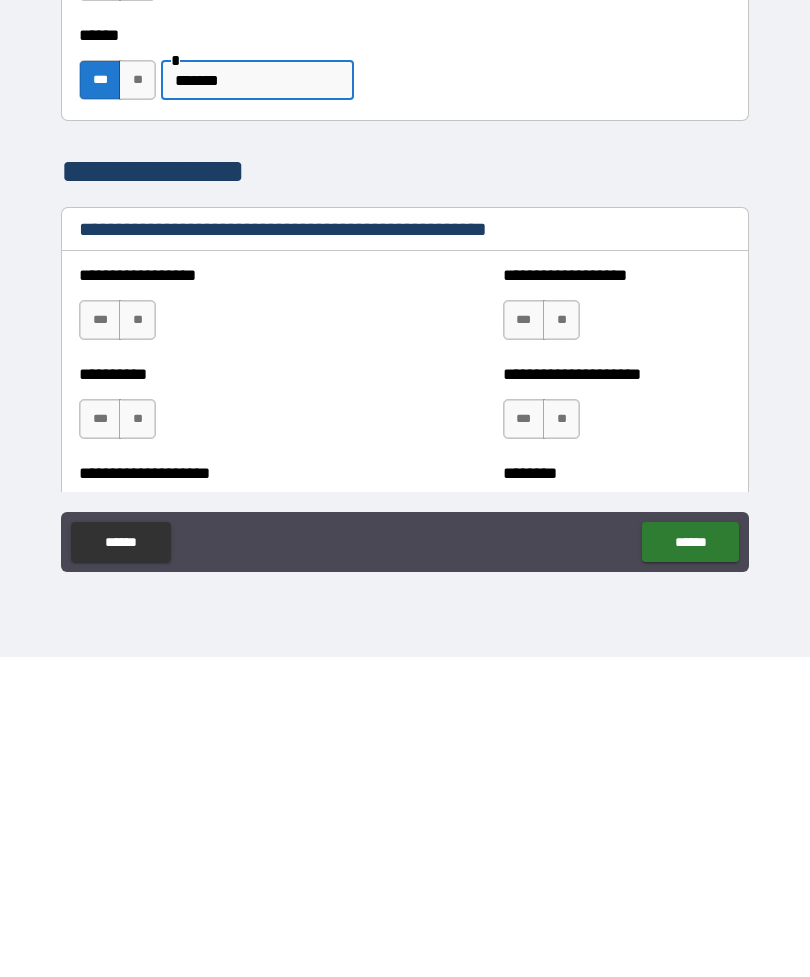 scroll, scrollTop: 1905, scrollLeft: 0, axis: vertical 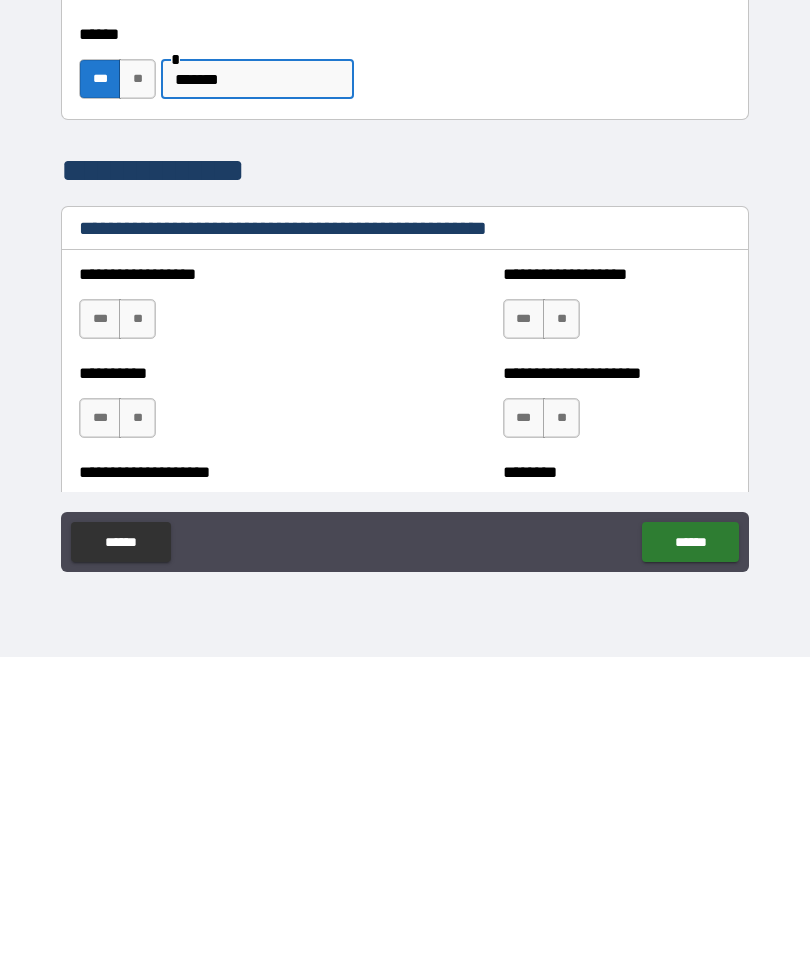 type on "*******" 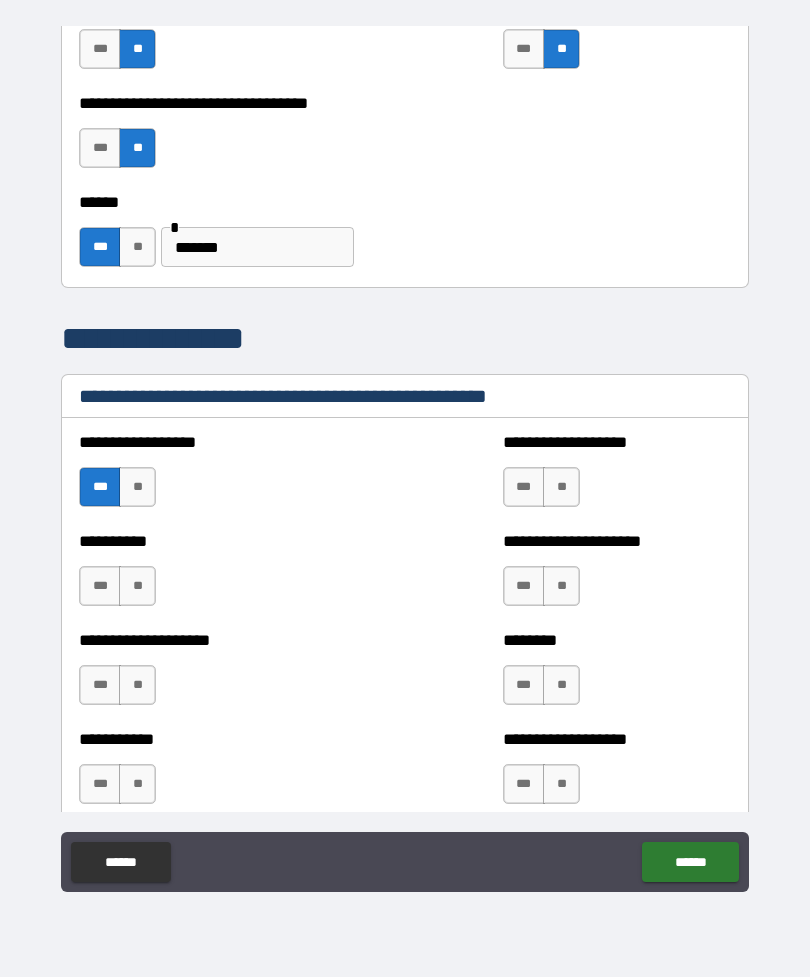 scroll, scrollTop: 2060, scrollLeft: 0, axis: vertical 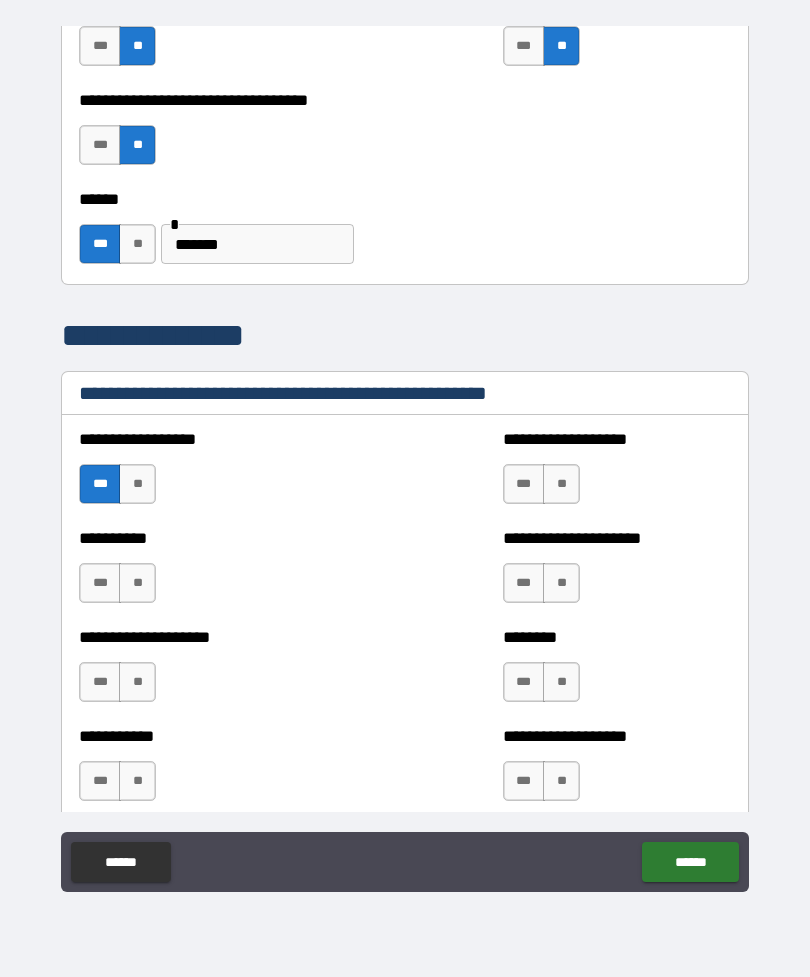 click on "**" at bounding box center [561, 484] 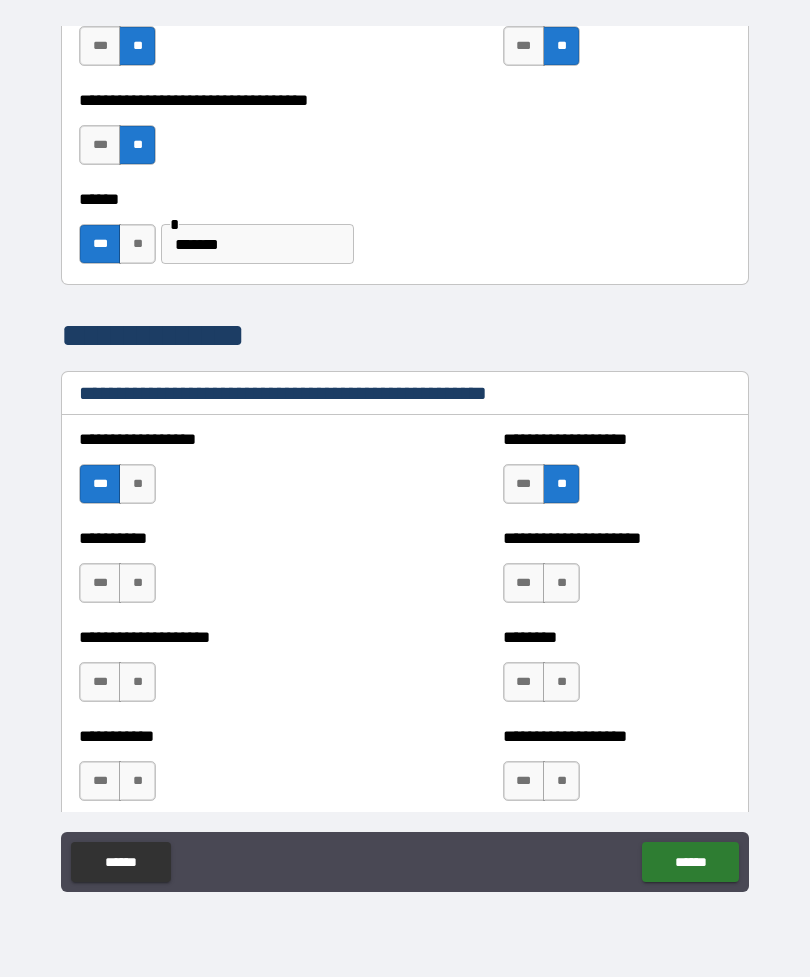 click on "**" at bounding box center (137, 583) 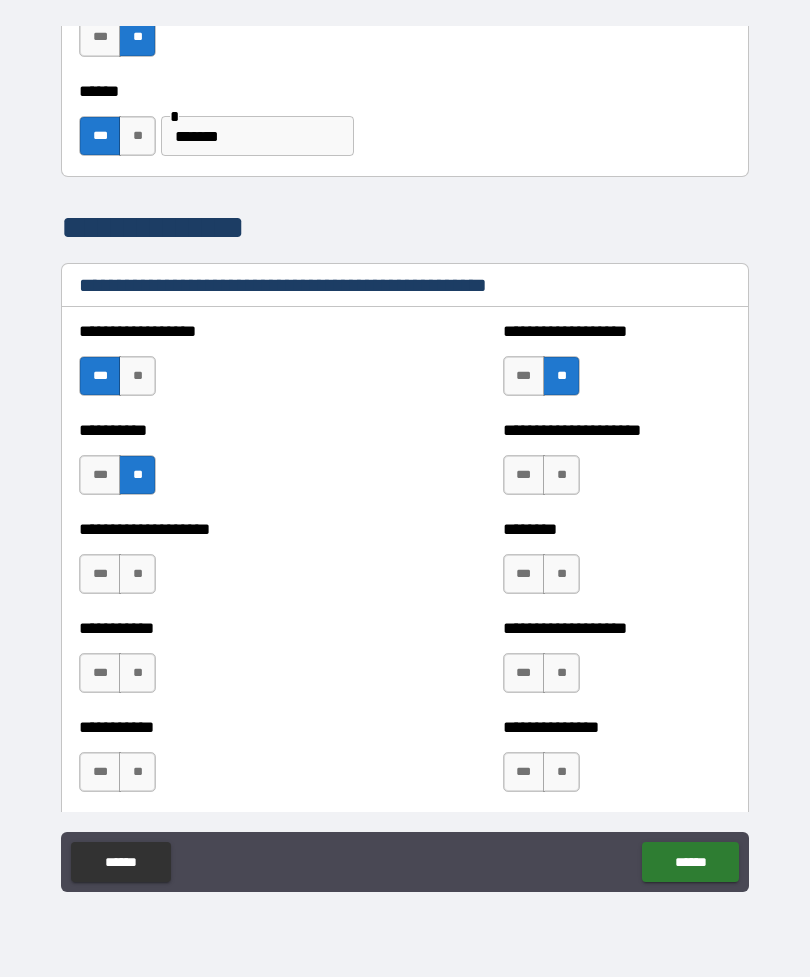 scroll, scrollTop: 2173, scrollLeft: 0, axis: vertical 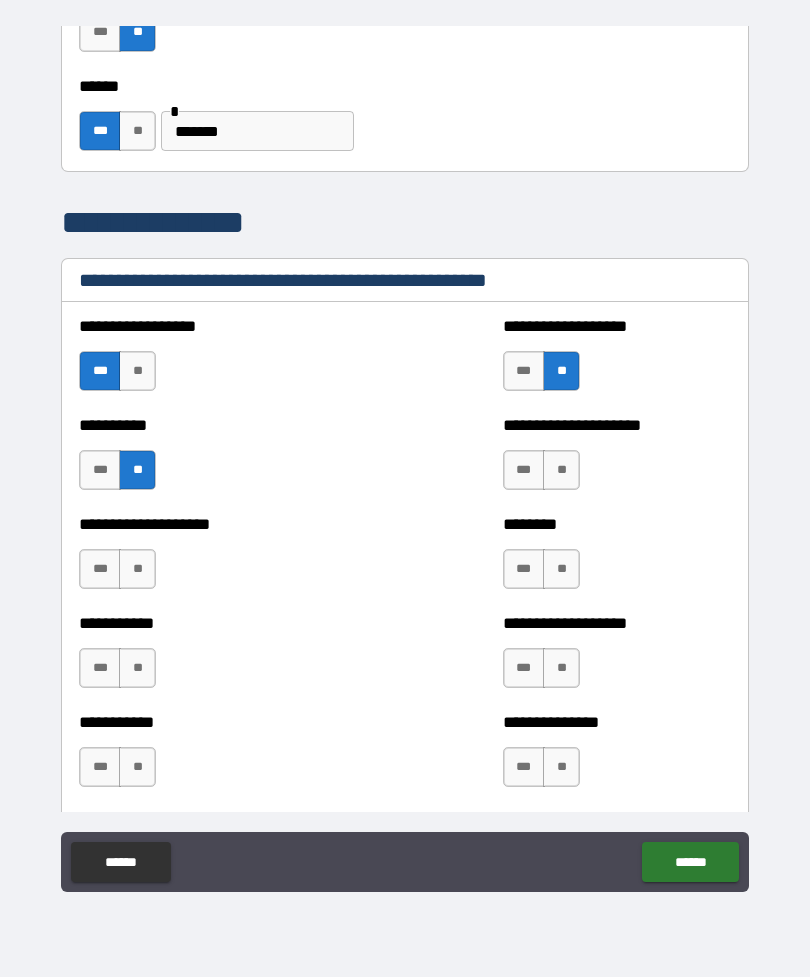 click on "**" at bounding box center [137, 569] 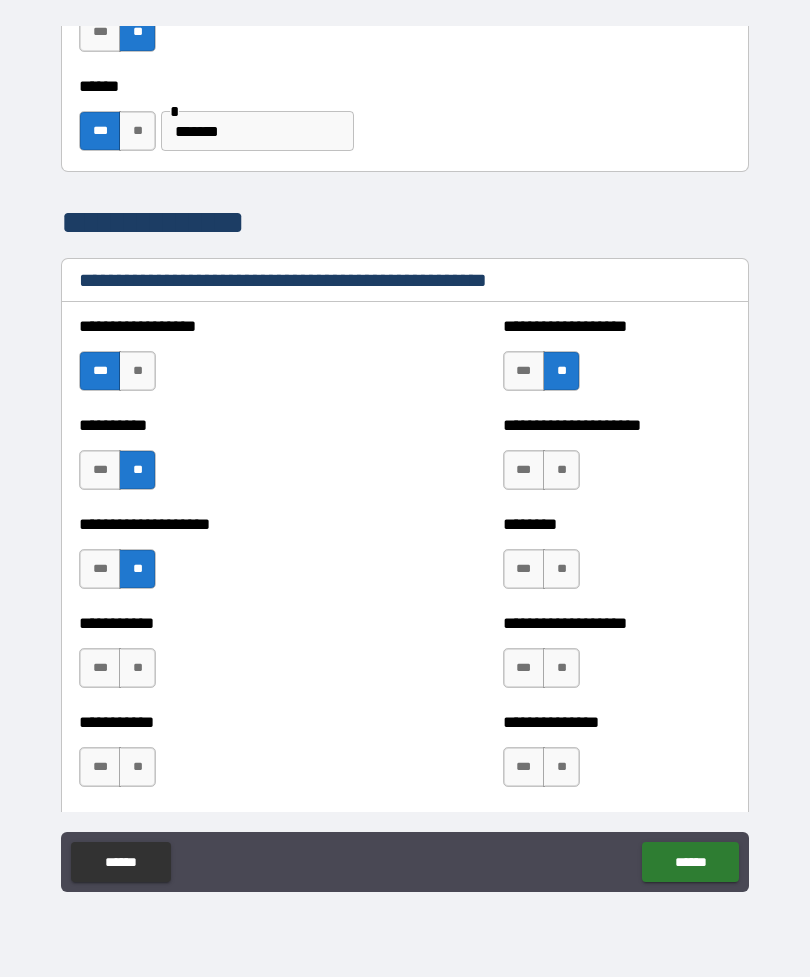 click on "**" at bounding box center [137, 668] 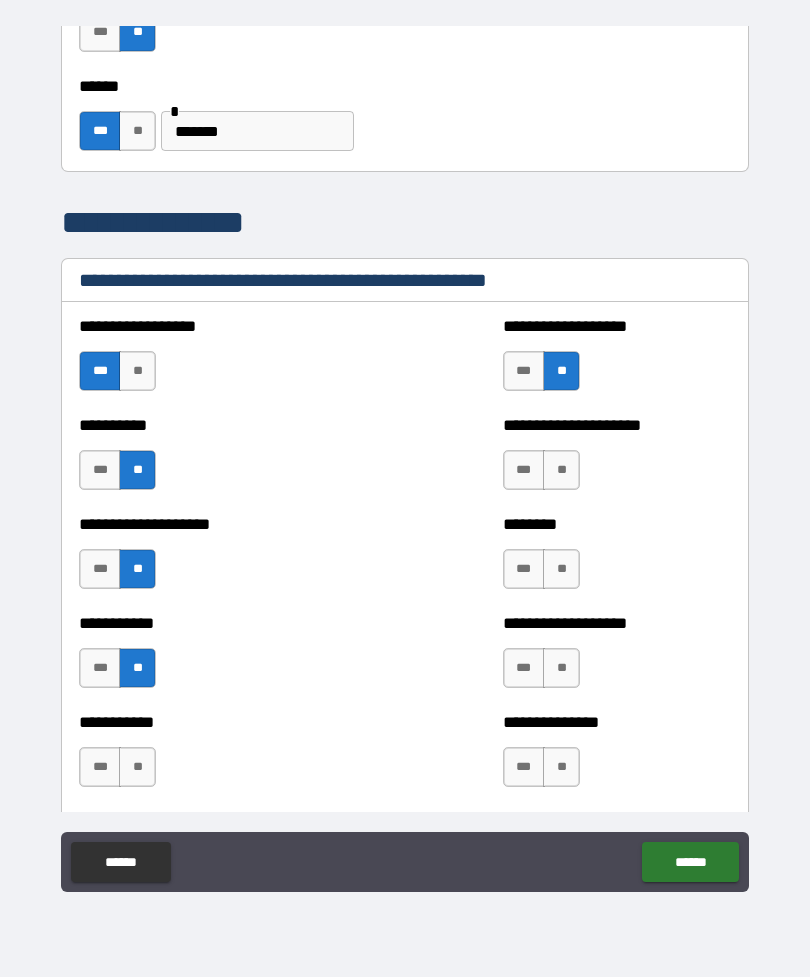click on "**" at bounding box center [561, 569] 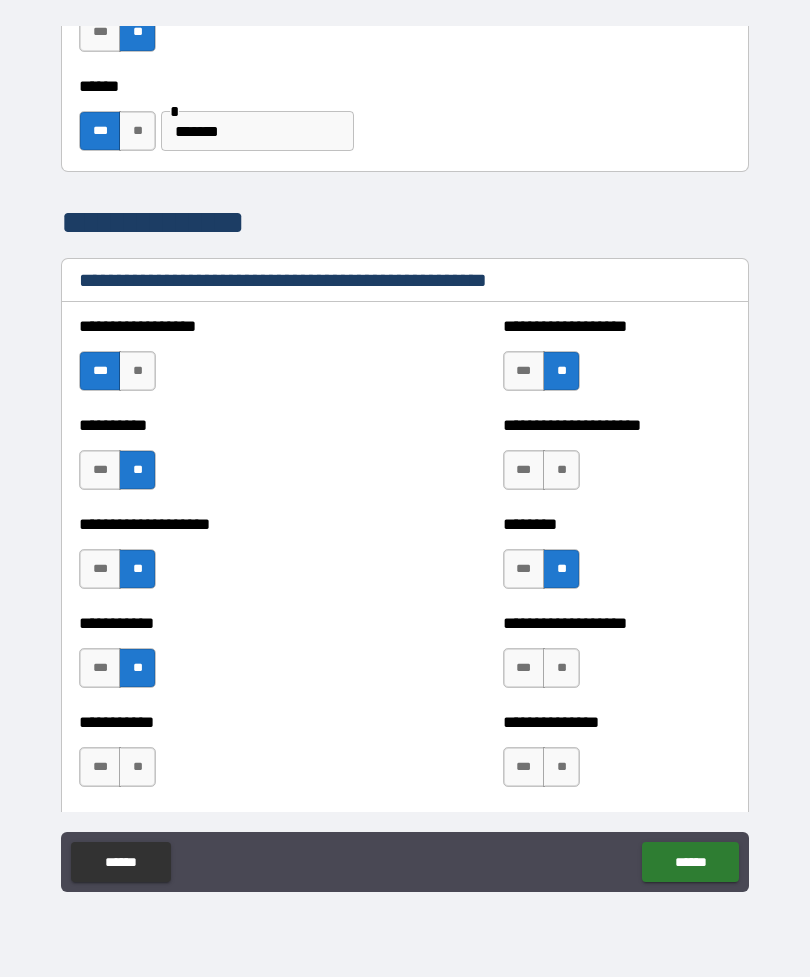 click on "**" at bounding box center (561, 470) 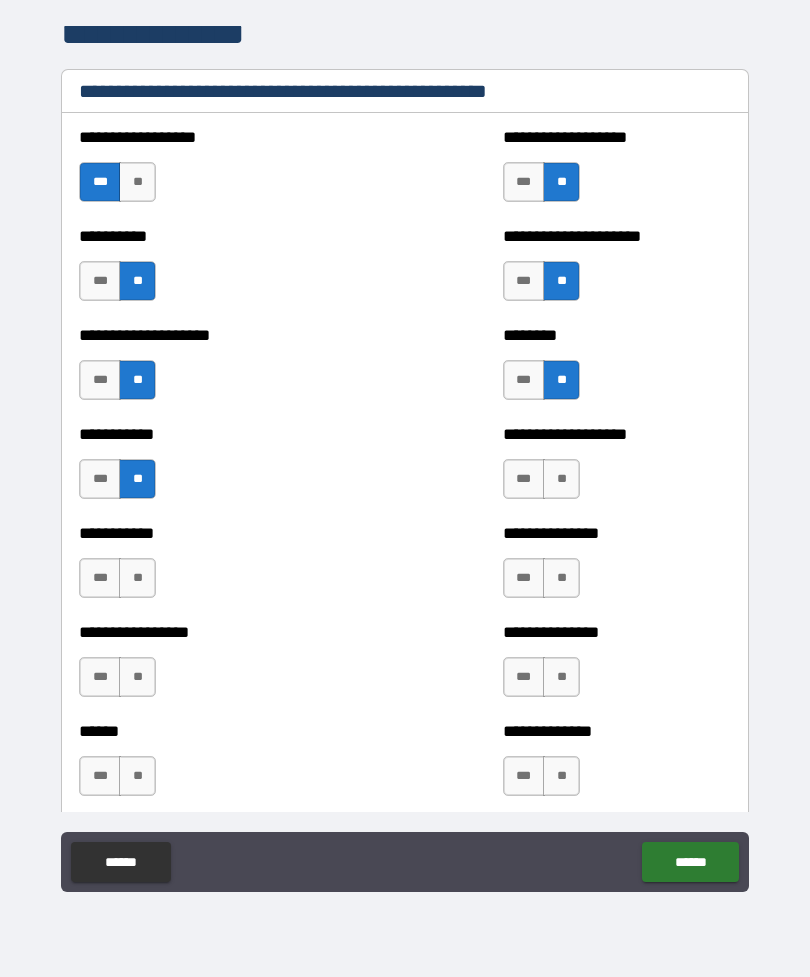 scroll, scrollTop: 2367, scrollLeft: 0, axis: vertical 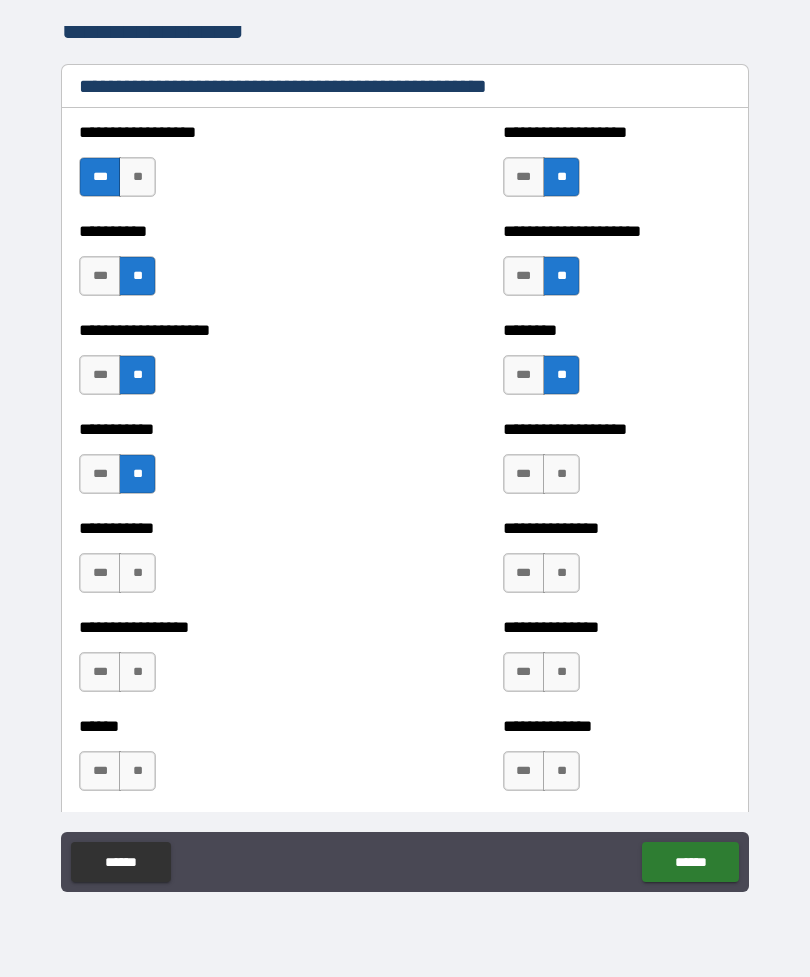 click on "**" at bounding box center [561, 474] 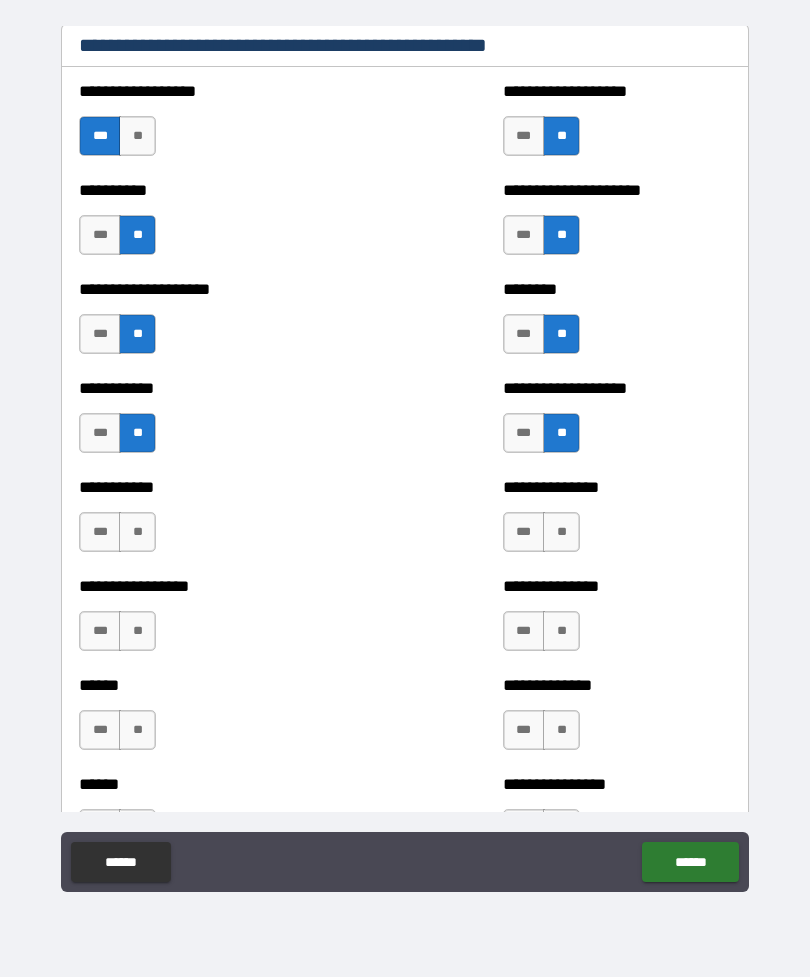 scroll, scrollTop: 2409, scrollLeft: 0, axis: vertical 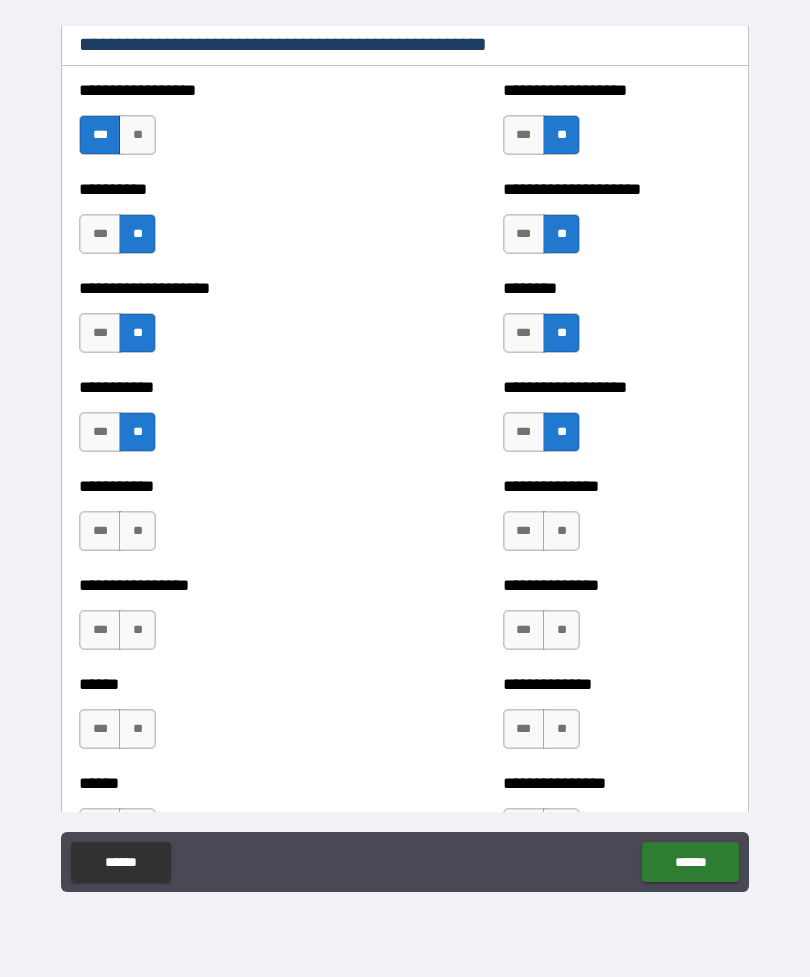 click on "**" at bounding box center [561, 531] 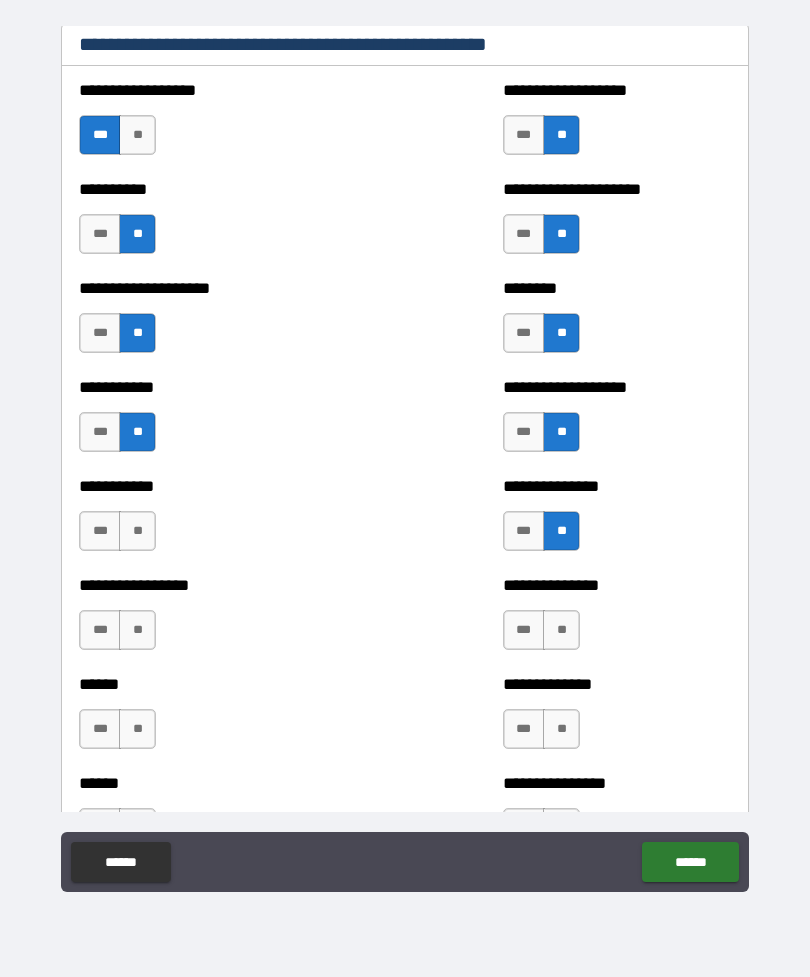 click on "**" at bounding box center (137, 531) 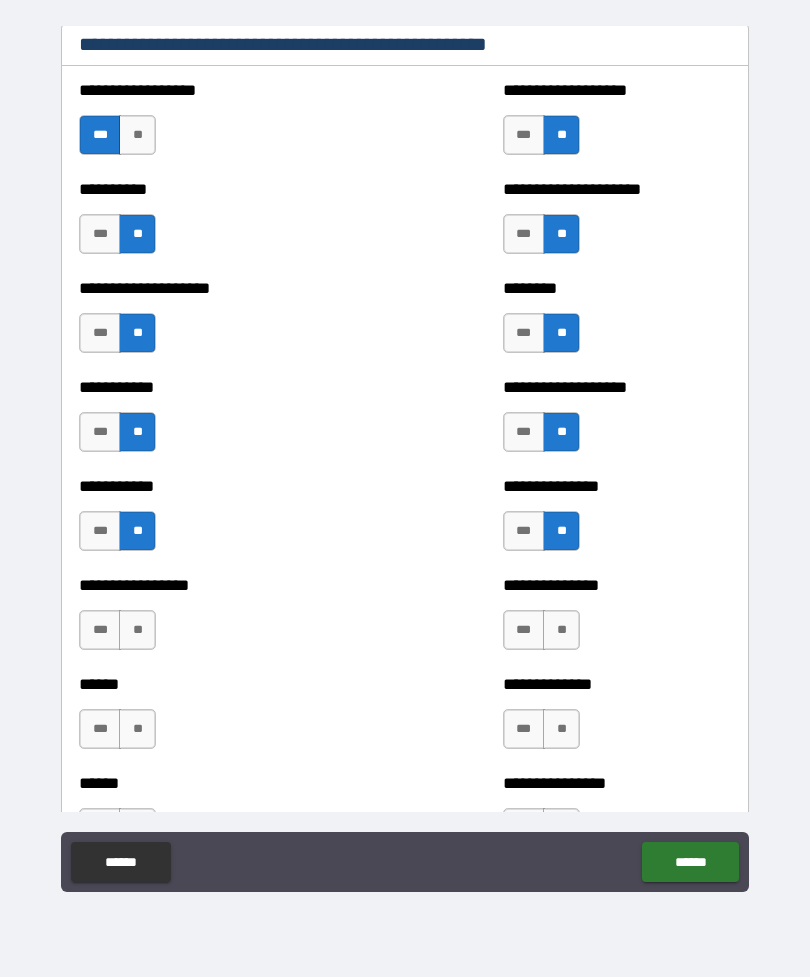 click on "**" at bounding box center [137, 630] 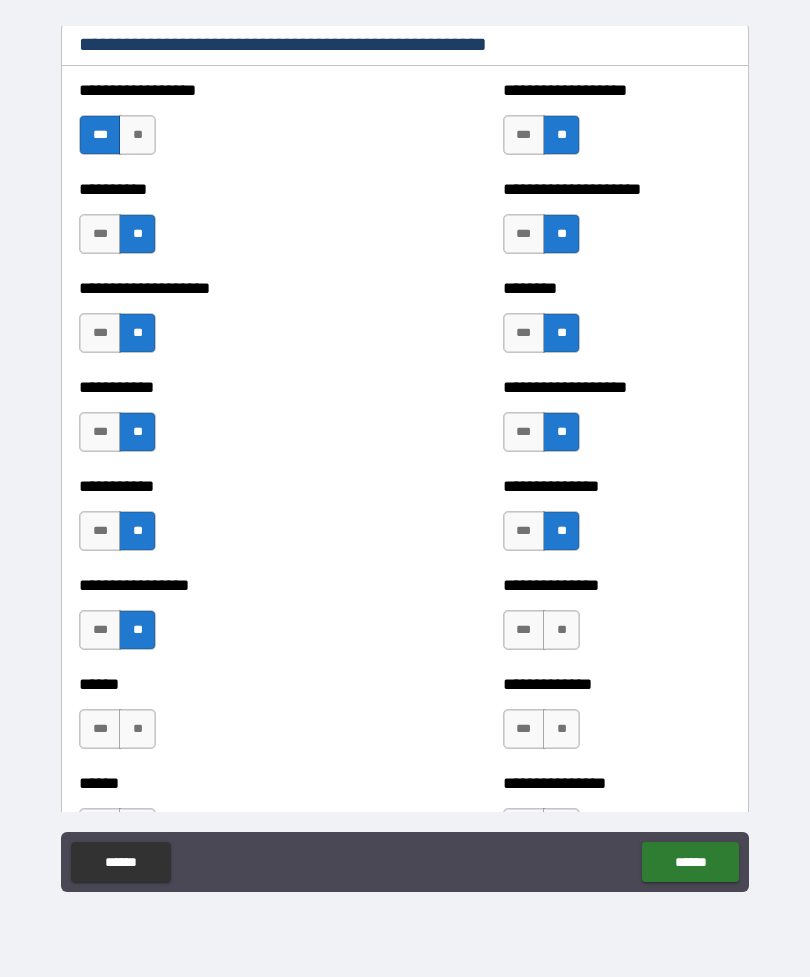 click on "**" at bounding box center [137, 729] 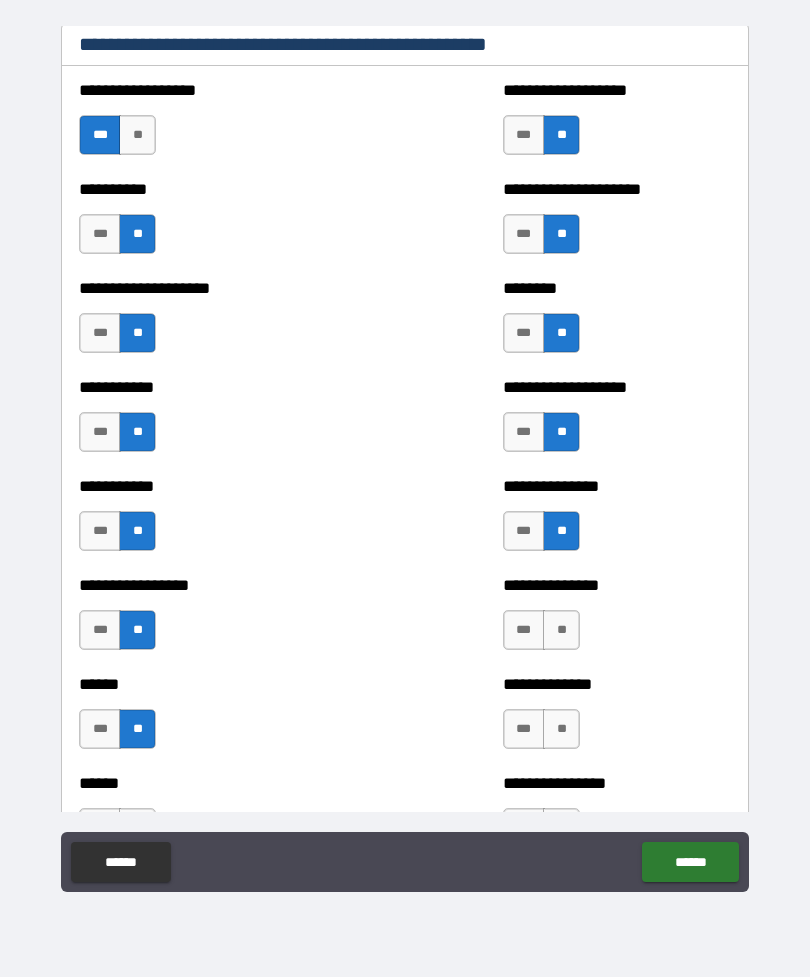click on "**" at bounding box center [561, 630] 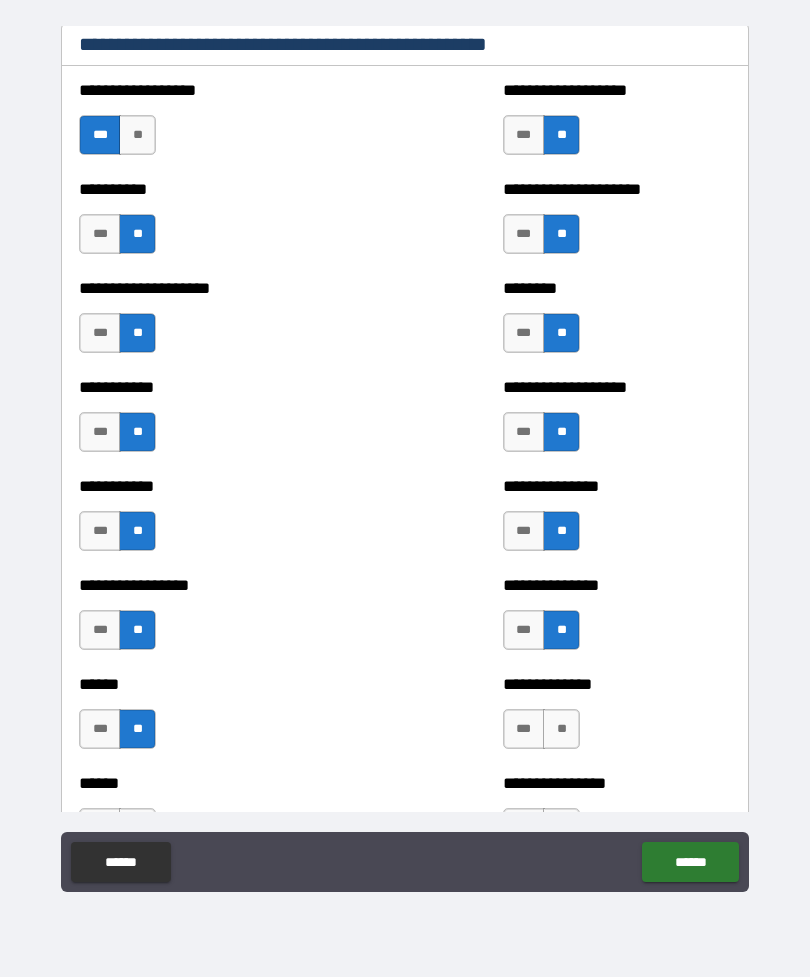 click on "**" at bounding box center (561, 729) 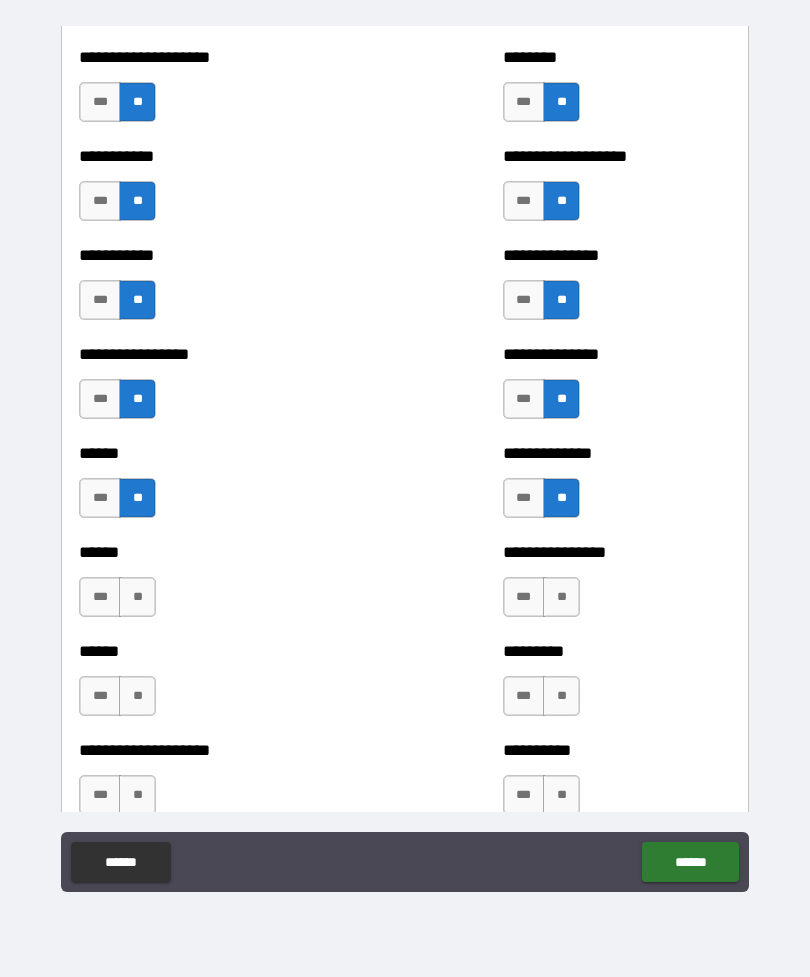 scroll, scrollTop: 2654, scrollLeft: 0, axis: vertical 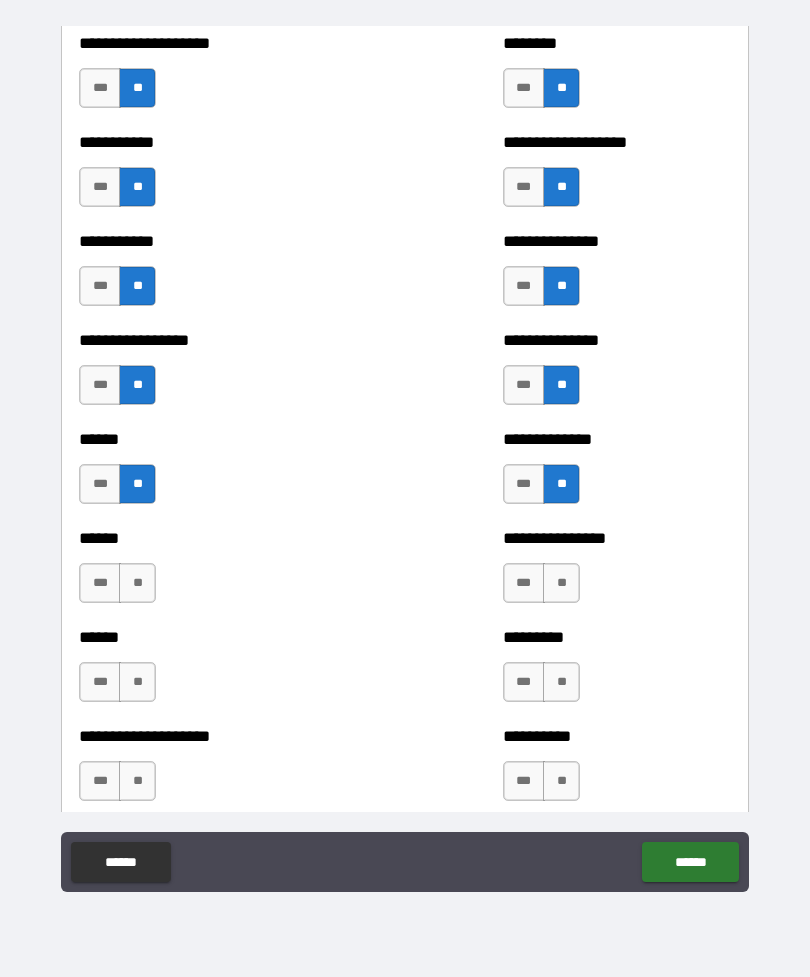 click on "**" at bounding box center [561, 583] 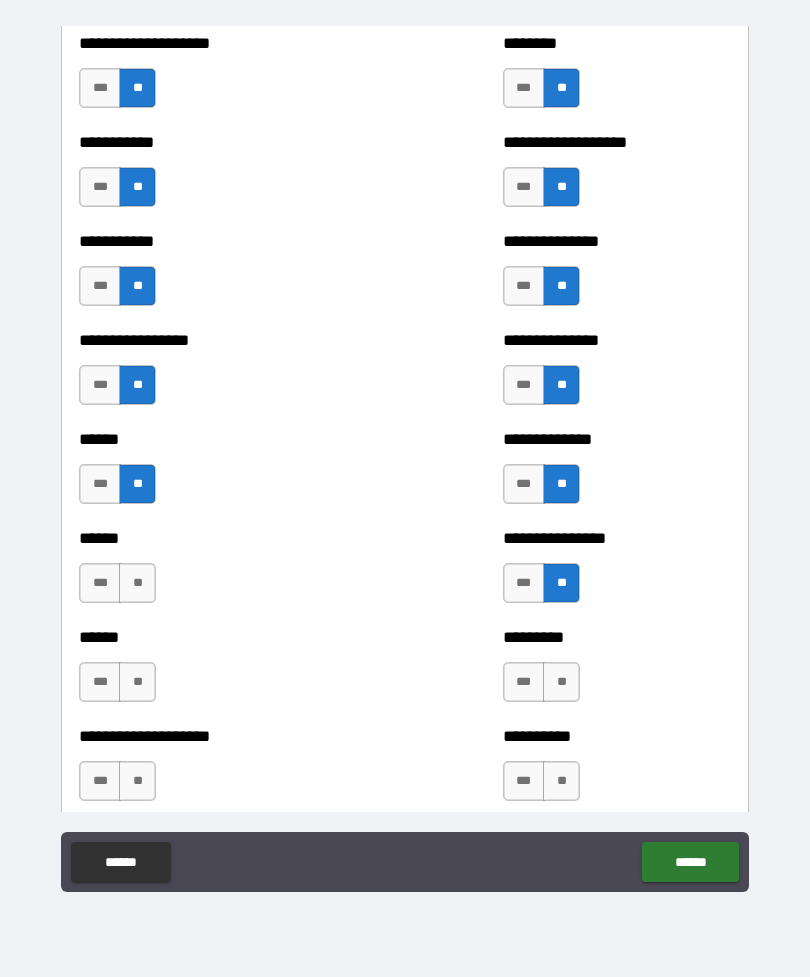 click on "**" at bounding box center [137, 583] 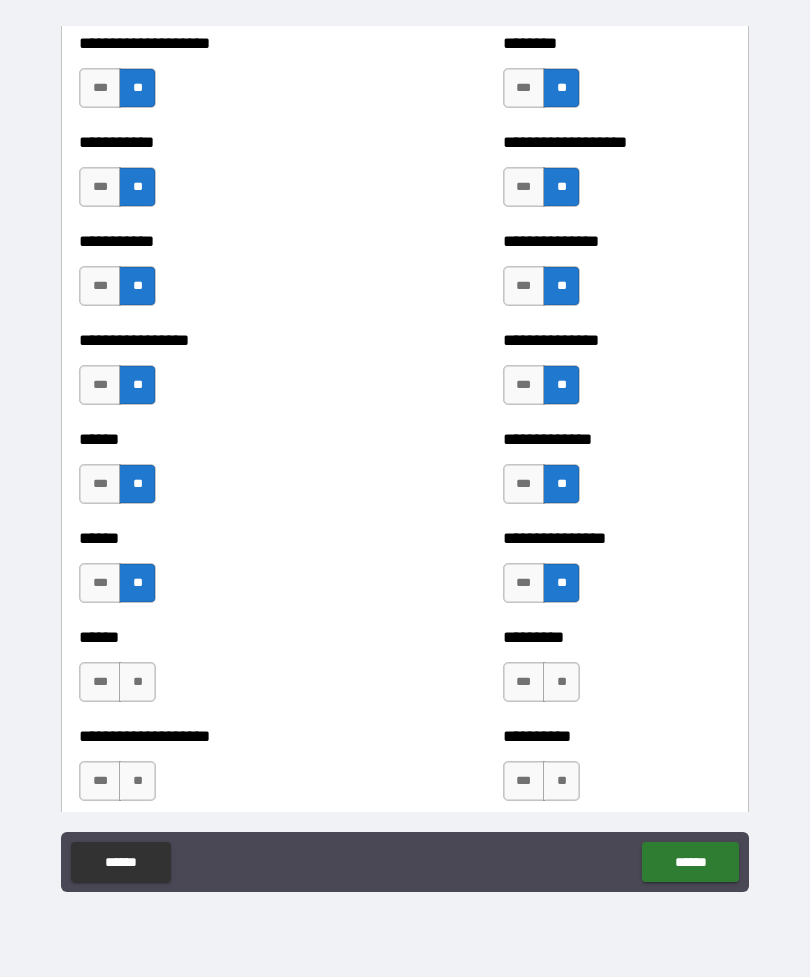 click on "**" at bounding box center (137, 682) 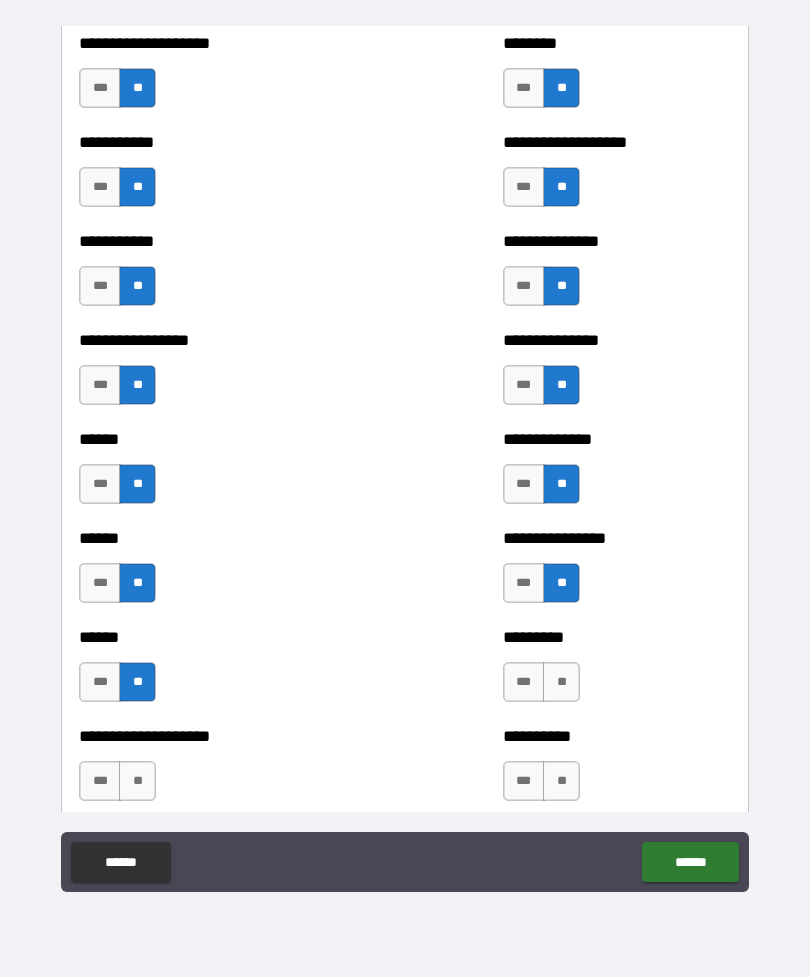 click on "**" at bounding box center (137, 781) 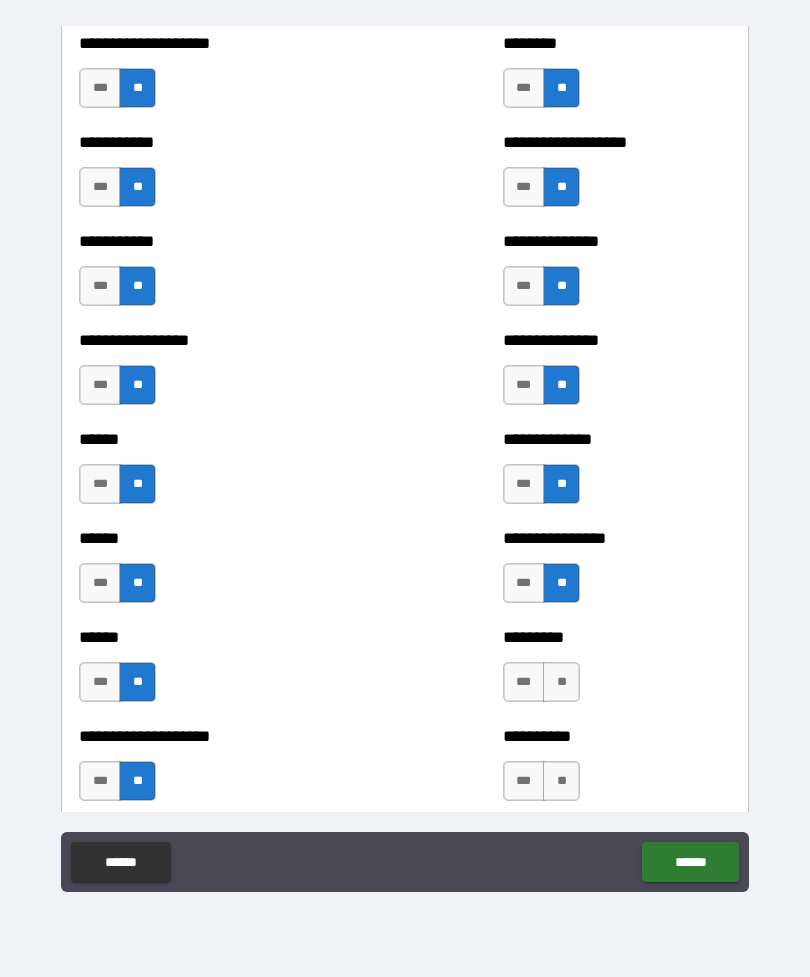 click on "**" at bounding box center [561, 682] 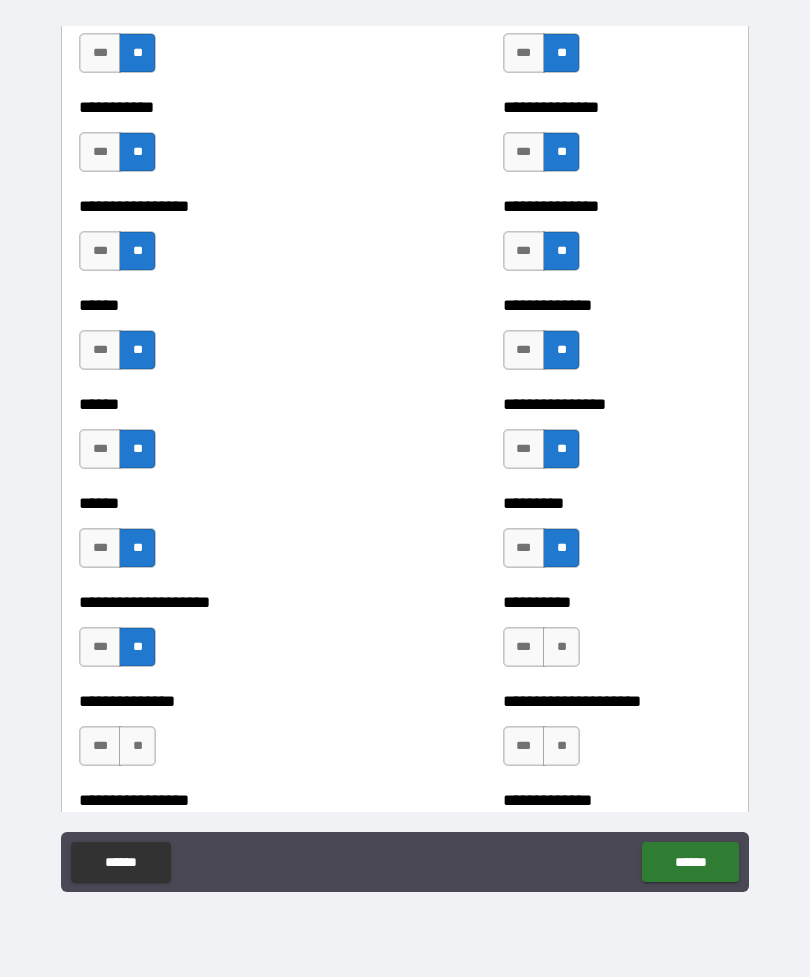 scroll, scrollTop: 2822, scrollLeft: 0, axis: vertical 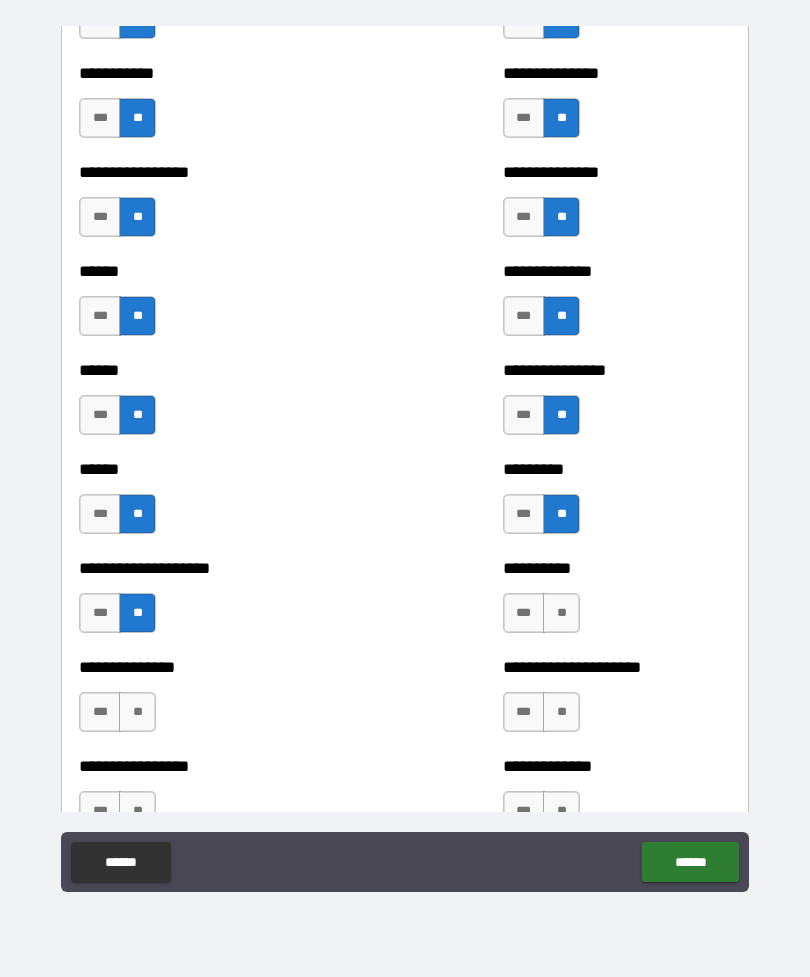 click on "**" at bounding box center (561, 613) 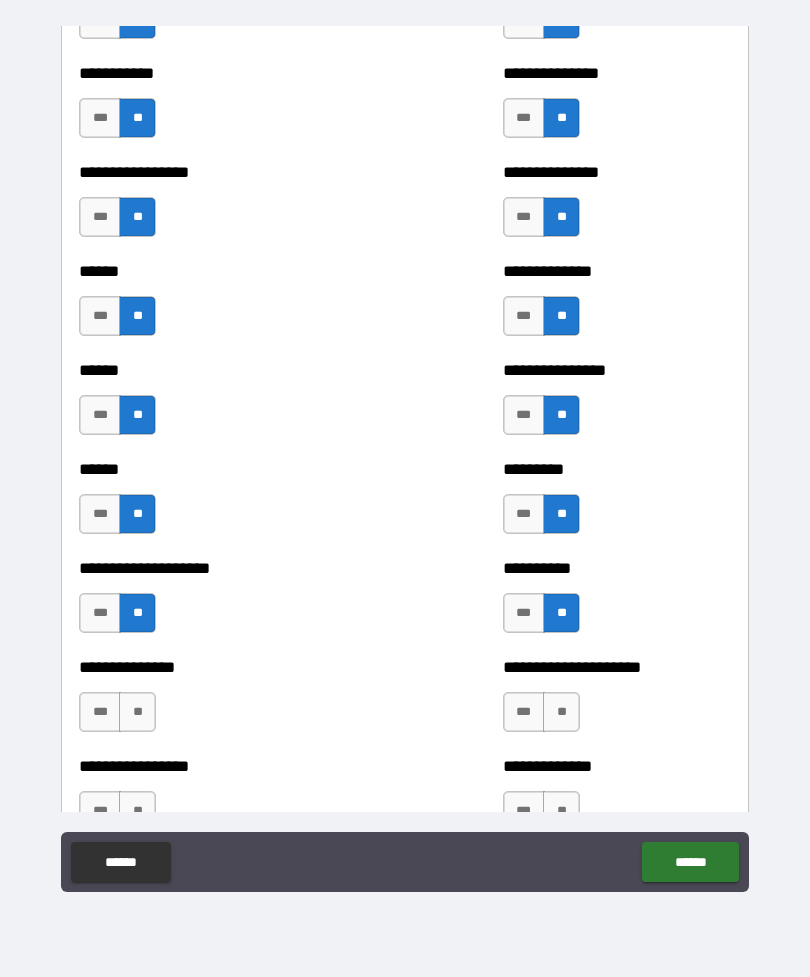 click on "**" at bounding box center (561, 712) 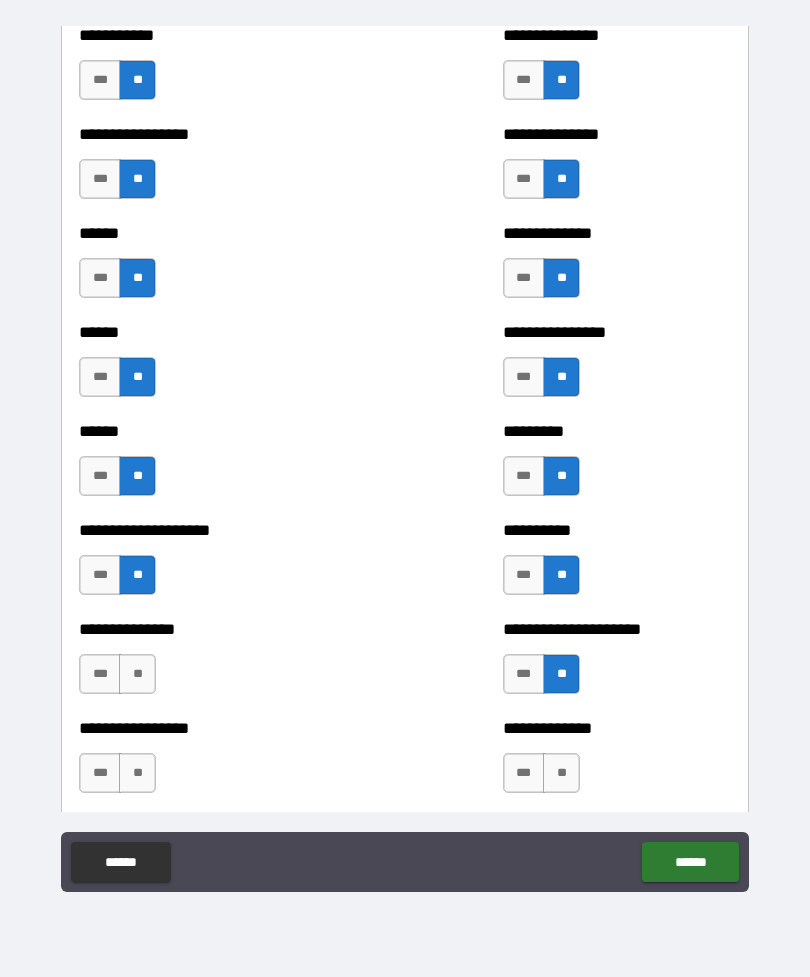 scroll, scrollTop: 2861, scrollLeft: 0, axis: vertical 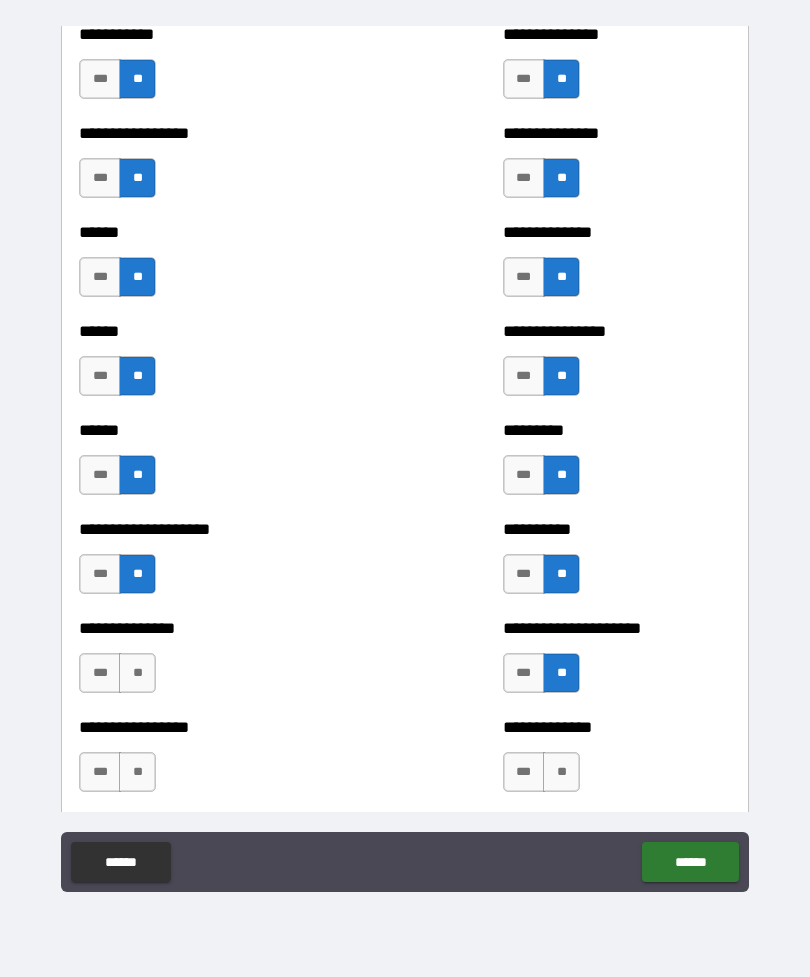 click on "**********" at bounding box center (405, 267) 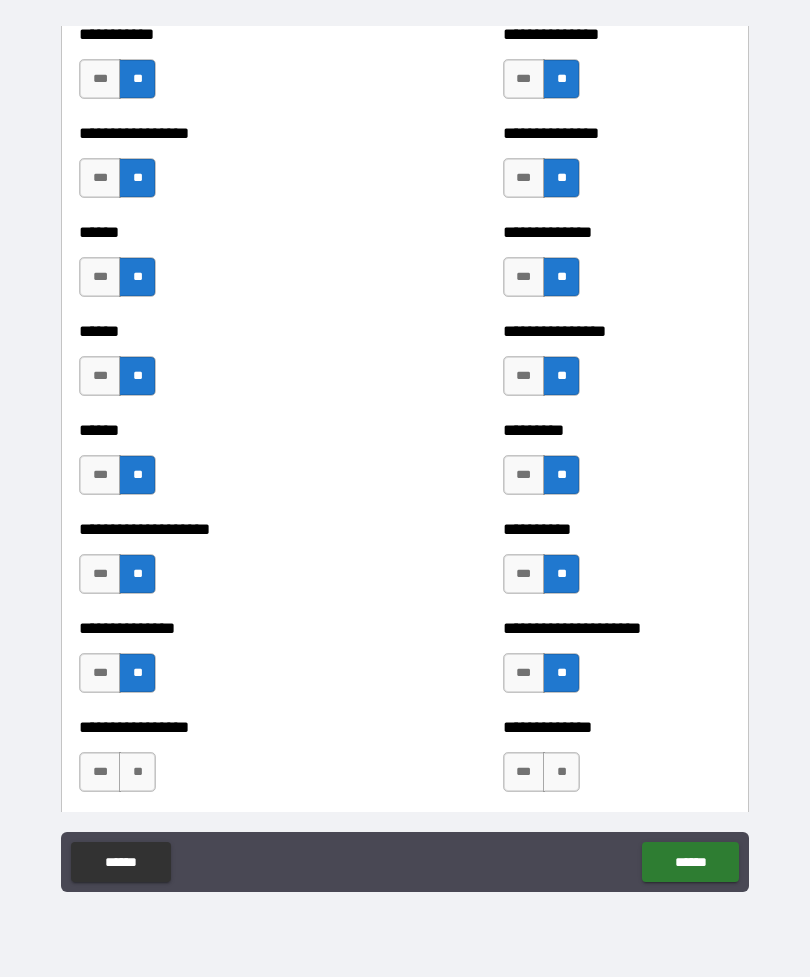 click on "**" at bounding box center [137, 772] 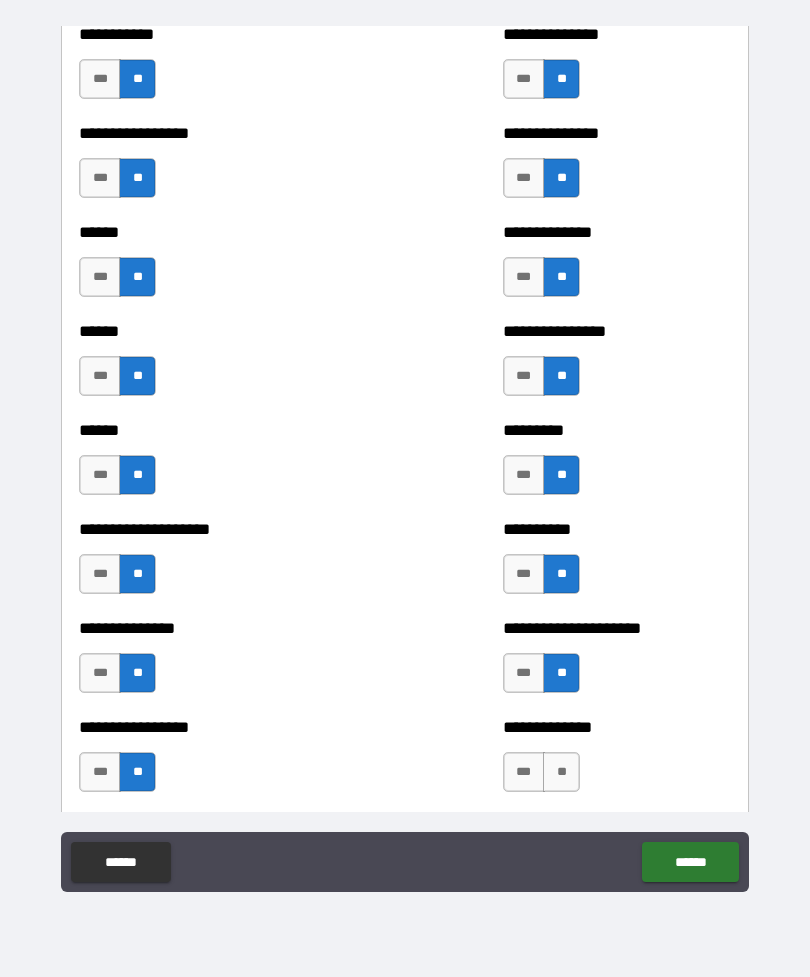 click on "**" at bounding box center [561, 772] 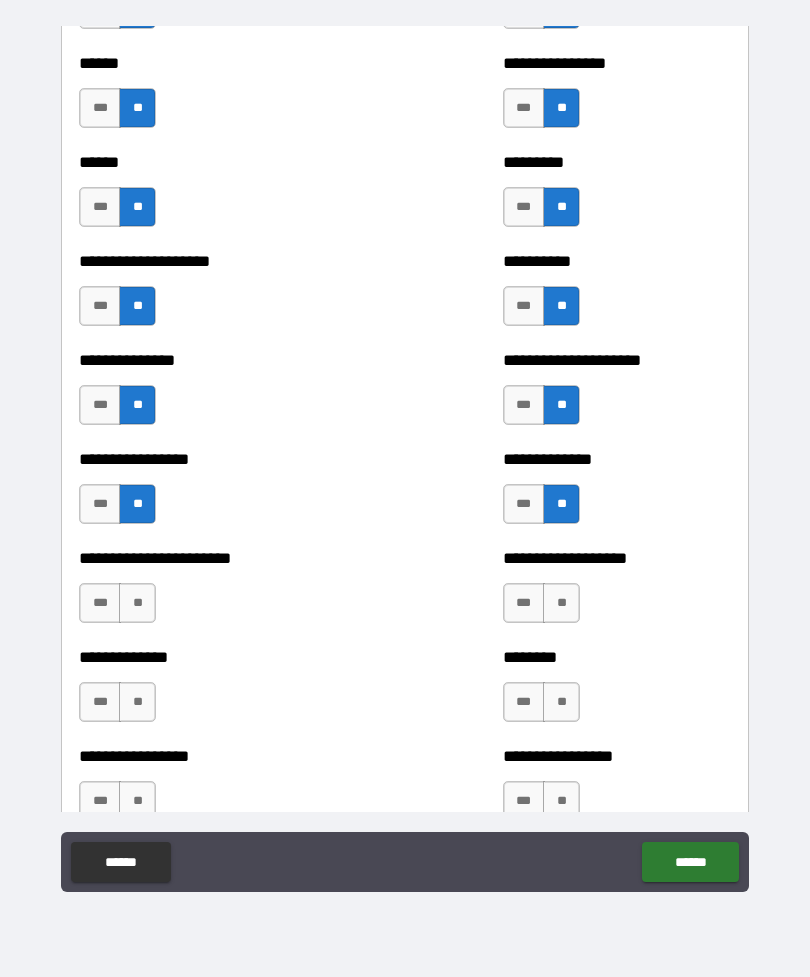 scroll, scrollTop: 3192, scrollLeft: 0, axis: vertical 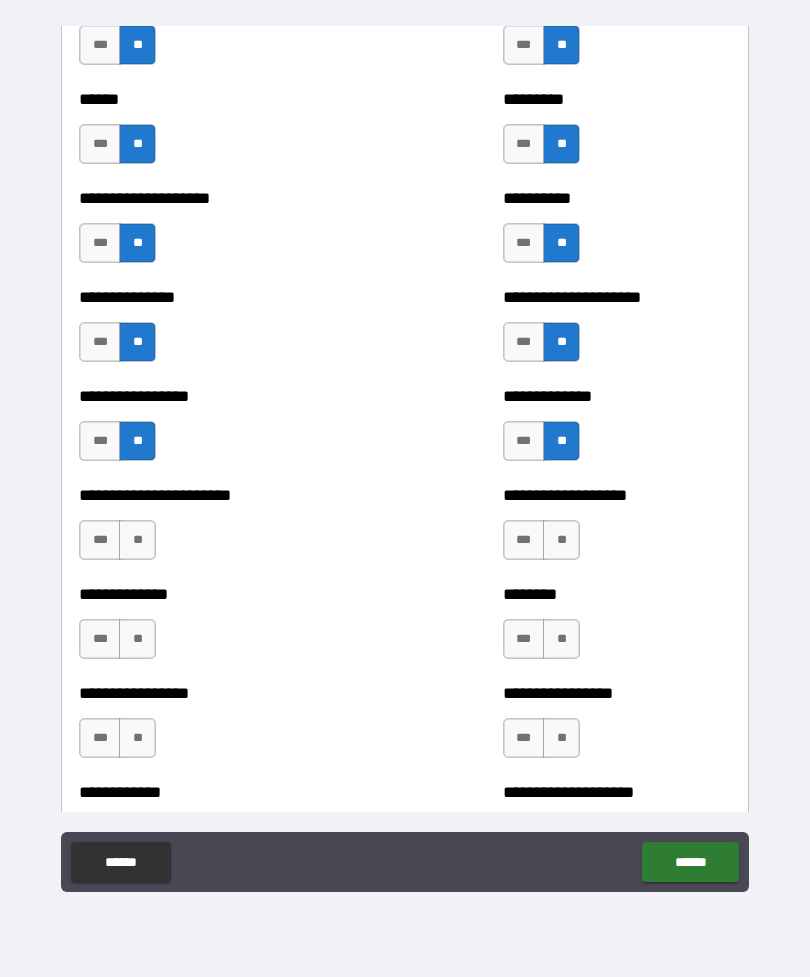 click on "**" at bounding box center [137, 540] 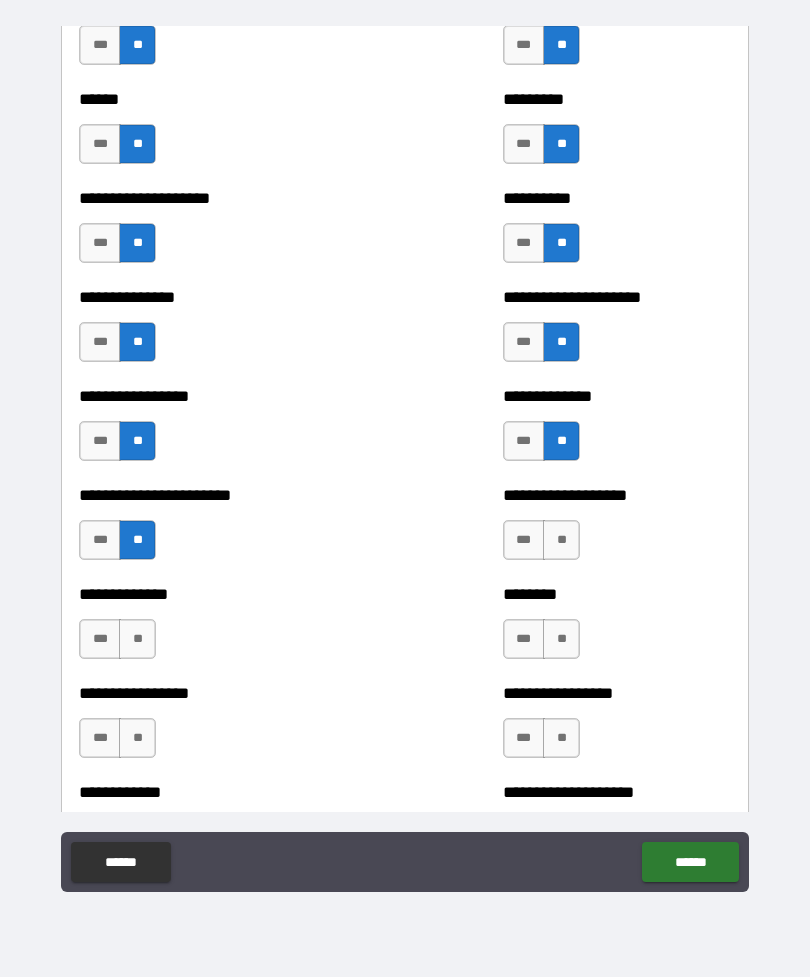 click on "**" at bounding box center [561, 540] 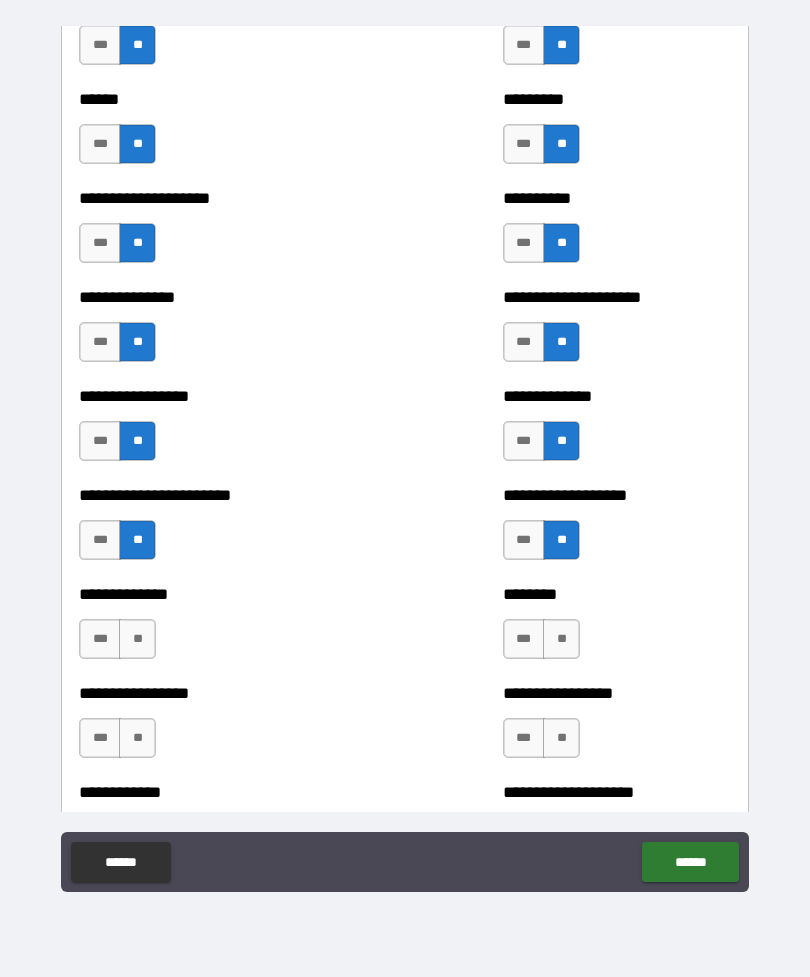 click on "**" at bounding box center (137, 639) 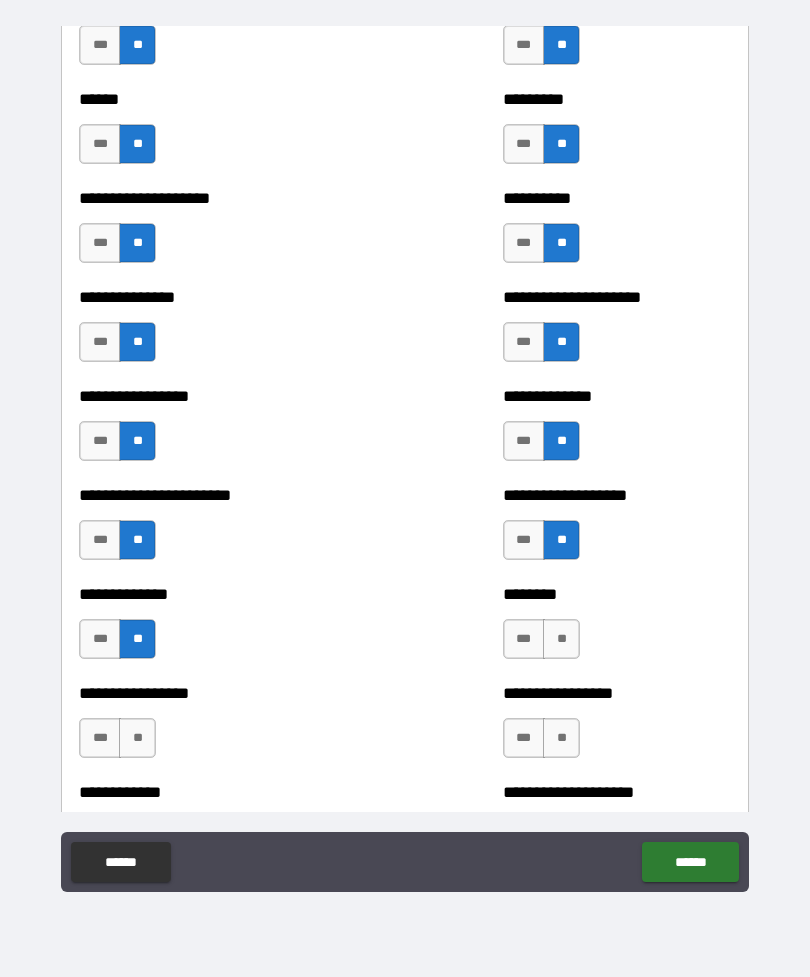 click on "**" at bounding box center [561, 639] 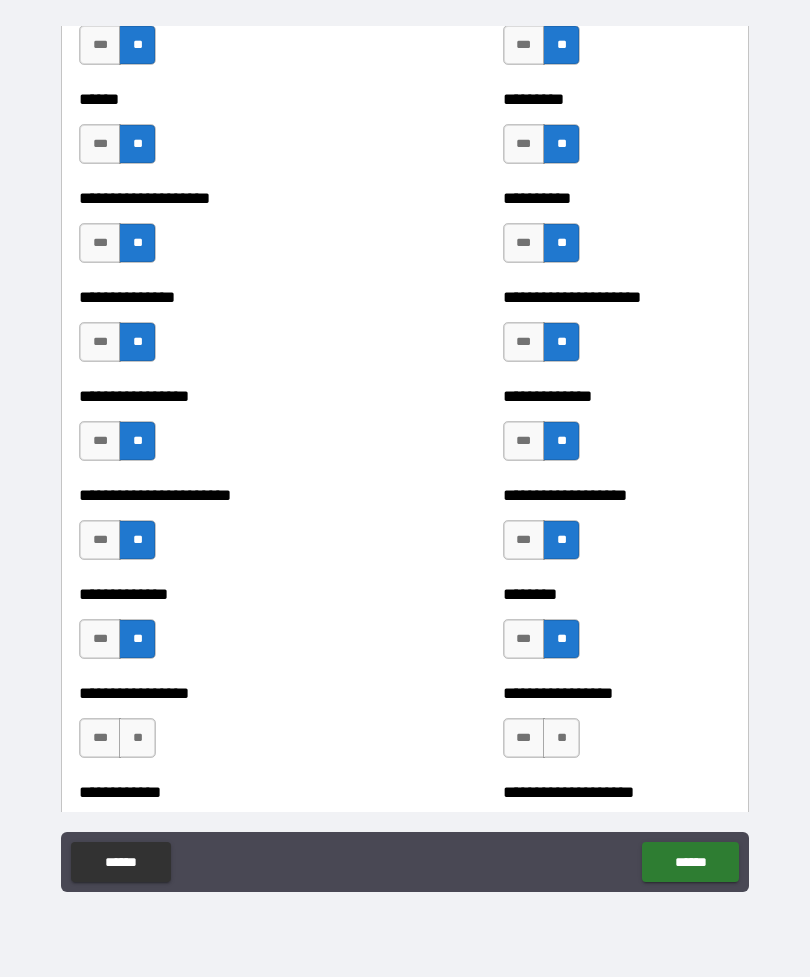 click on "**" at bounding box center (137, 738) 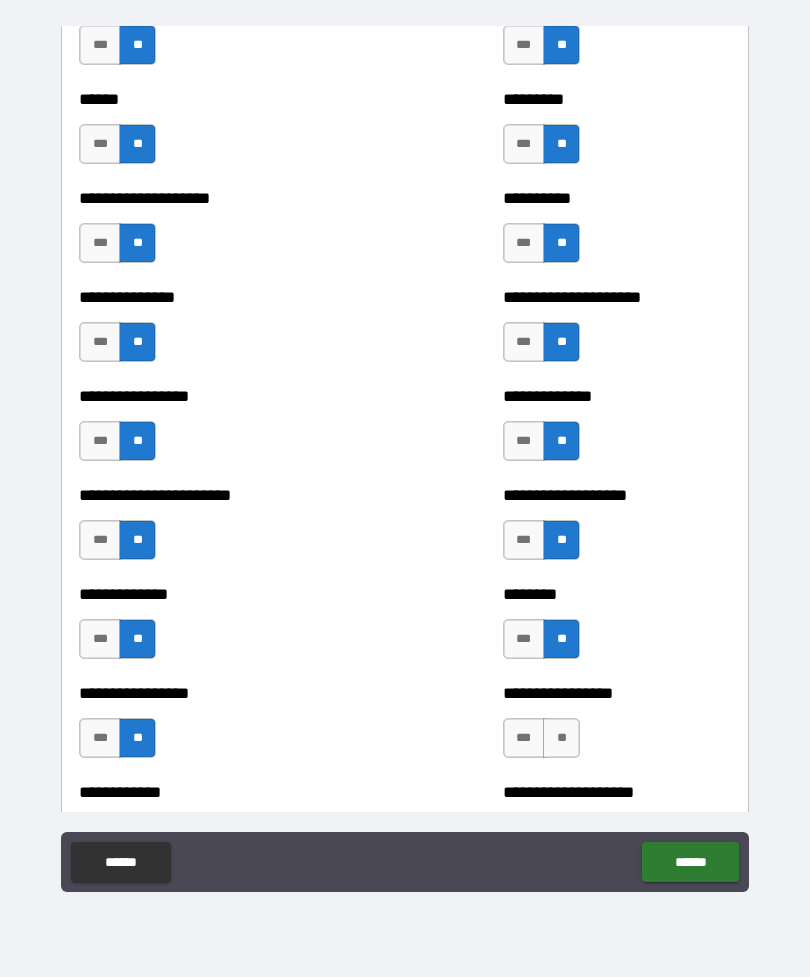 click on "**" at bounding box center (561, 738) 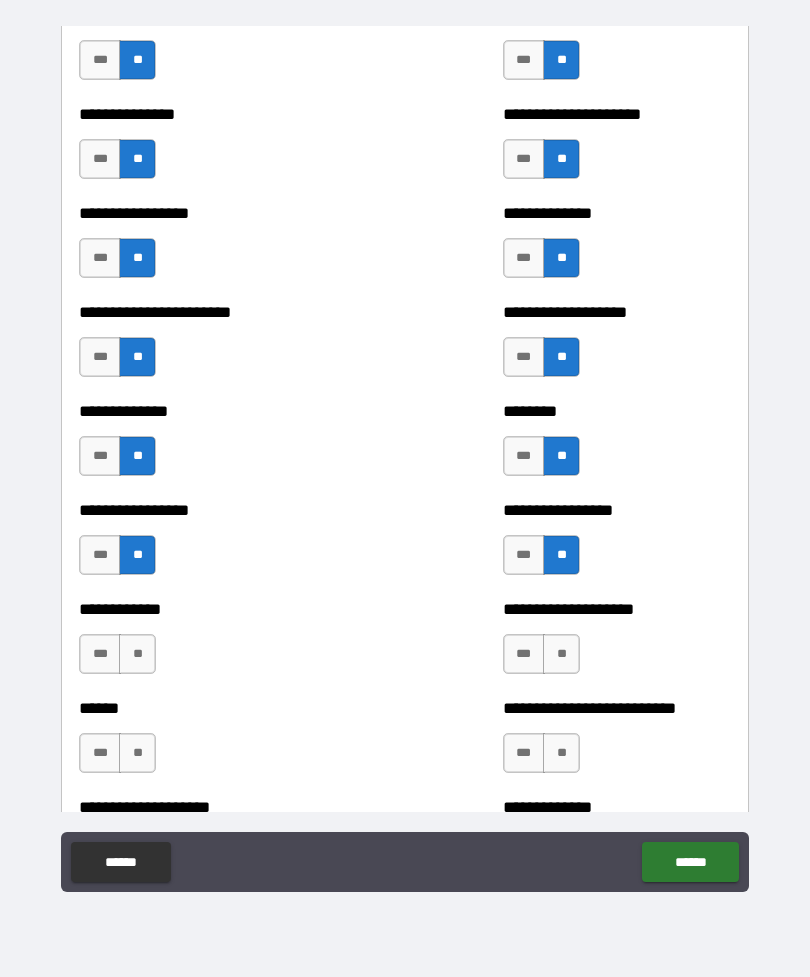 scroll, scrollTop: 3384, scrollLeft: 0, axis: vertical 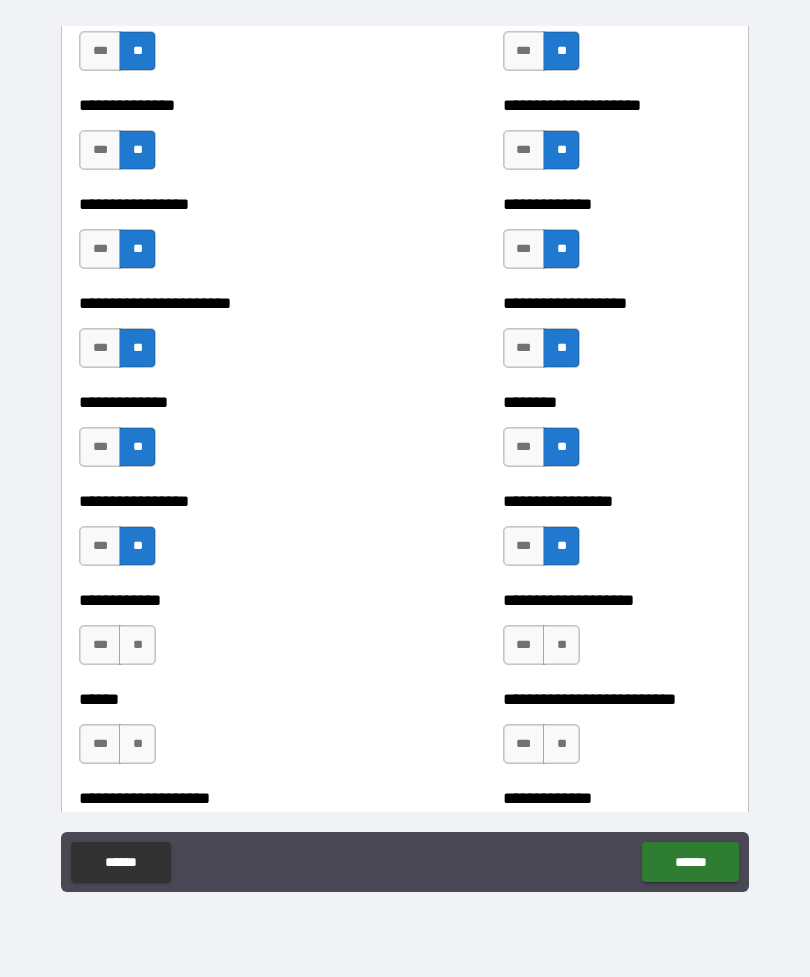click on "**" at bounding box center (561, 645) 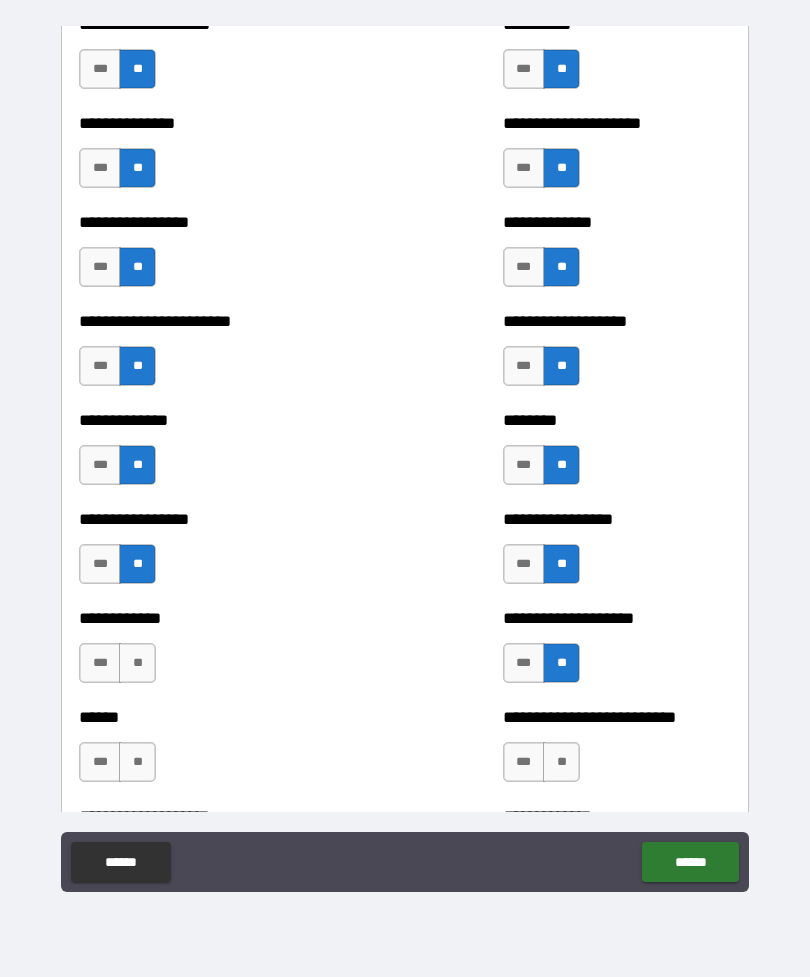 scroll, scrollTop: 3367, scrollLeft: 0, axis: vertical 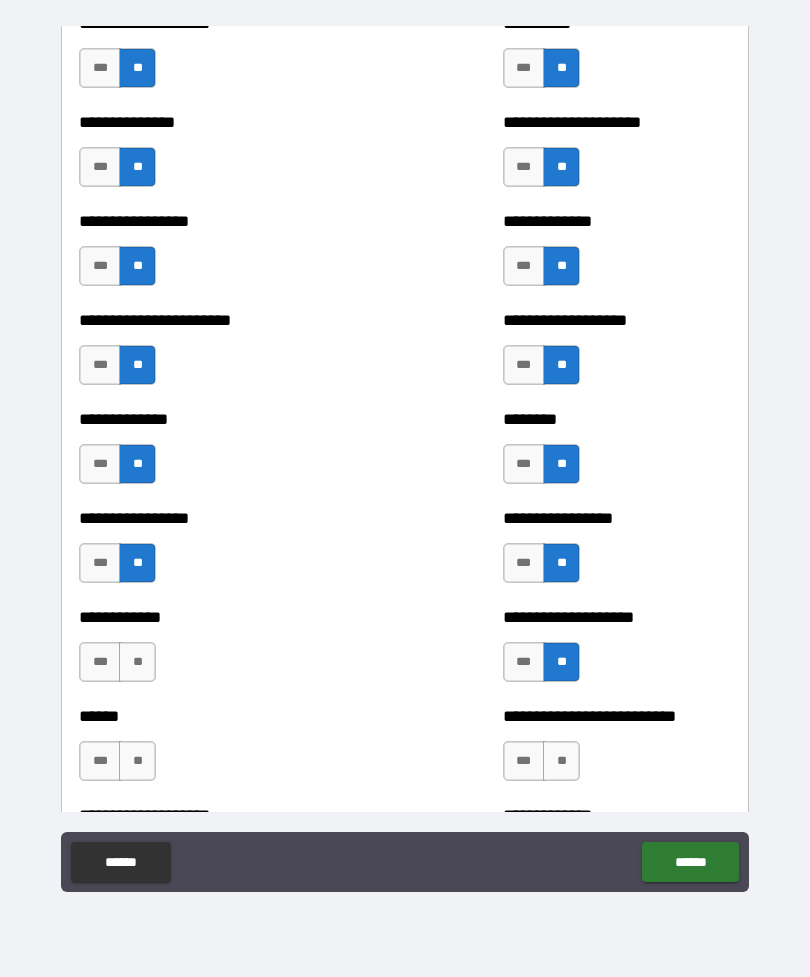 click on "**" at bounding box center [137, 662] 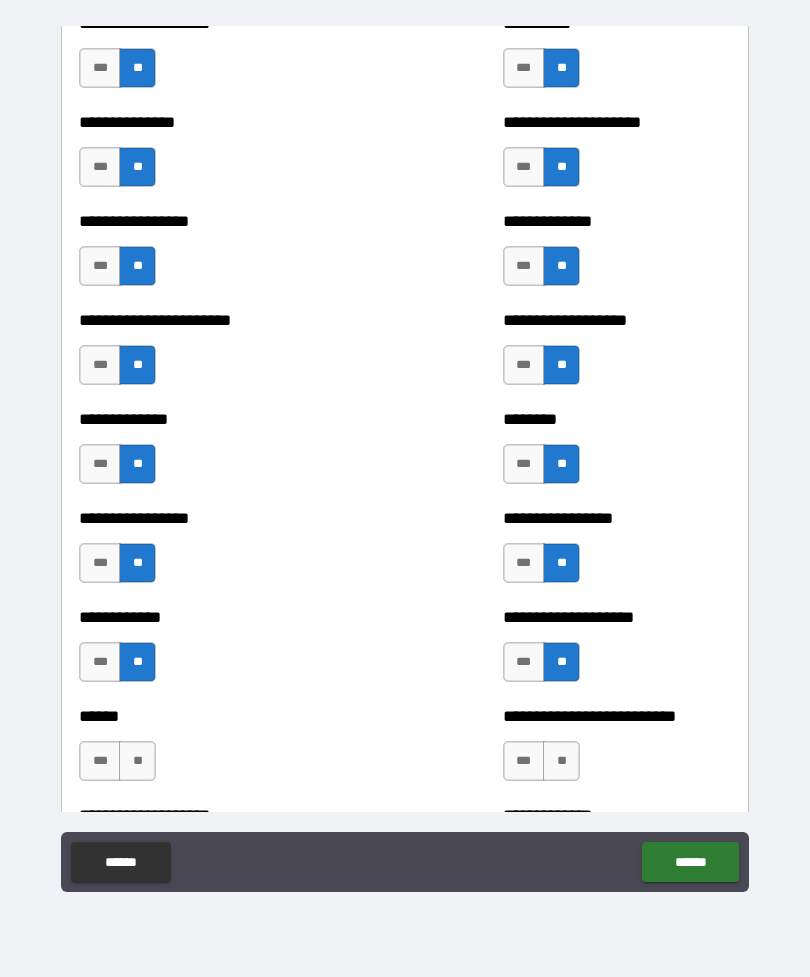 click on "**" at bounding box center [137, 761] 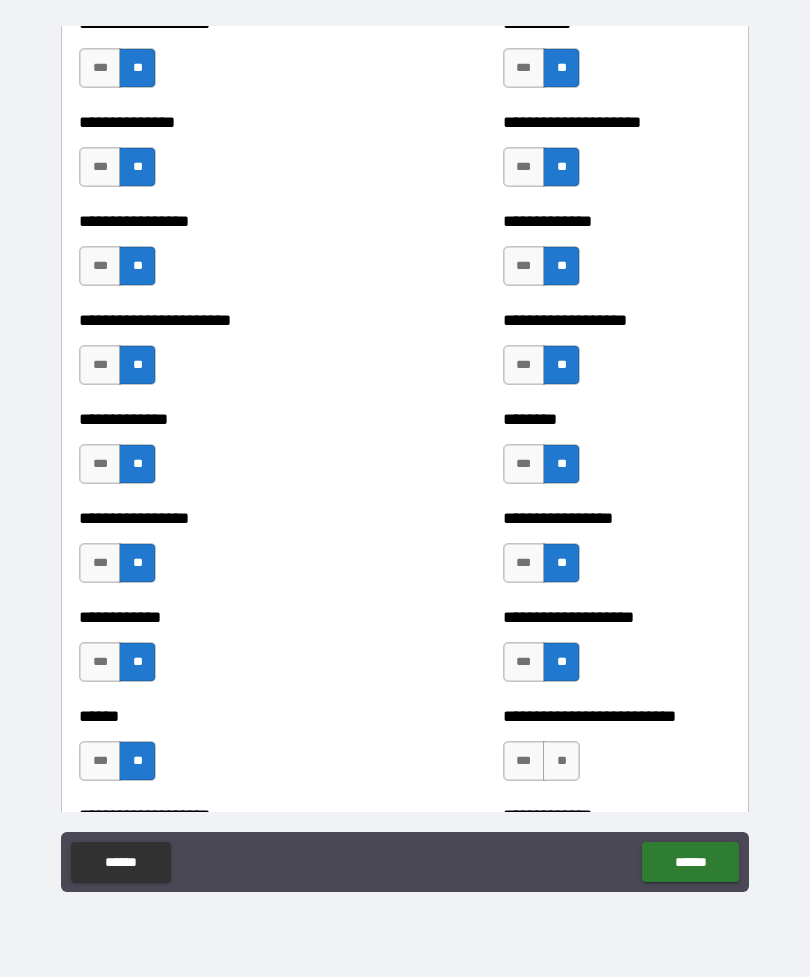 click on "**" at bounding box center [561, 761] 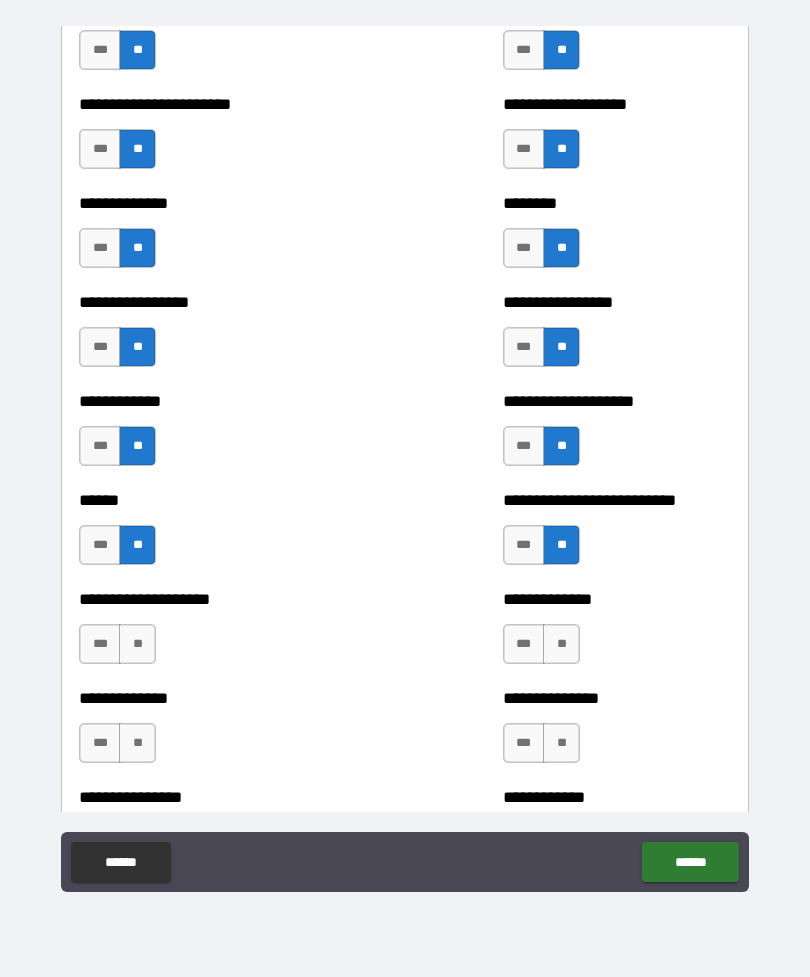 scroll, scrollTop: 3590, scrollLeft: 0, axis: vertical 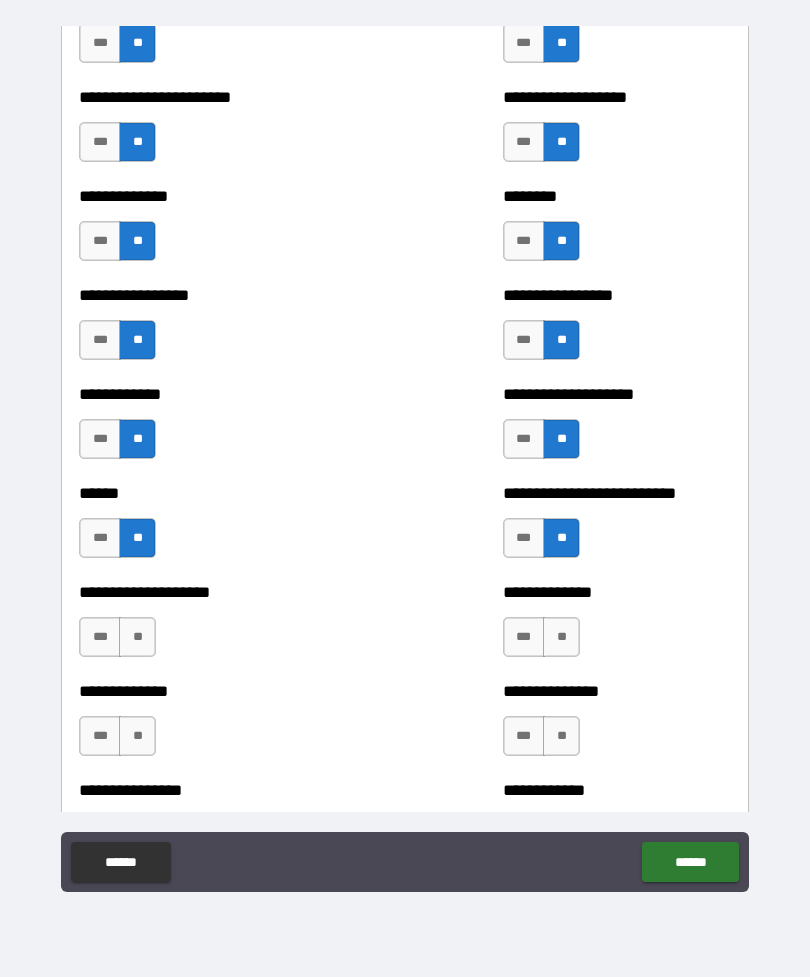 click on "**" at bounding box center [137, 637] 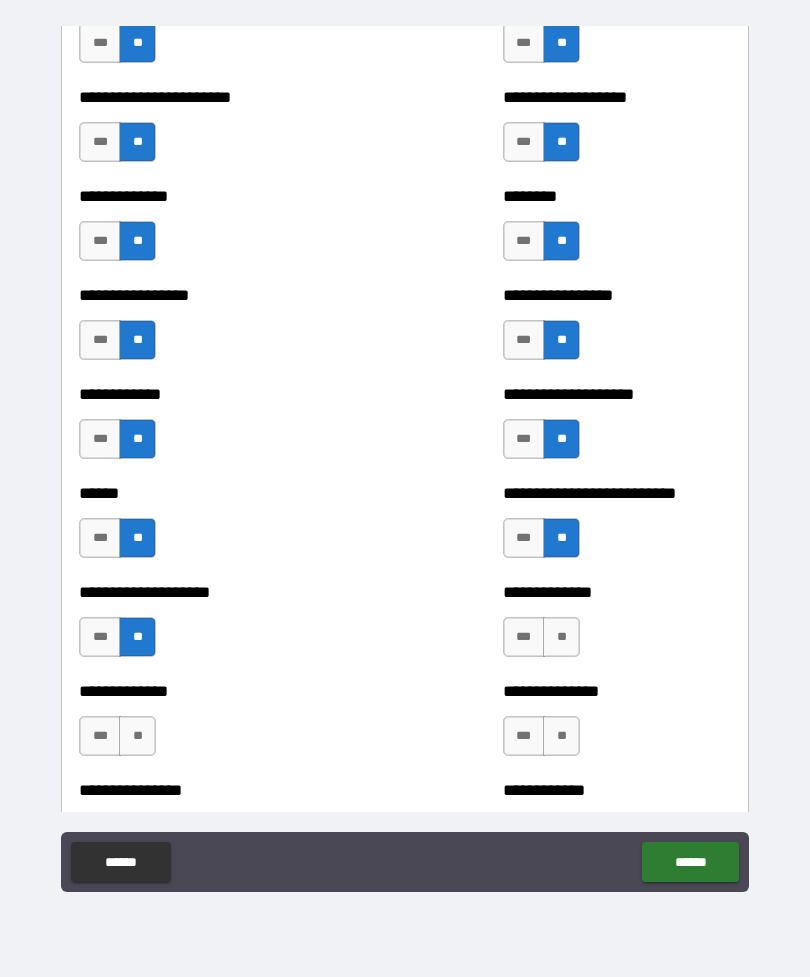 click on "**" at bounding box center [561, 637] 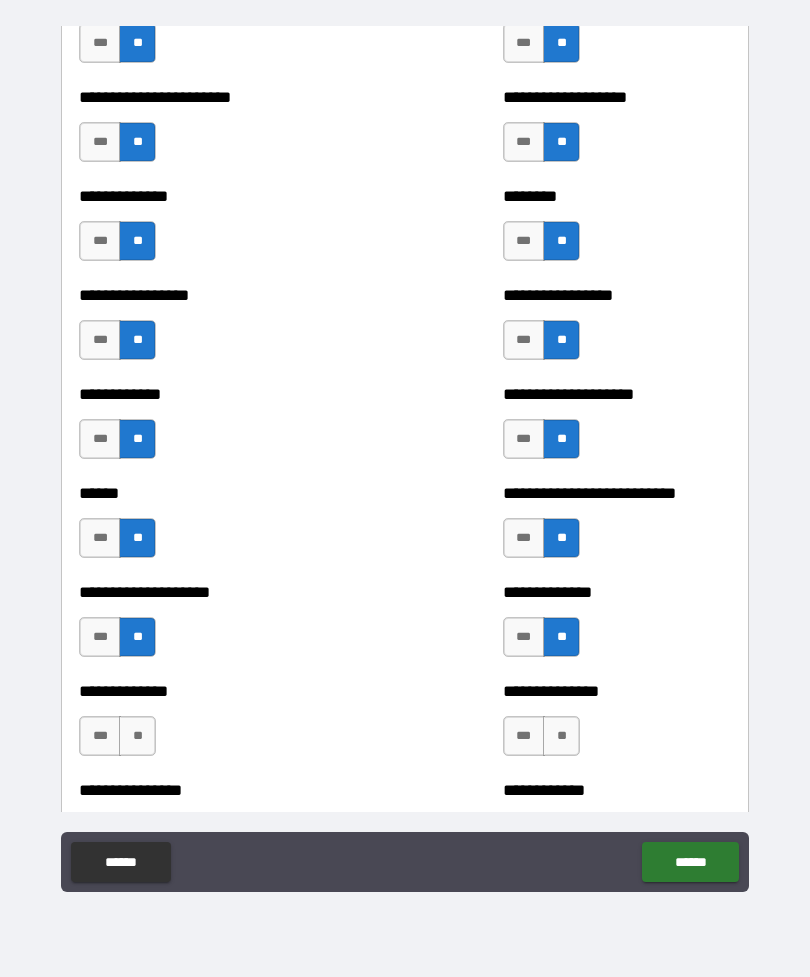 click on "**" at bounding box center (561, 736) 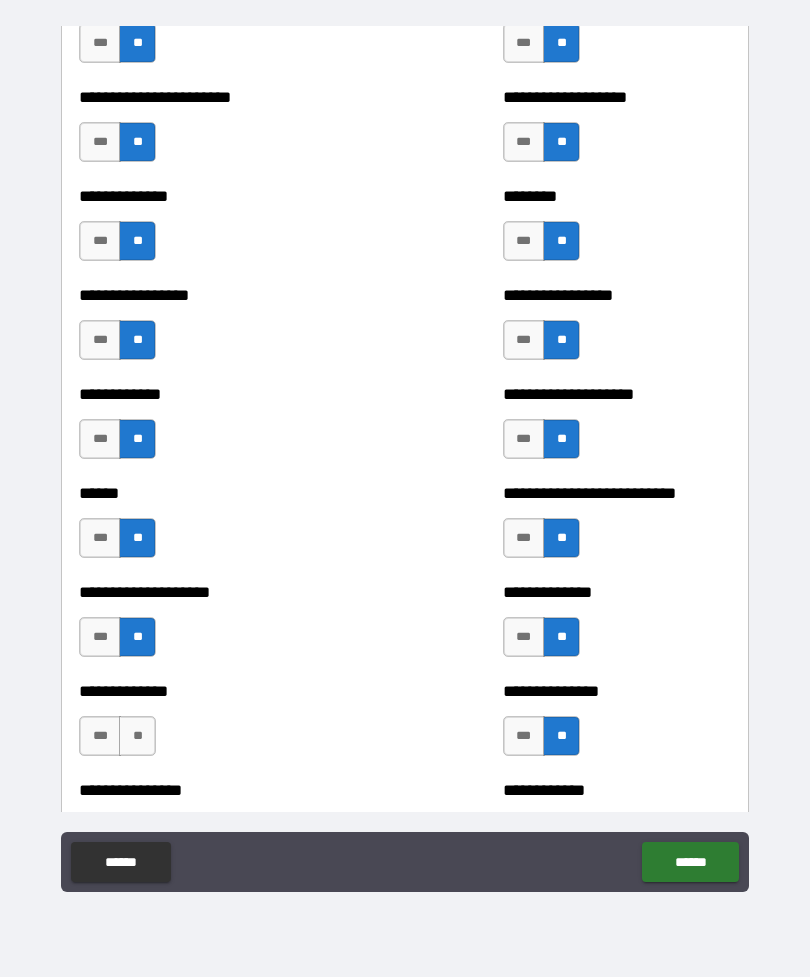 click on "**" at bounding box center [137, 736] 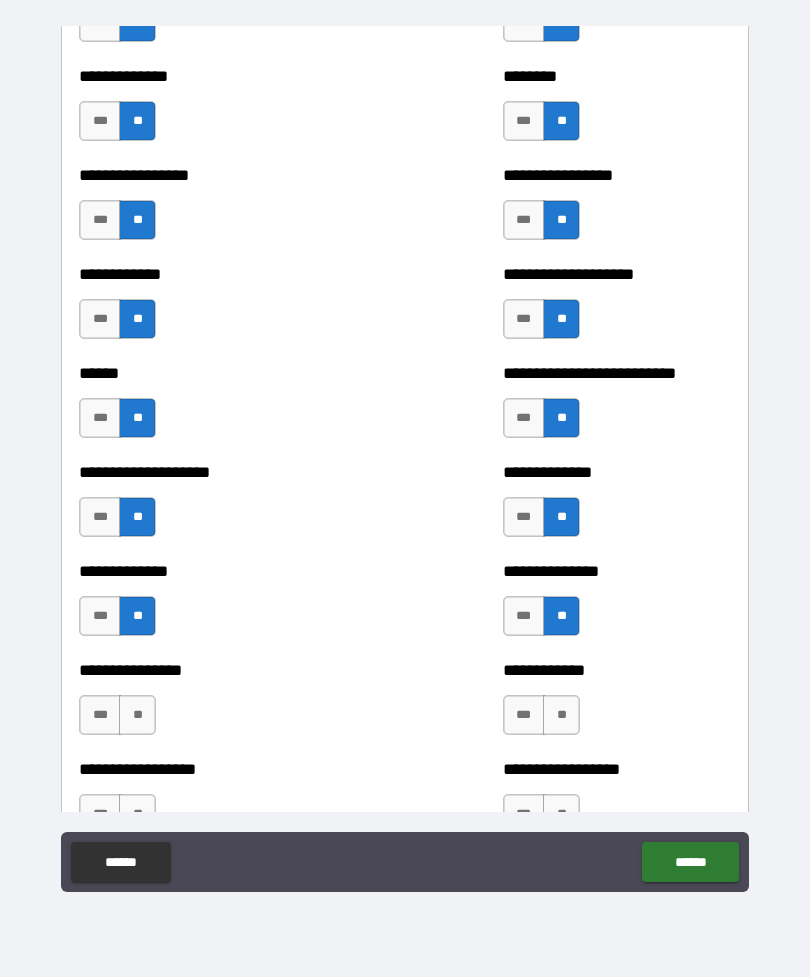scroll, scrollTop: 3709, scrollLeft: 0, axis: vertical 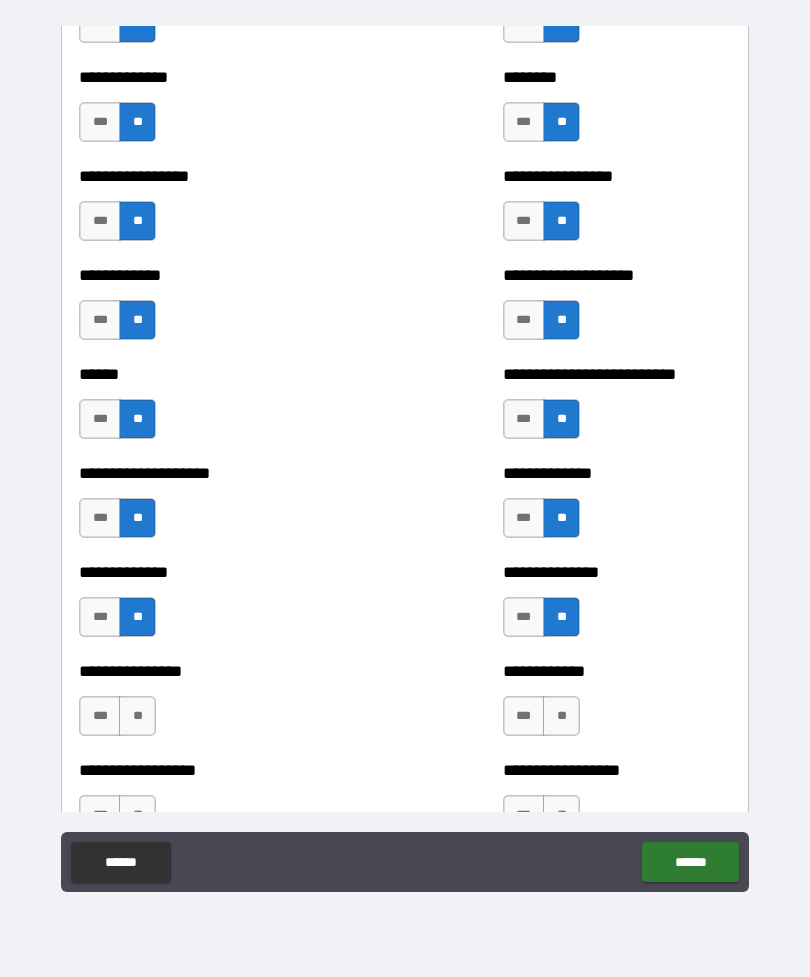 click on "**" at bounding box center (137, 716) 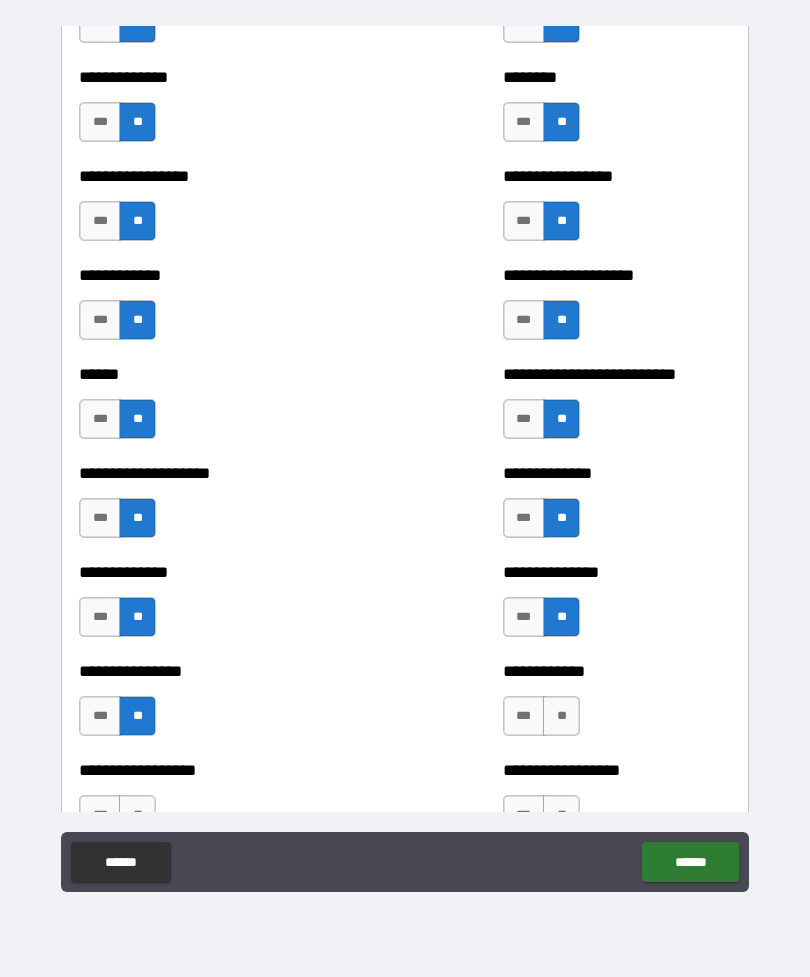 click on "**" at bounding box center [561, 716] 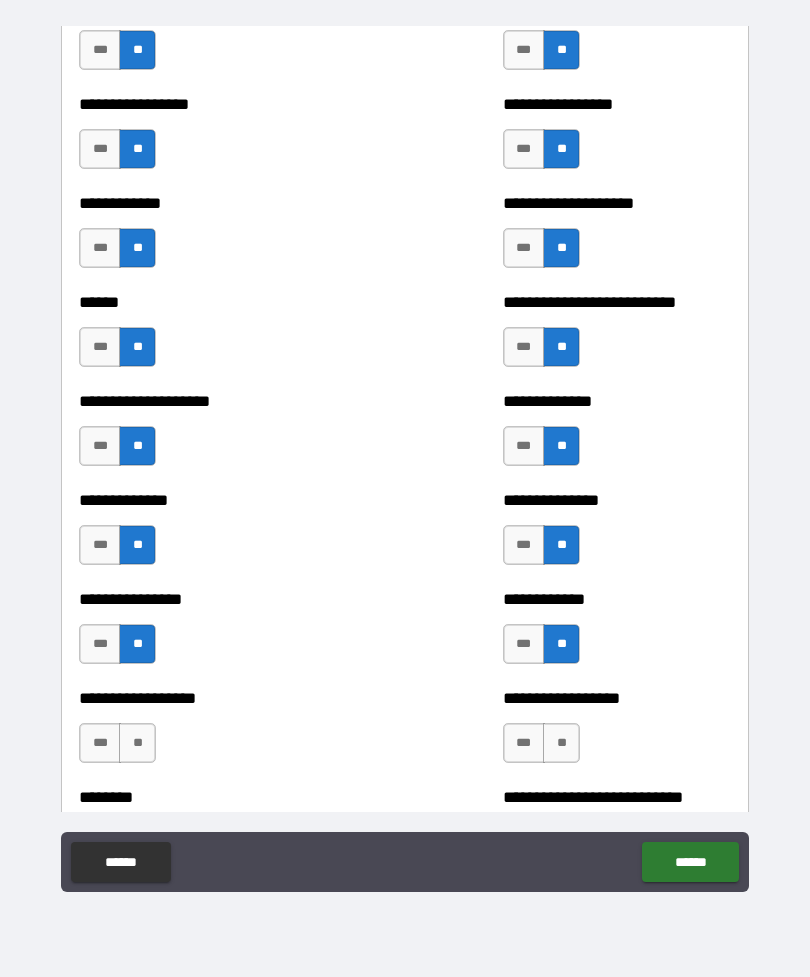 scroll, scrollTop: 3799, scrollLeft: 0, axis: vertical 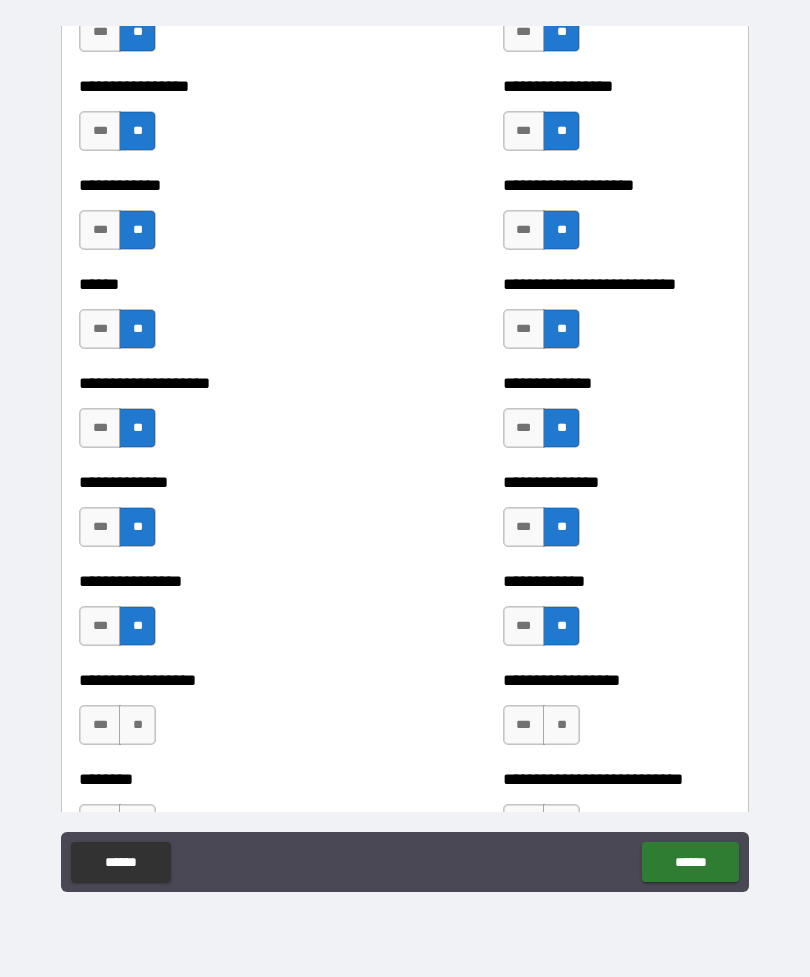 click on "**" at bounding box center [137, 725] 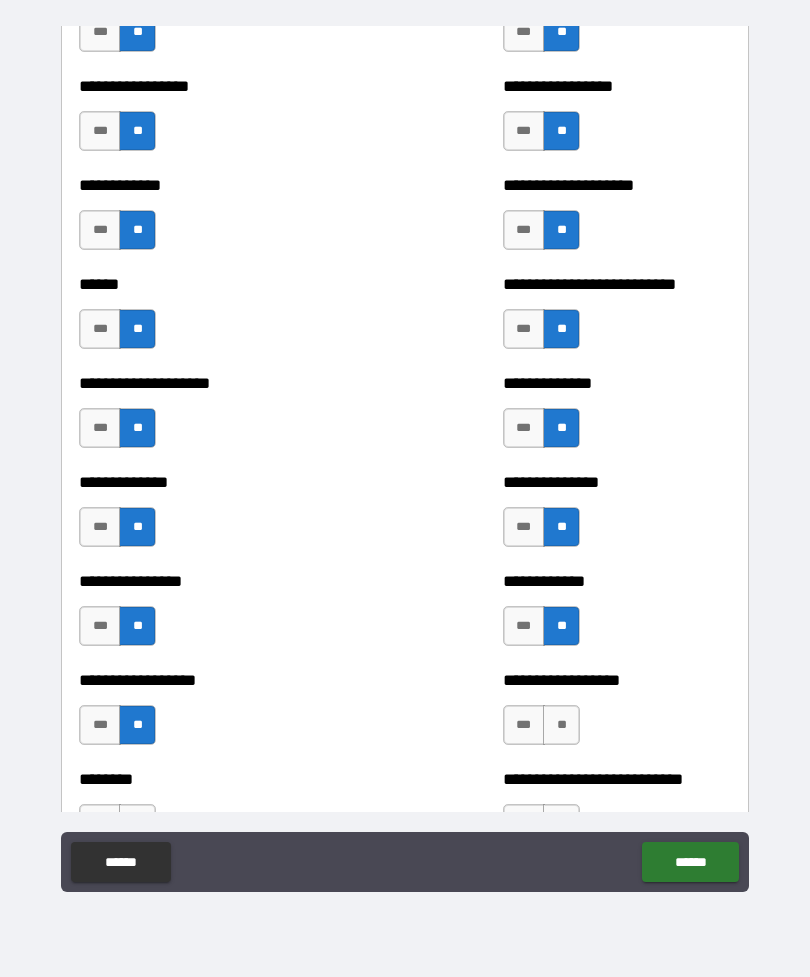 click on "**" at bounding box center [561, 725] 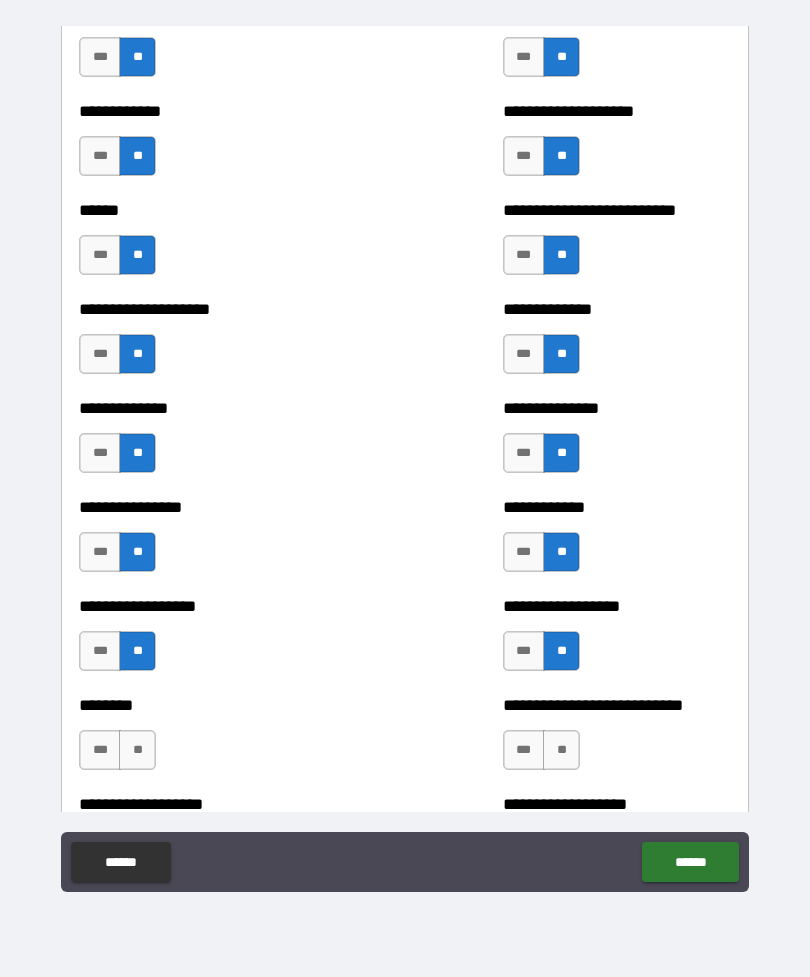 scroll, scrollTop: 3873, scrollLeft: 0, axis: vertical 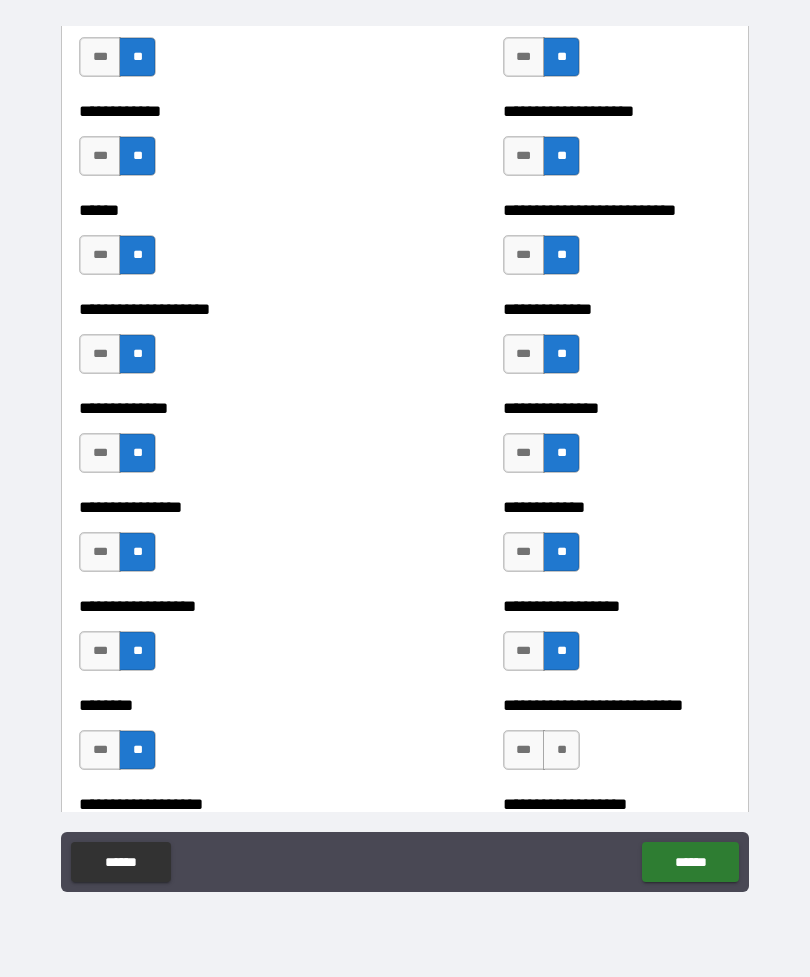 click on "**" at bounding box center [561, 750] 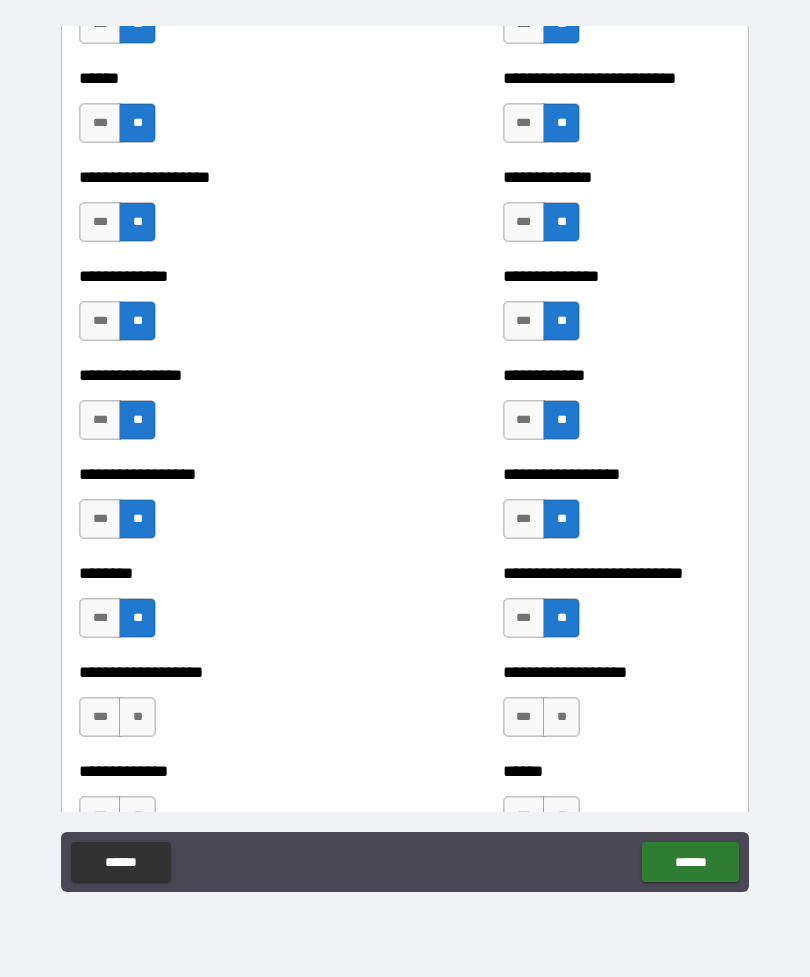 scroll, scrollTop: 4020, scrollLeft: 0, axis: vertical 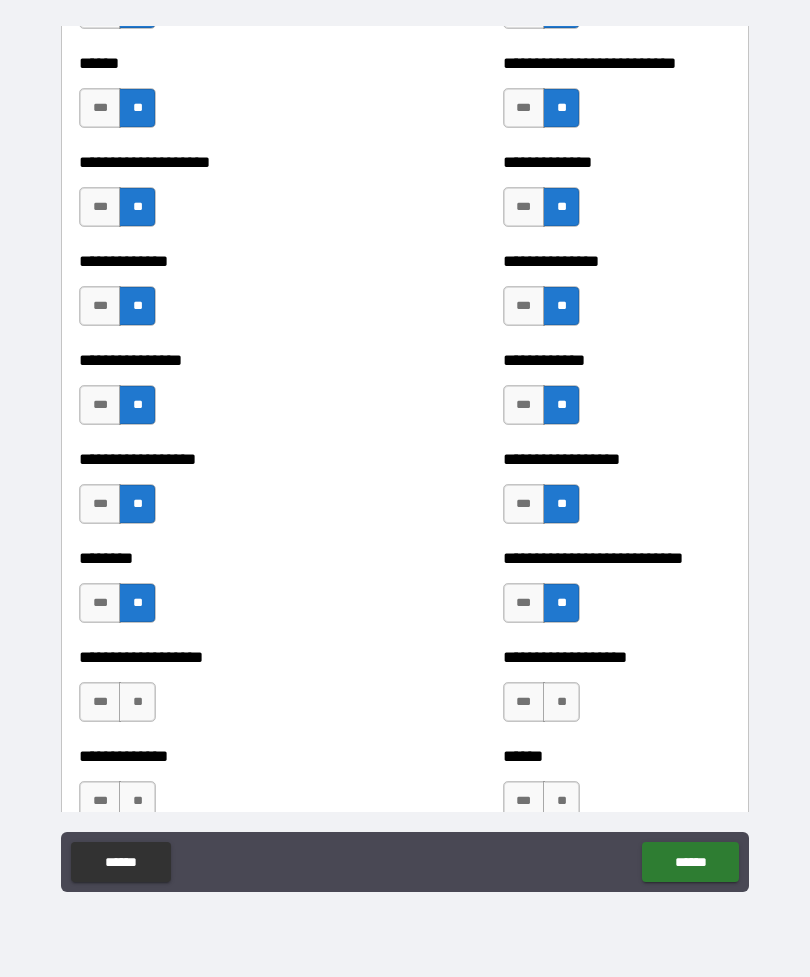 click on "**" at bounding box center (137, 702) 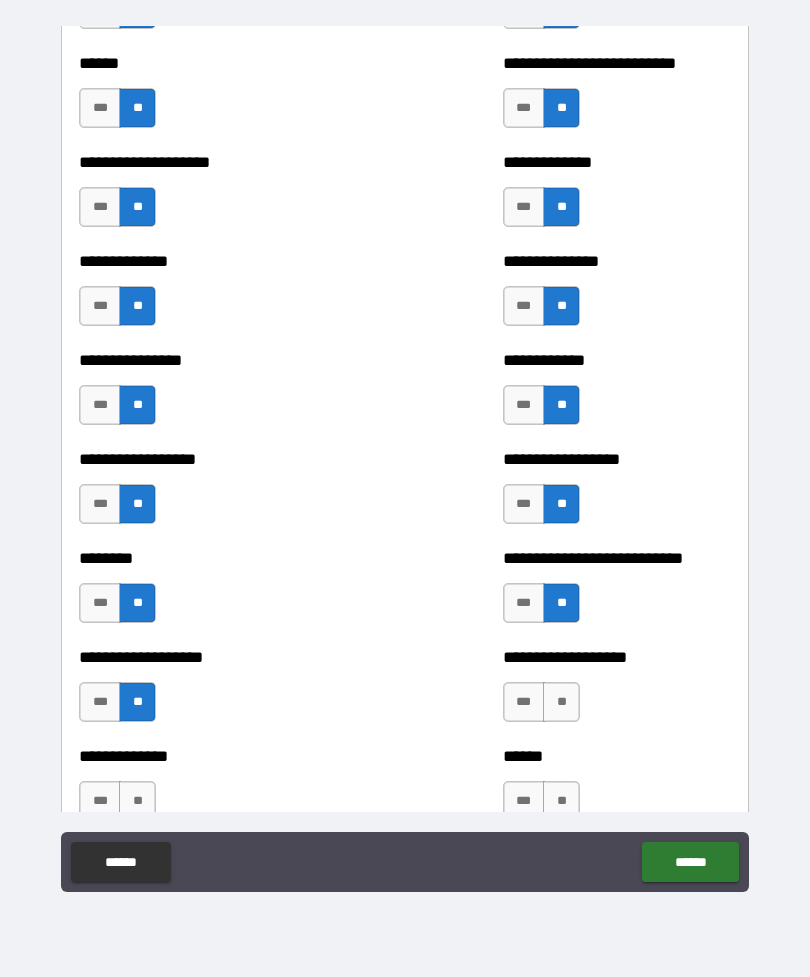 click on "**" at bounding box center (561, 702) 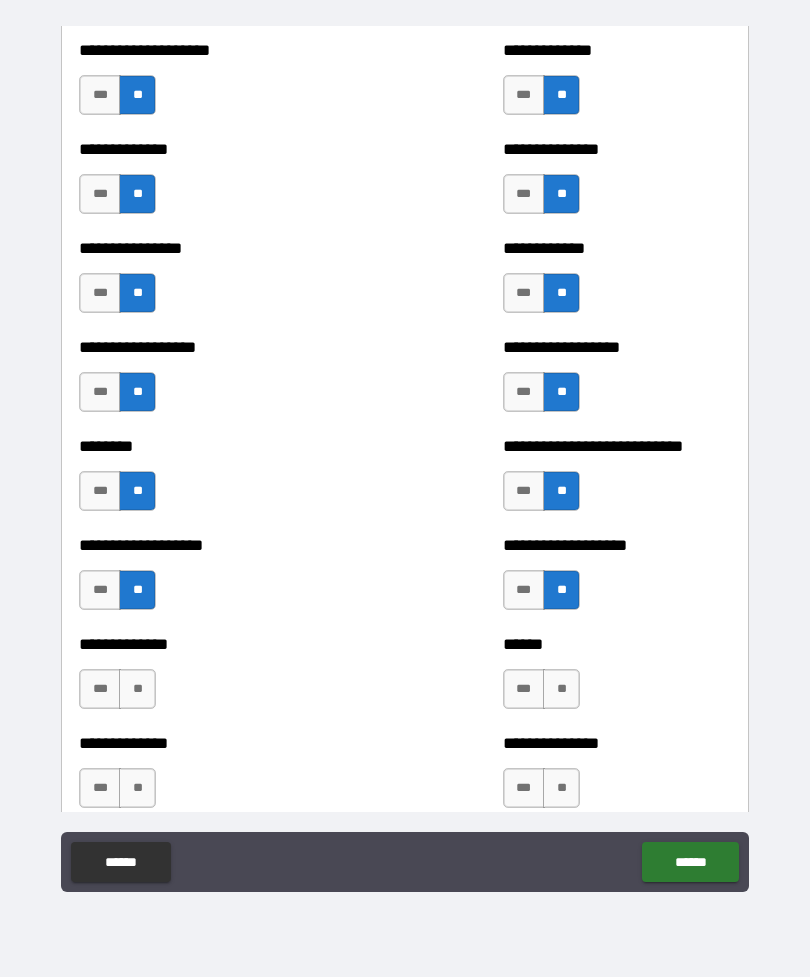 scroll, scrollTop: 4134, scrollLeft: 0, axis: vertical 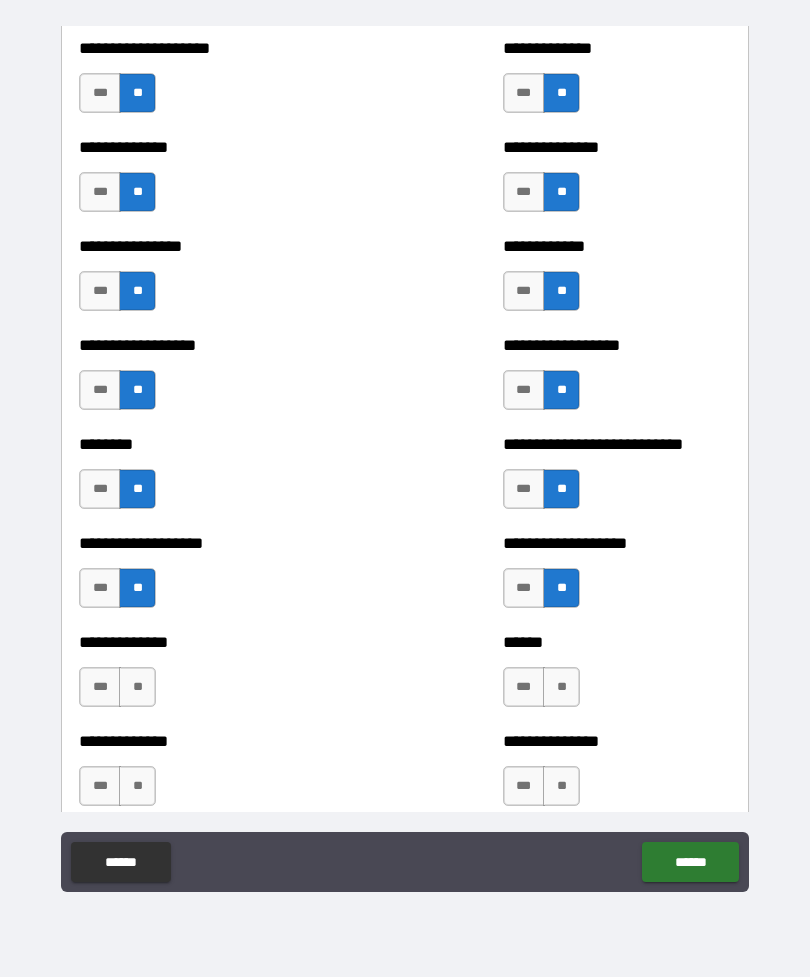 click on "**" at bounding box center [561, 687] 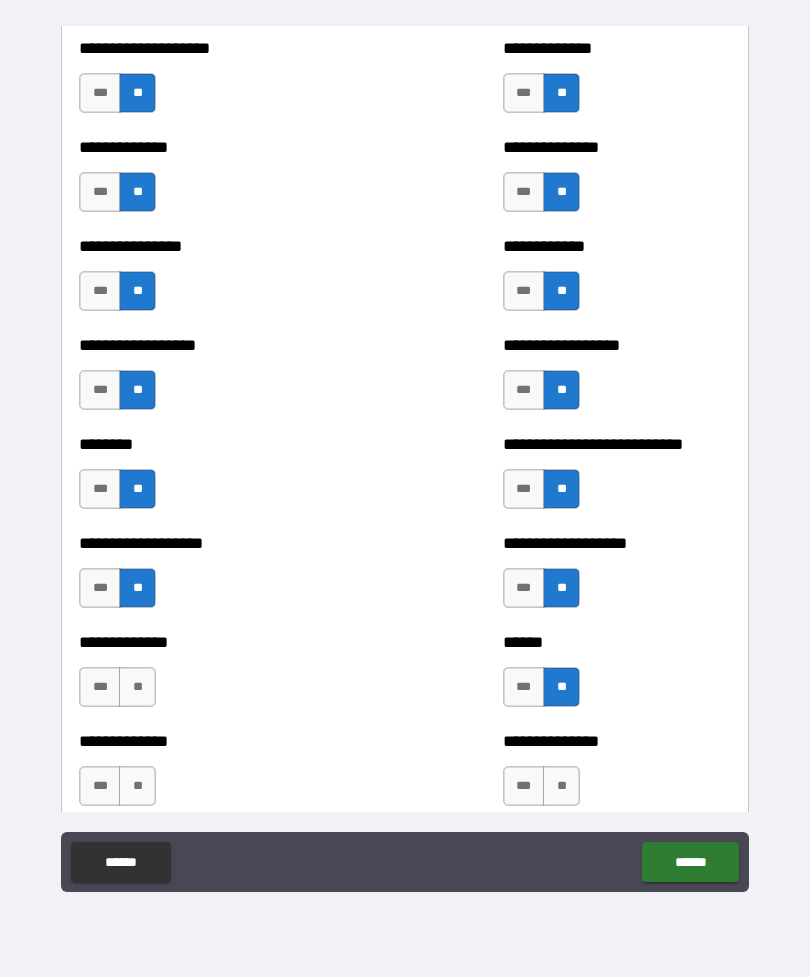 click on "**" at bounding box center [137, 687] 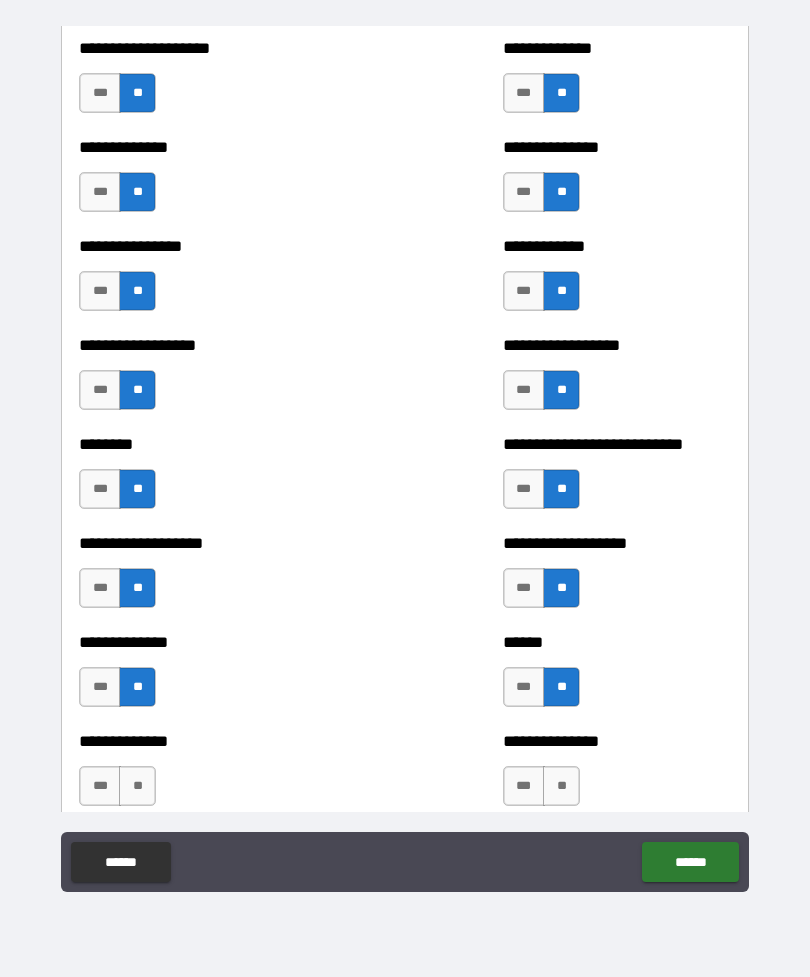 click on "**" at bounding box center [137, 786] 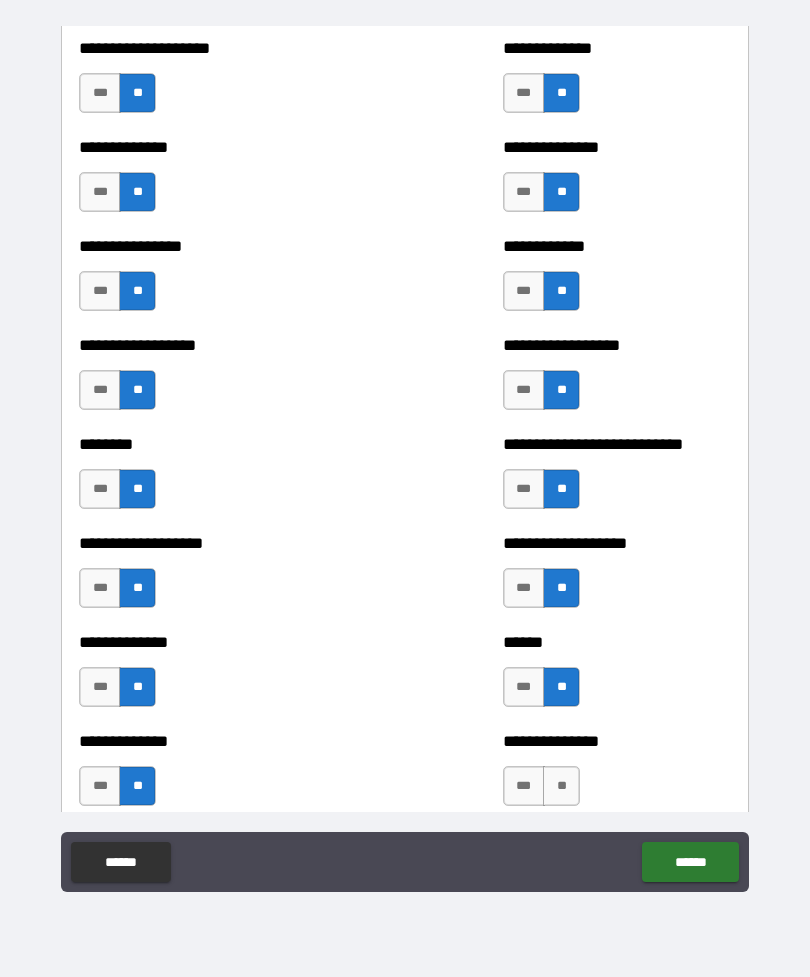 scroll, scrollTop: 4253, scrollLeft: 0, axis: vertical 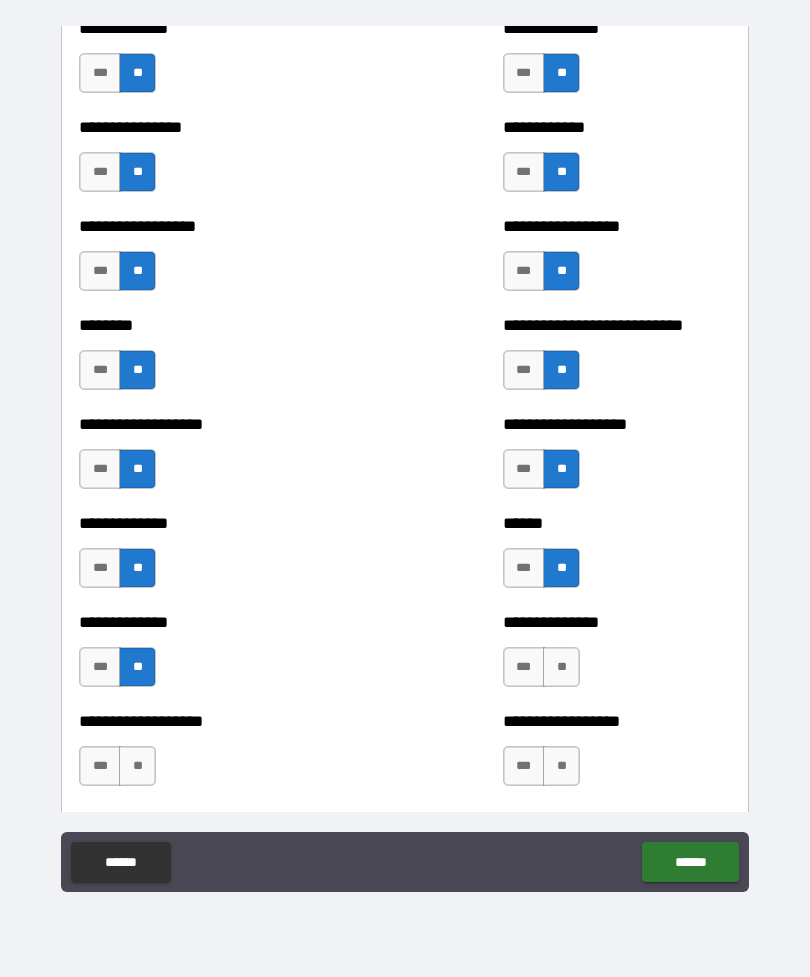 click on "**" at bounding box center [561, 667] 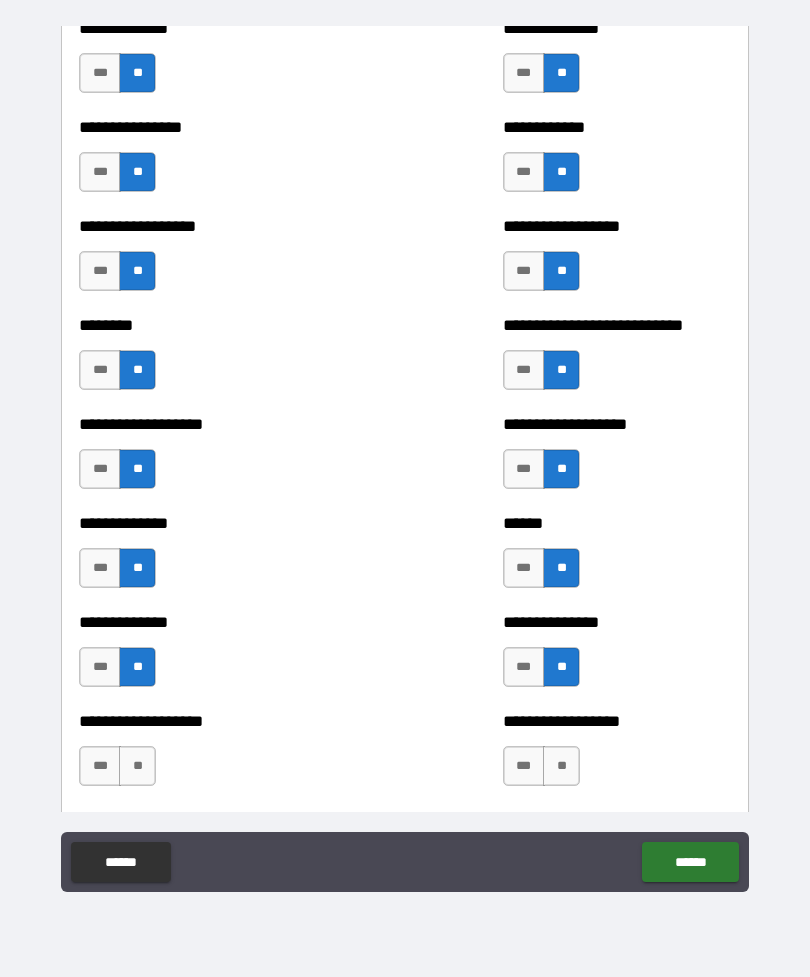 click on "**" at bounding box center (561, 766) 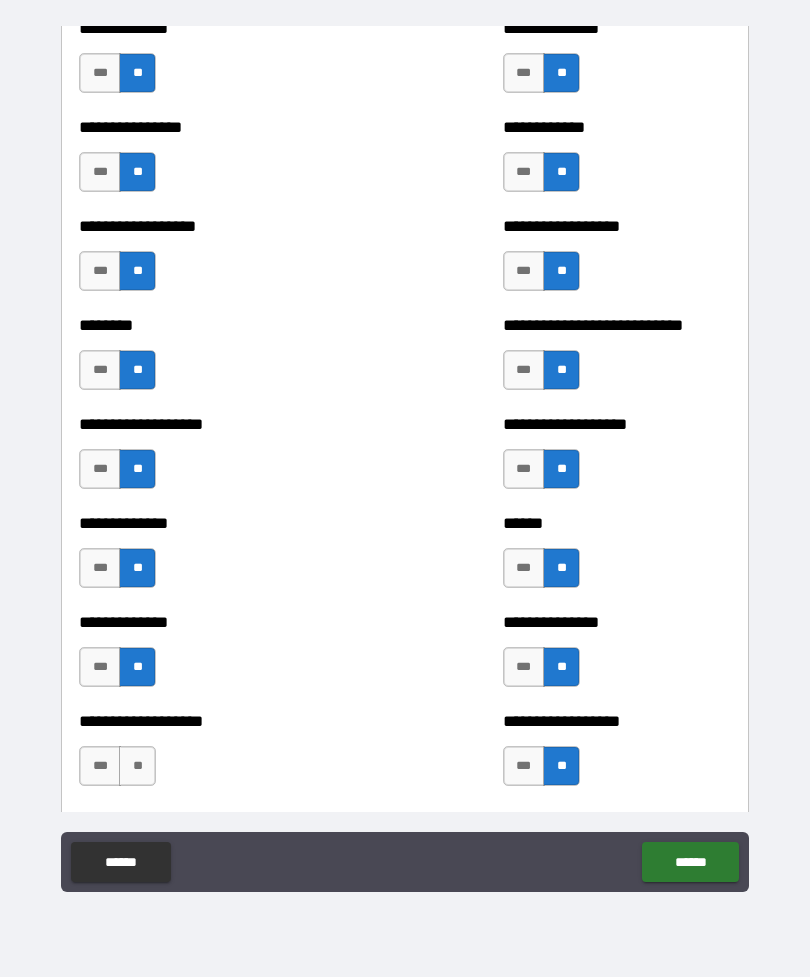 click on "**" at bounding box center [137, 766] 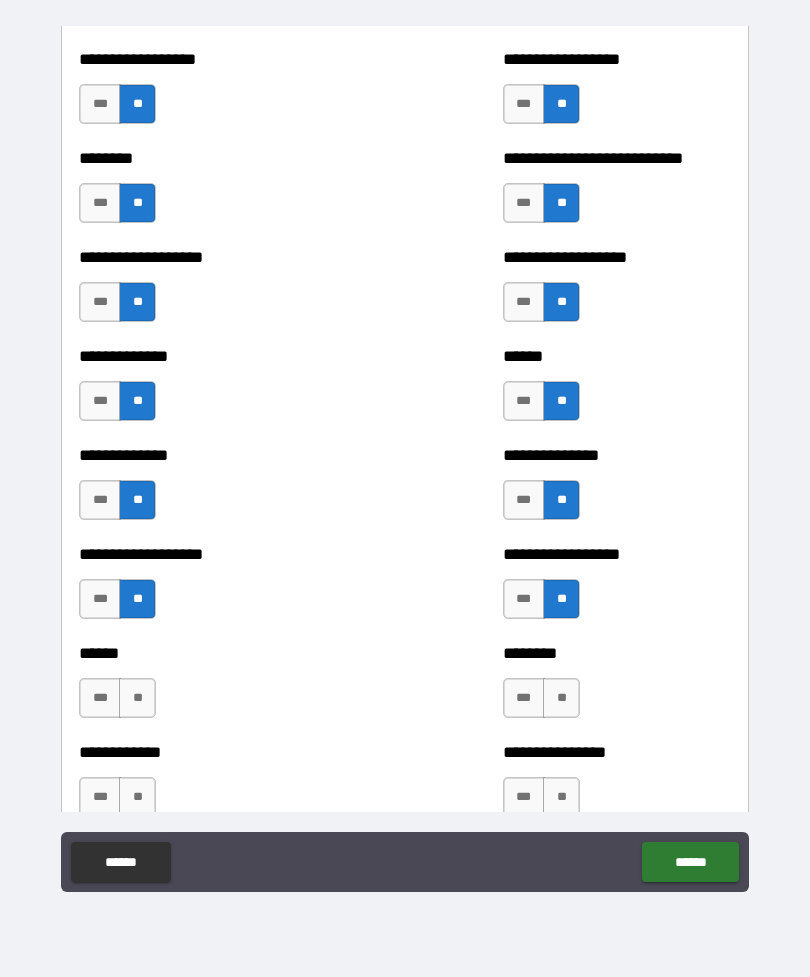 scroll, scrollTop: 4447, scrollLeft: 0, axis: vertical 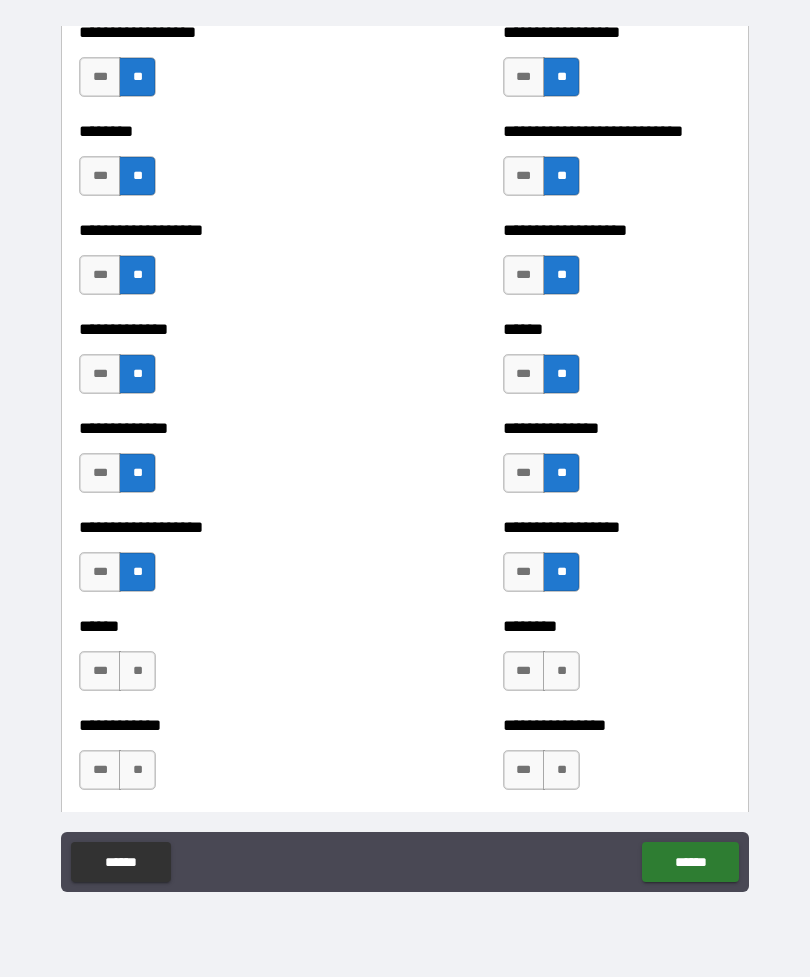 click on "**" at bounding box center (137, 671) 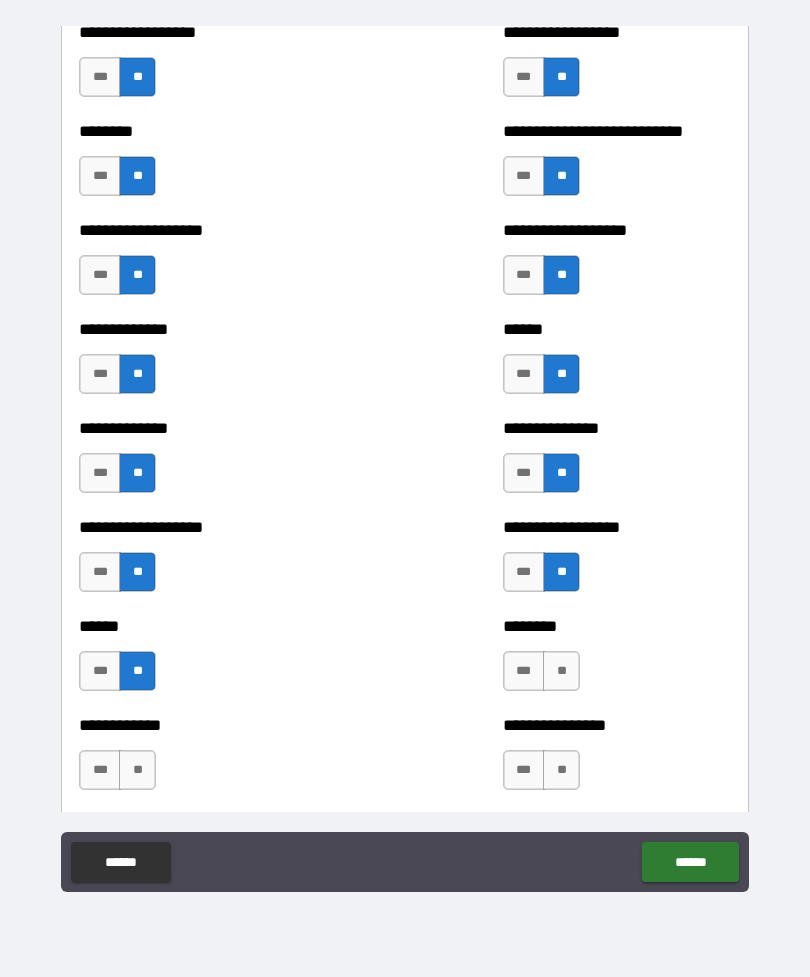 click on "**" at bounding box center [137, 770] 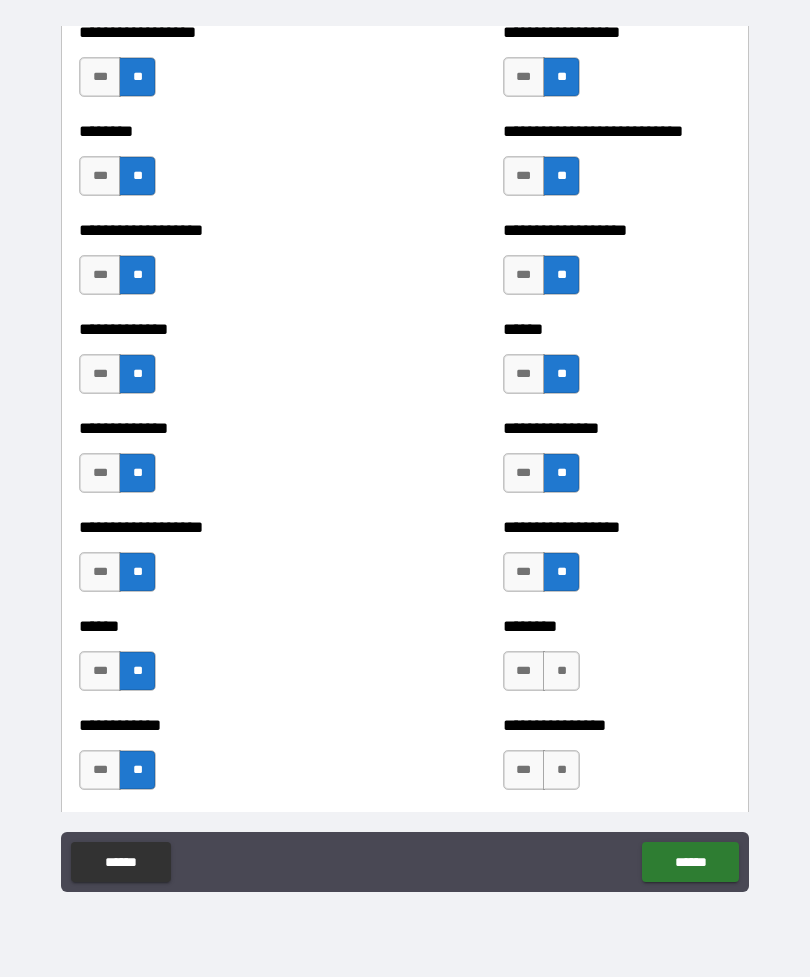click on "**" at bounding box center (561, 671) 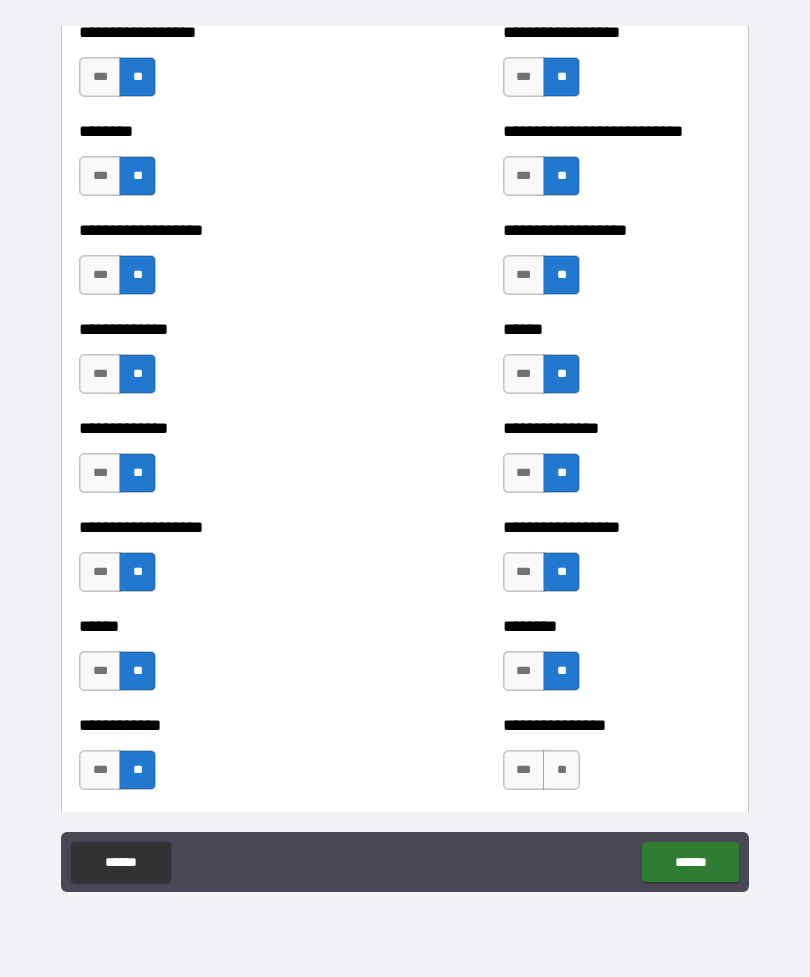 click on "**" at bounding box center (561, 770) 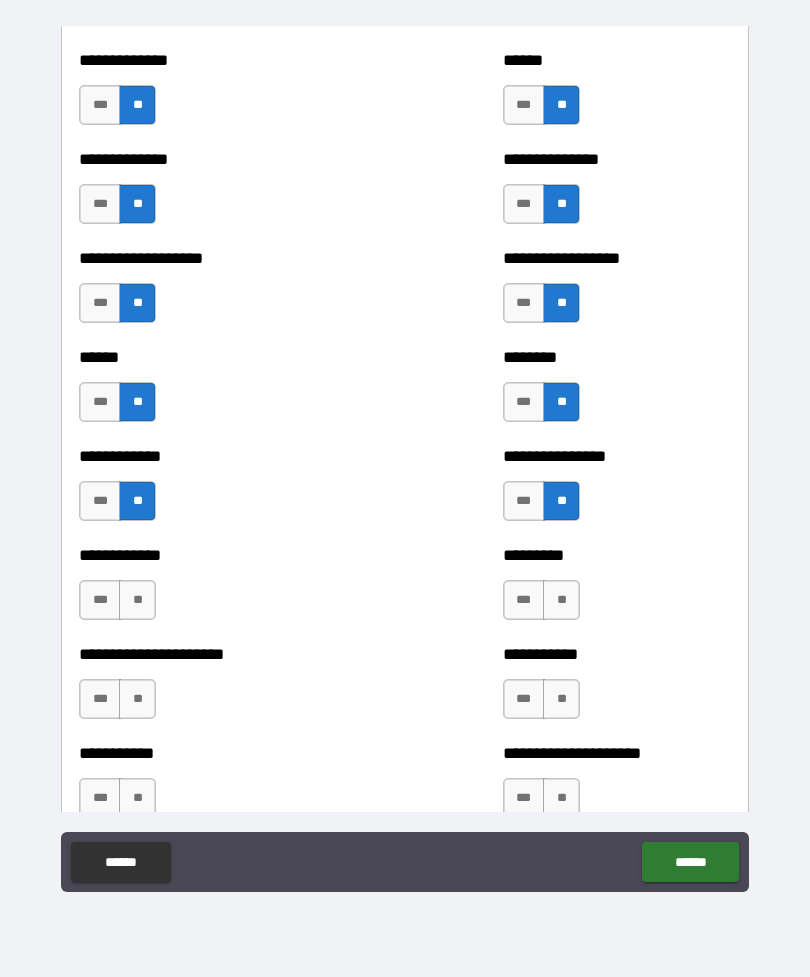scroll, scrollTop: 4740, scrollLeft: 0, axis: vertical 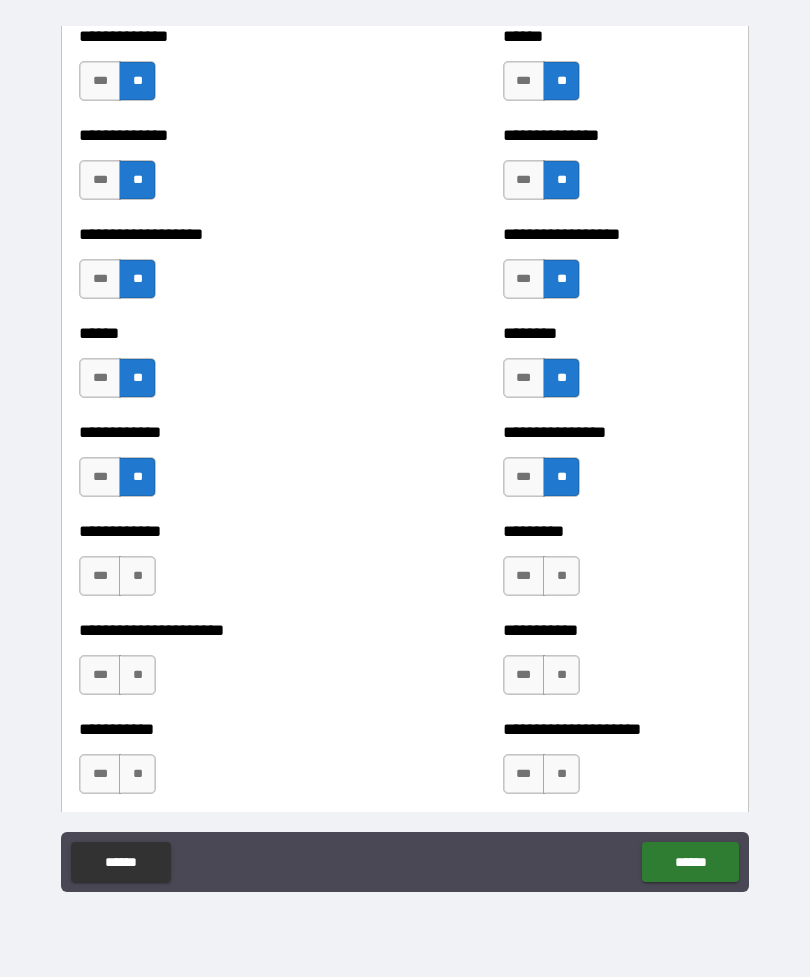 click on "**" at bounding box center [561, 576] 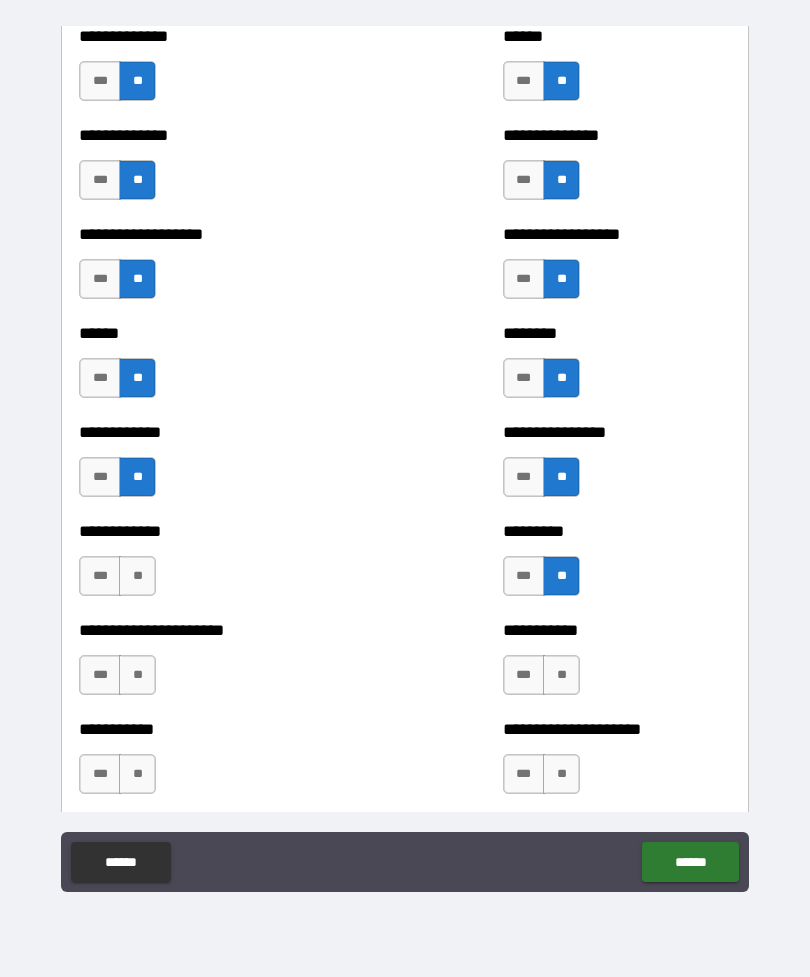 click on "**" at bounding box center (137, 576) 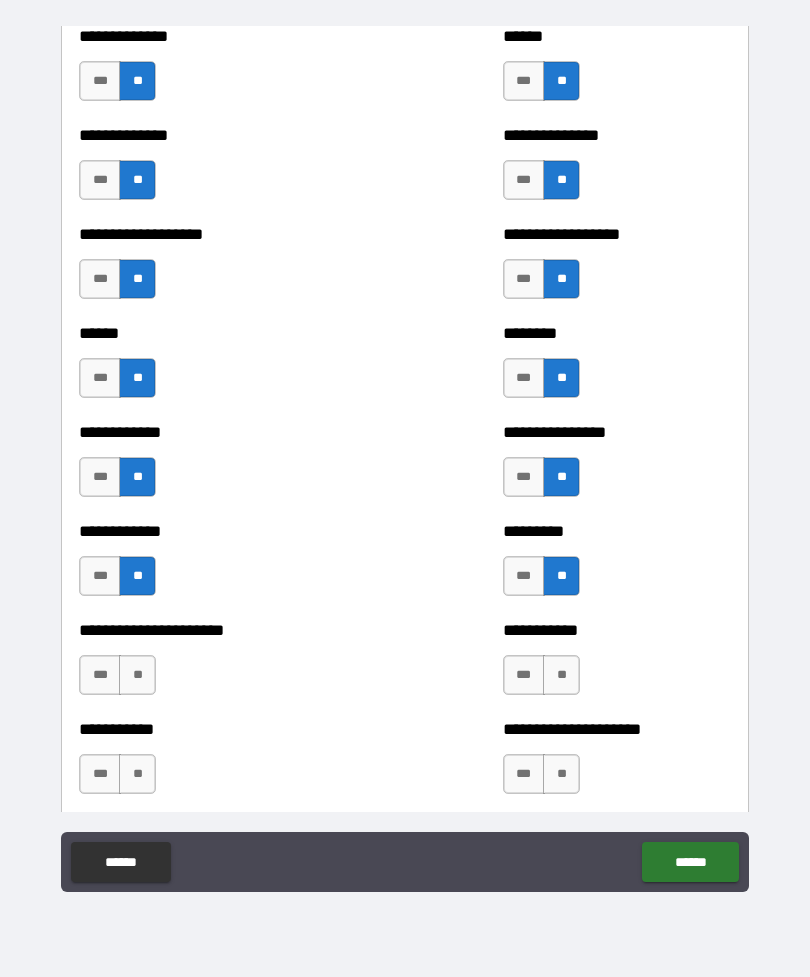 click on "**" at bounding box center (137, 675) 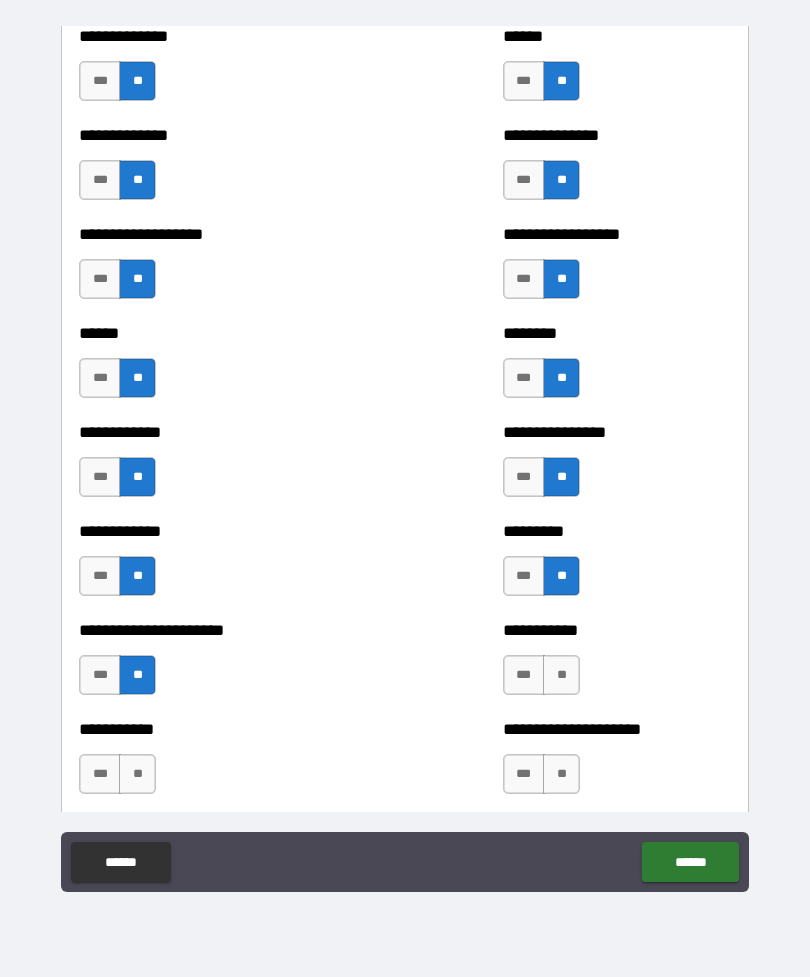 click on "**" at bounding box center (561, 675) 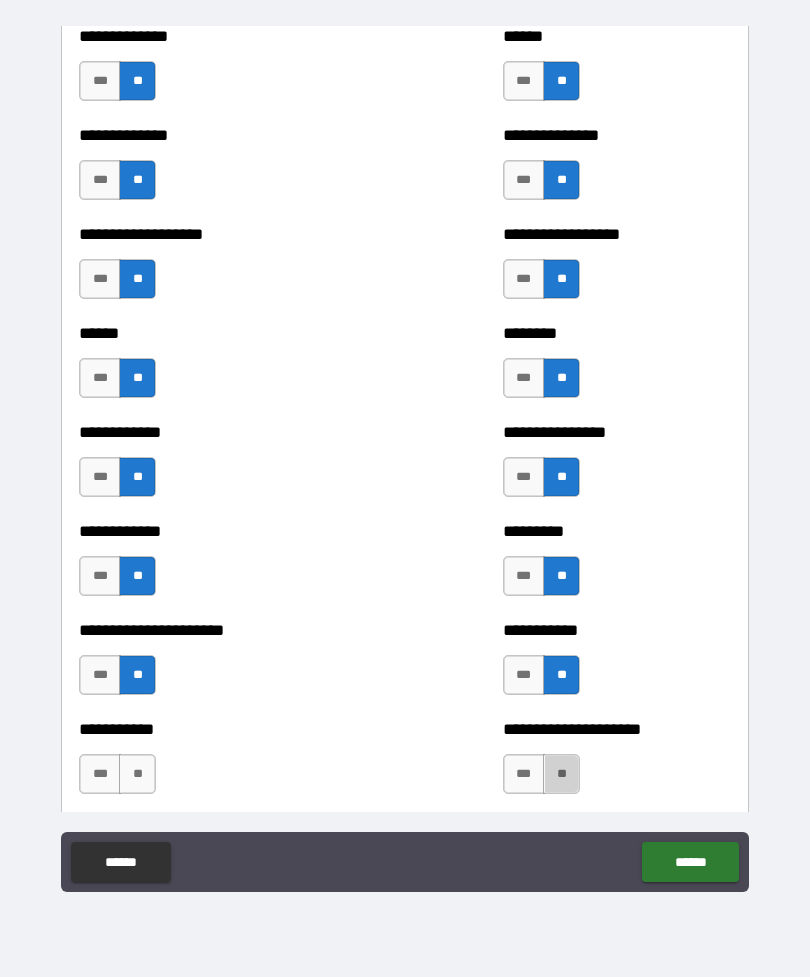click on "**" at bounding box center (561, 774) 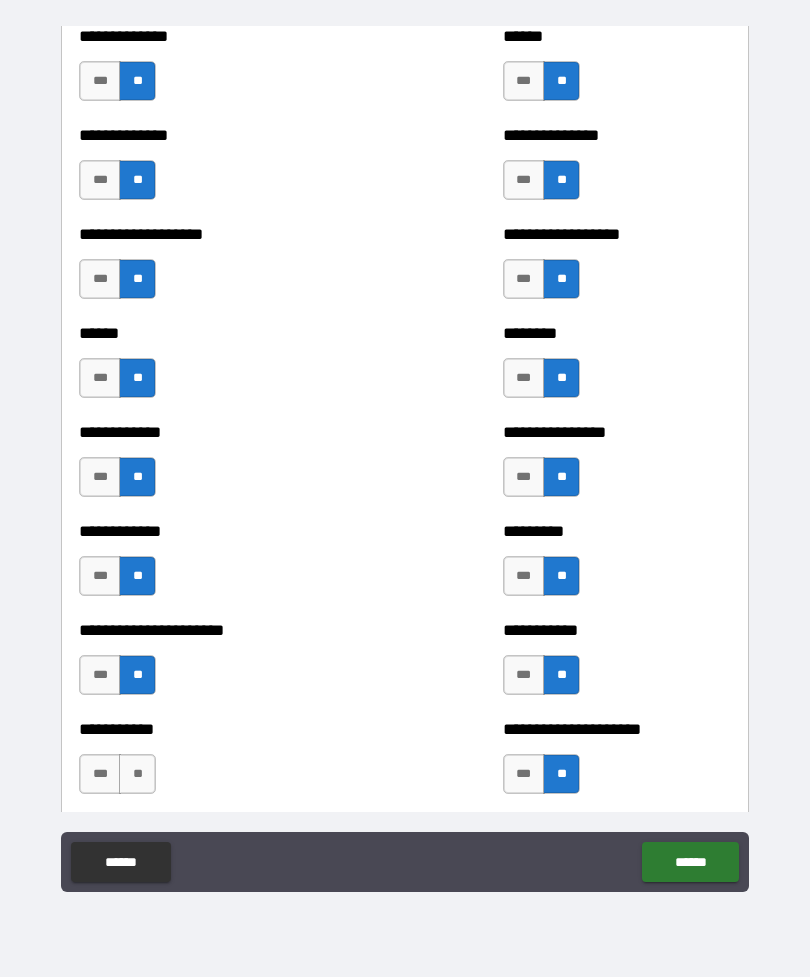 click on "**" at bounding box center (137, 774) 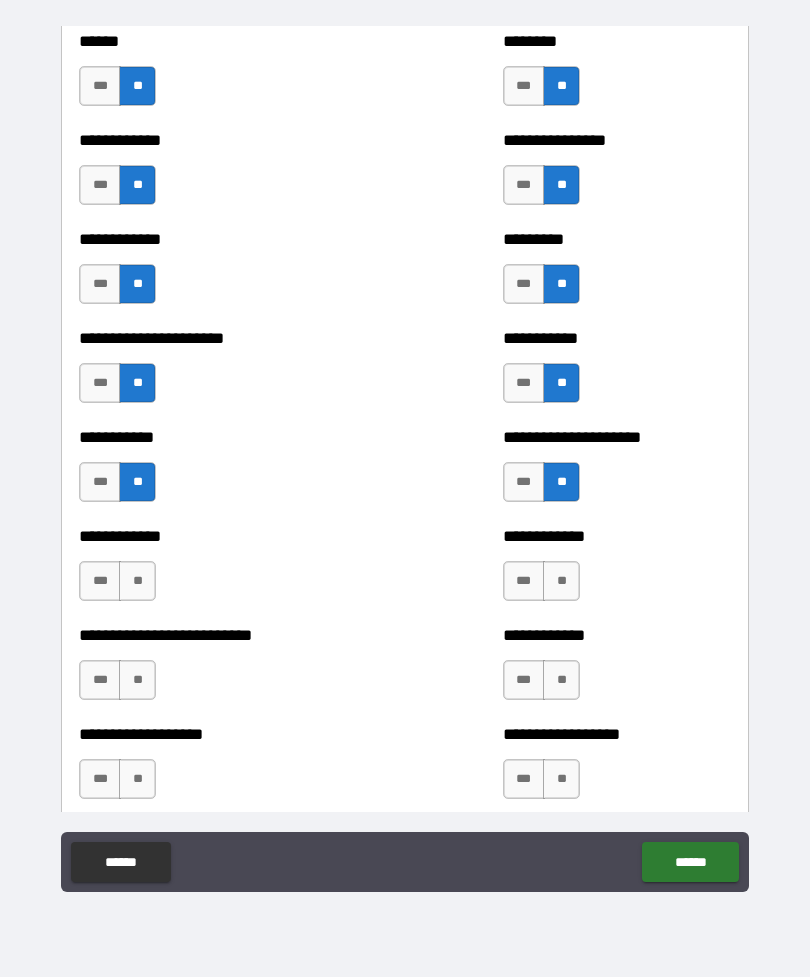 scroll, scrollTop: 5040, scrollLeft: 0, axis: vertical 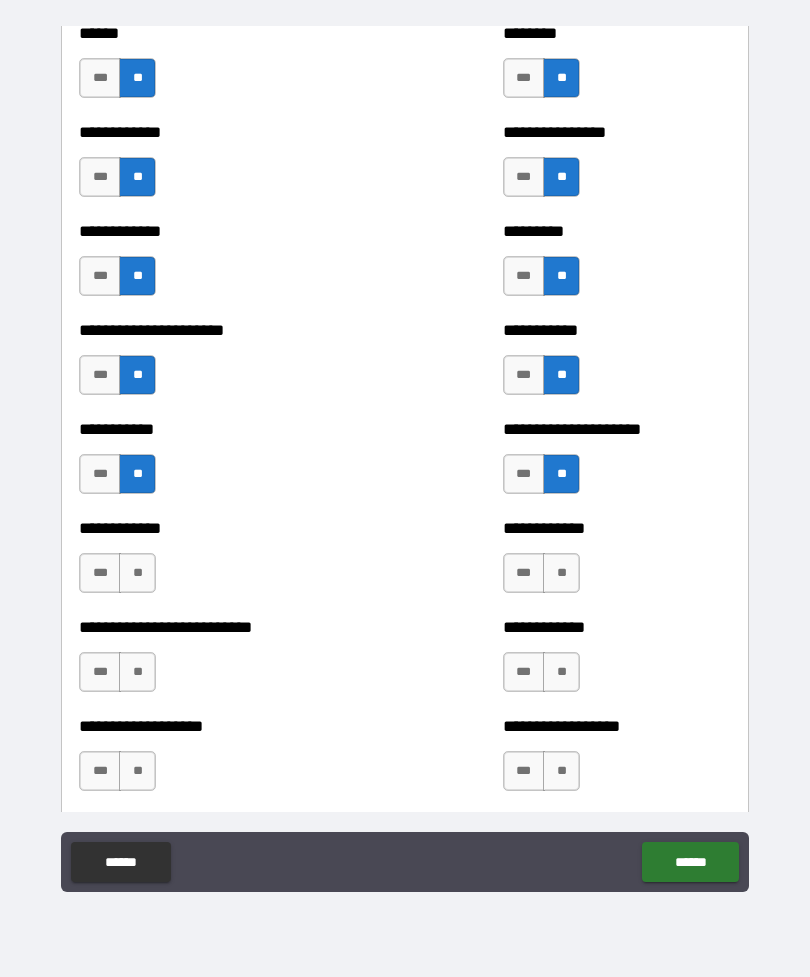 click on "**" at bounding box center (137, 573) 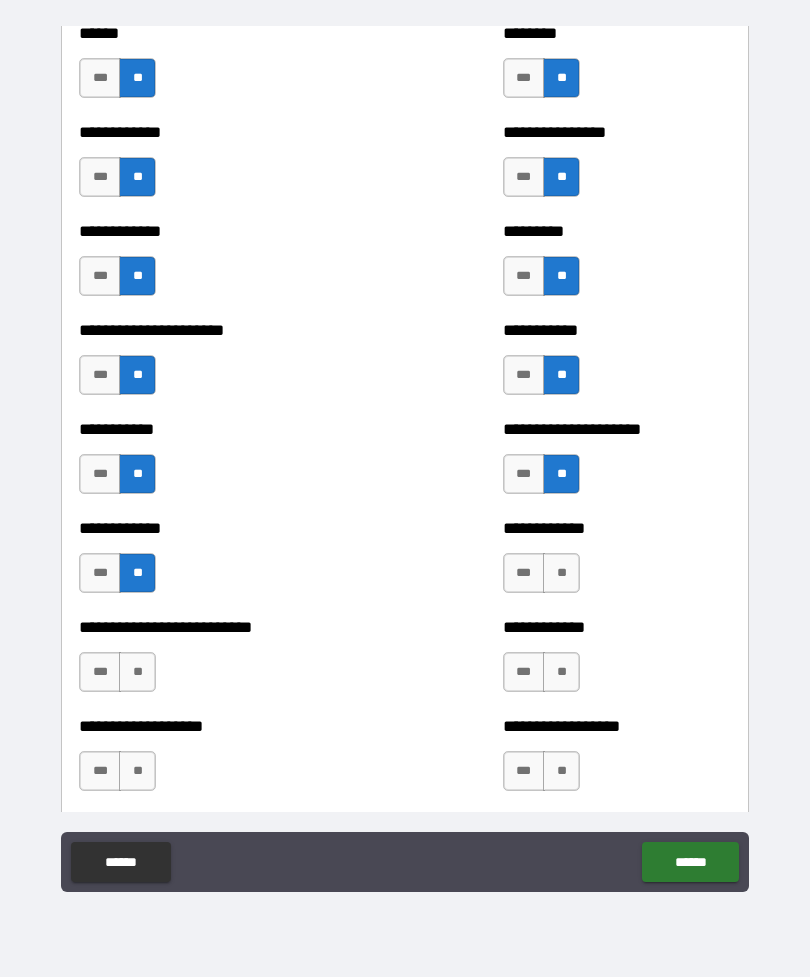 click on "**" at bounding box center (137, 672) 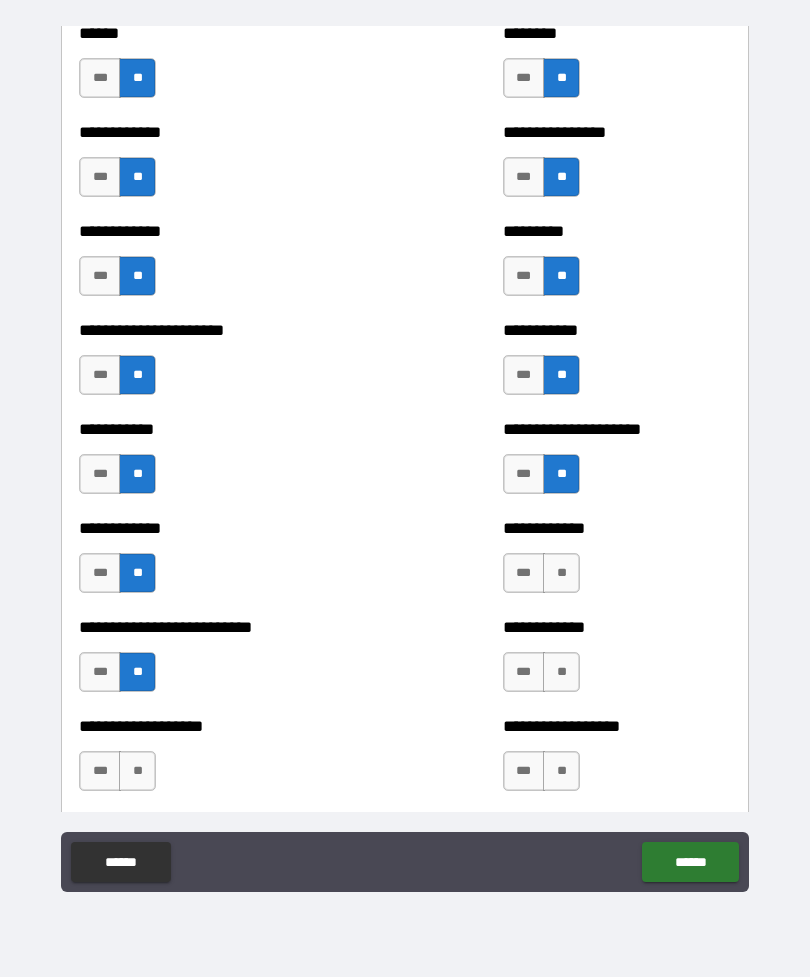click on "**" at bounding box center (137, 771) 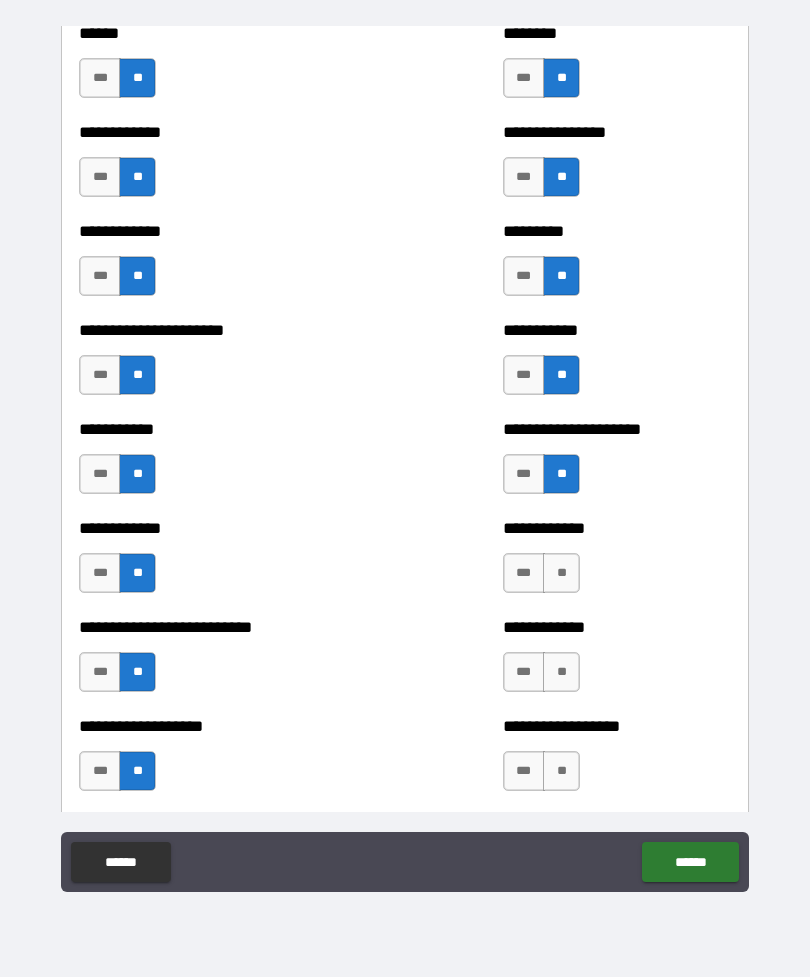 click on "**" at bounding box center (561, 573) 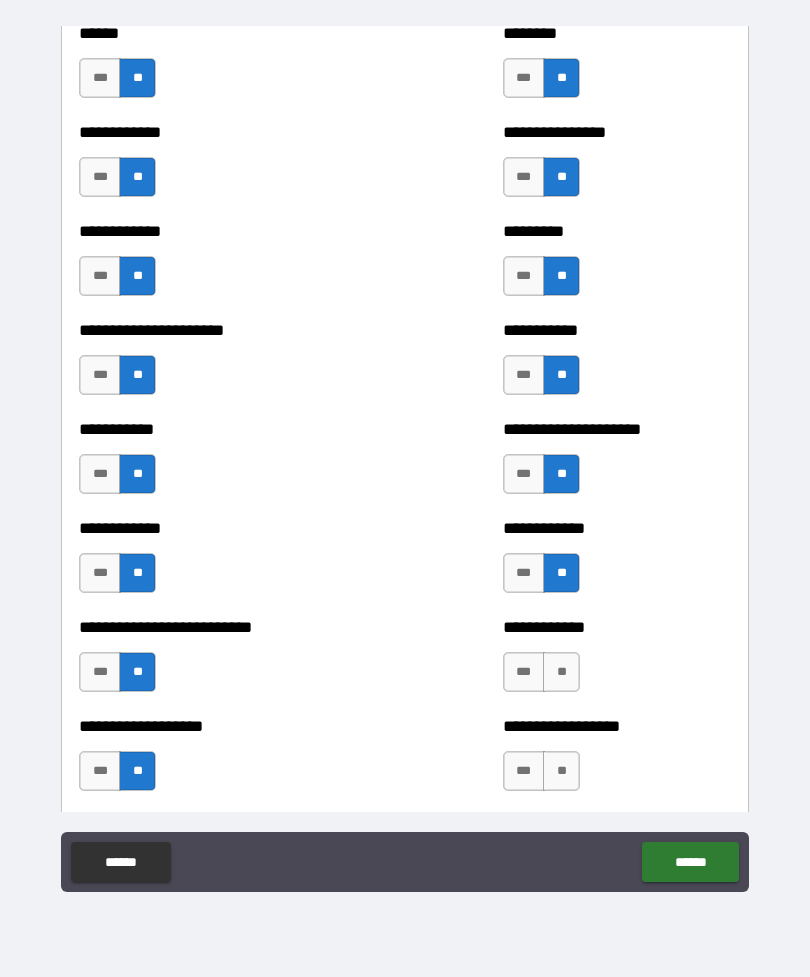 click on "**" at bounding box center (561, 672) 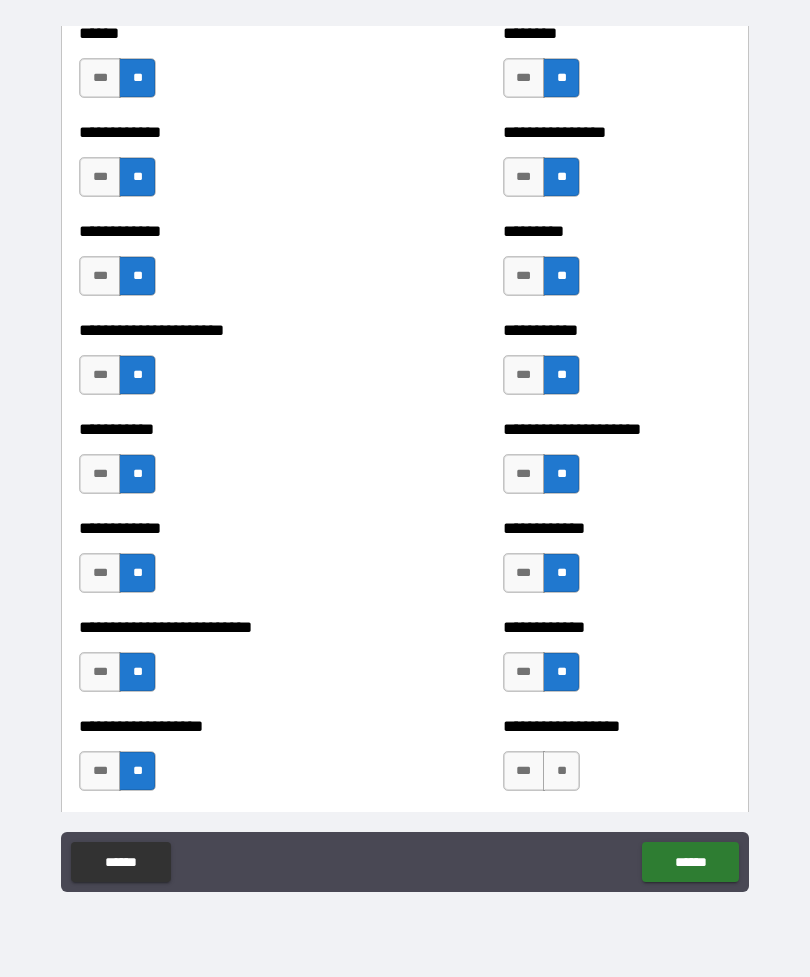 click on "**" at bounding box center [561, 771] 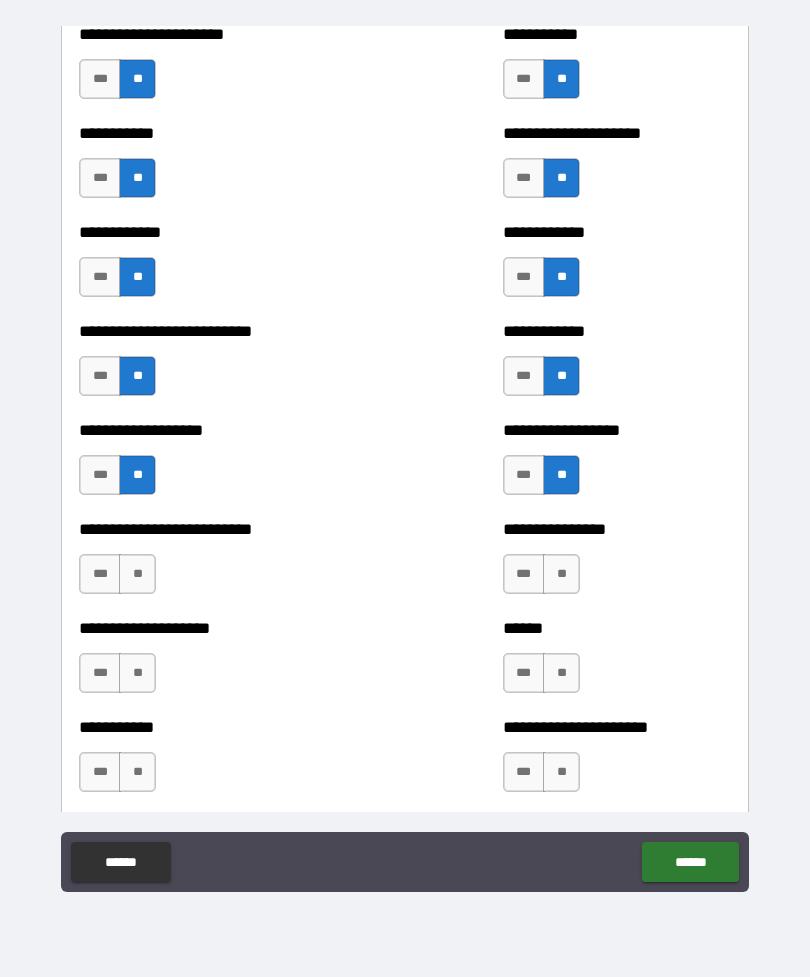 scroll, scrollTop: 5336, scrollLeft: 0, axis: vertical 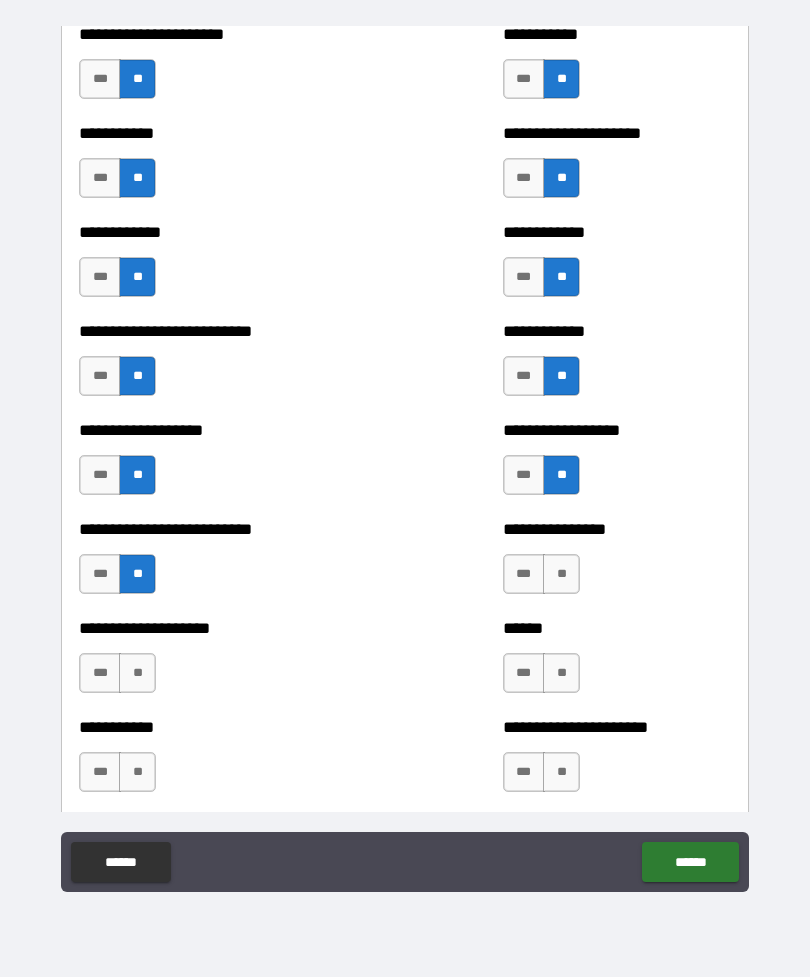 click on "**" at bounding box center (137, 673) 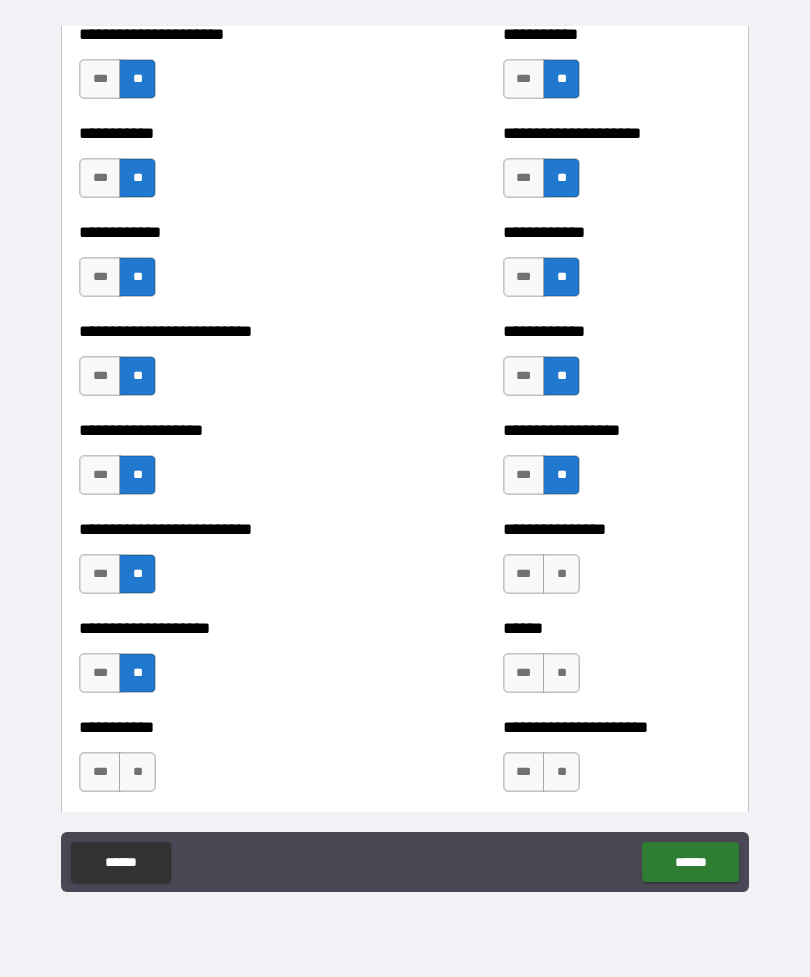 click on "**" at bounding box center (137, 772) 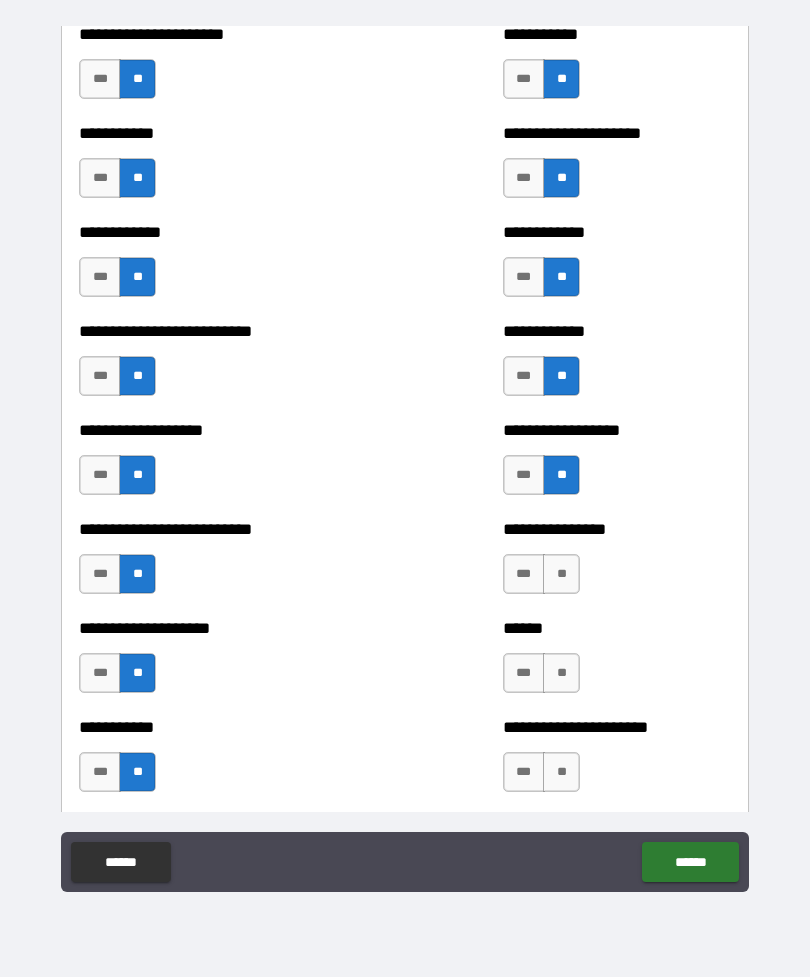 click on "**" at bounding box center [561, 574] 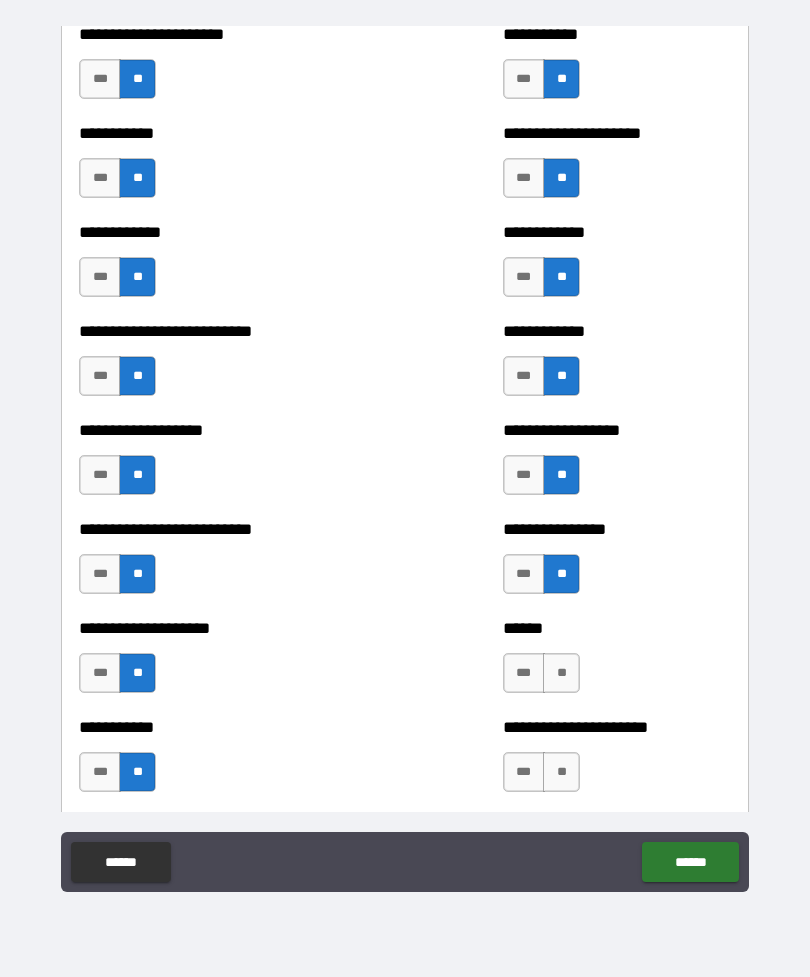 click on "**" at bounding box center [561, 673] 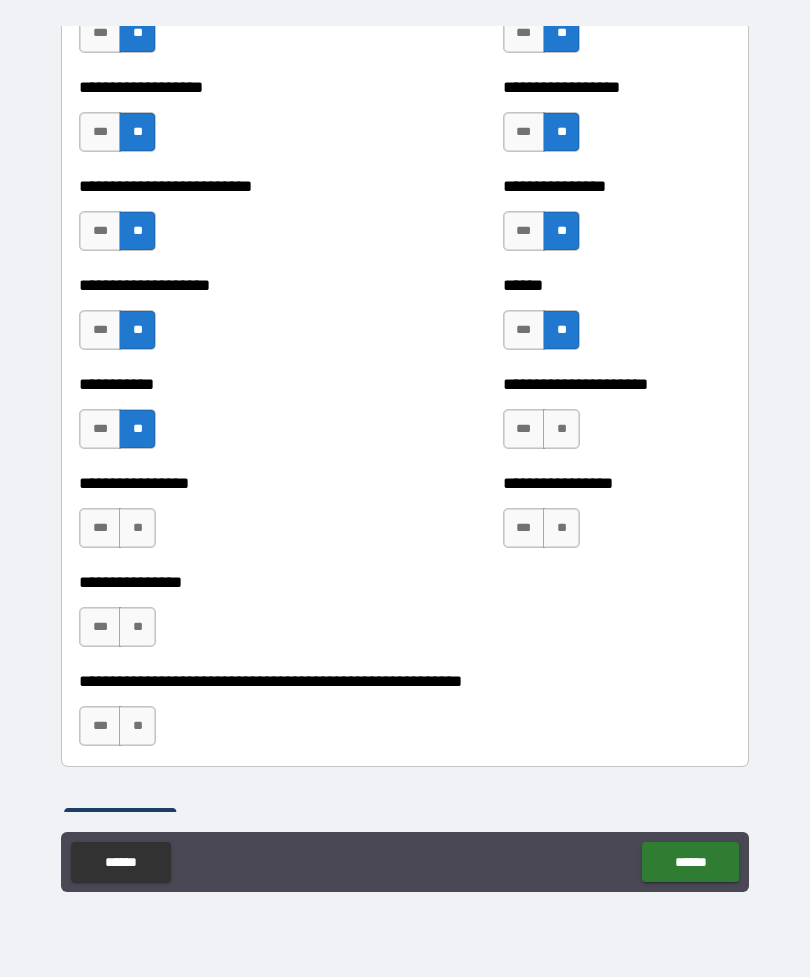scroll, scrollTop: 5679, scrollLeft: 0, axis: vertical 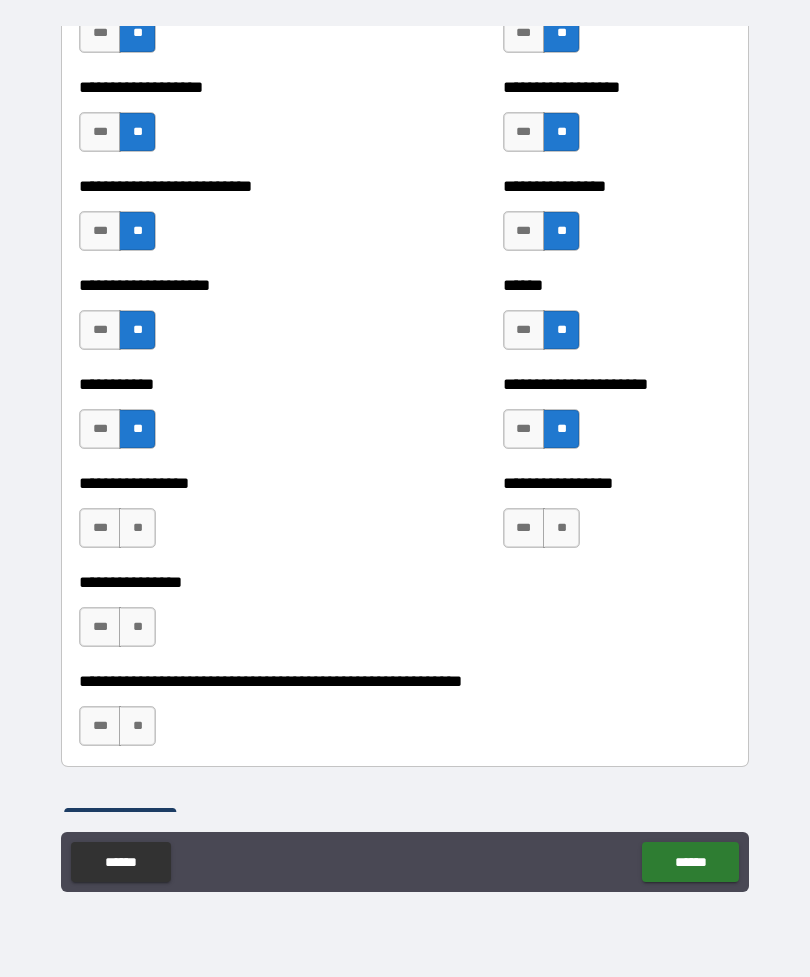 click on "**" at bounding box center [561, 528] 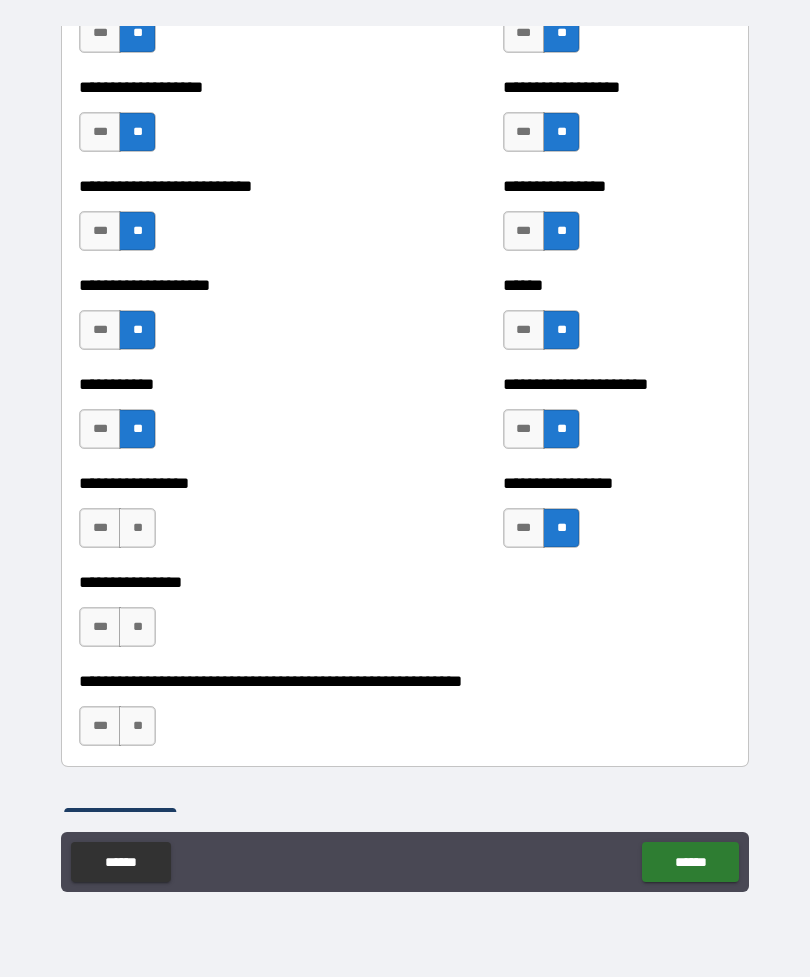 click on "**" at bounding box center [137, 528] 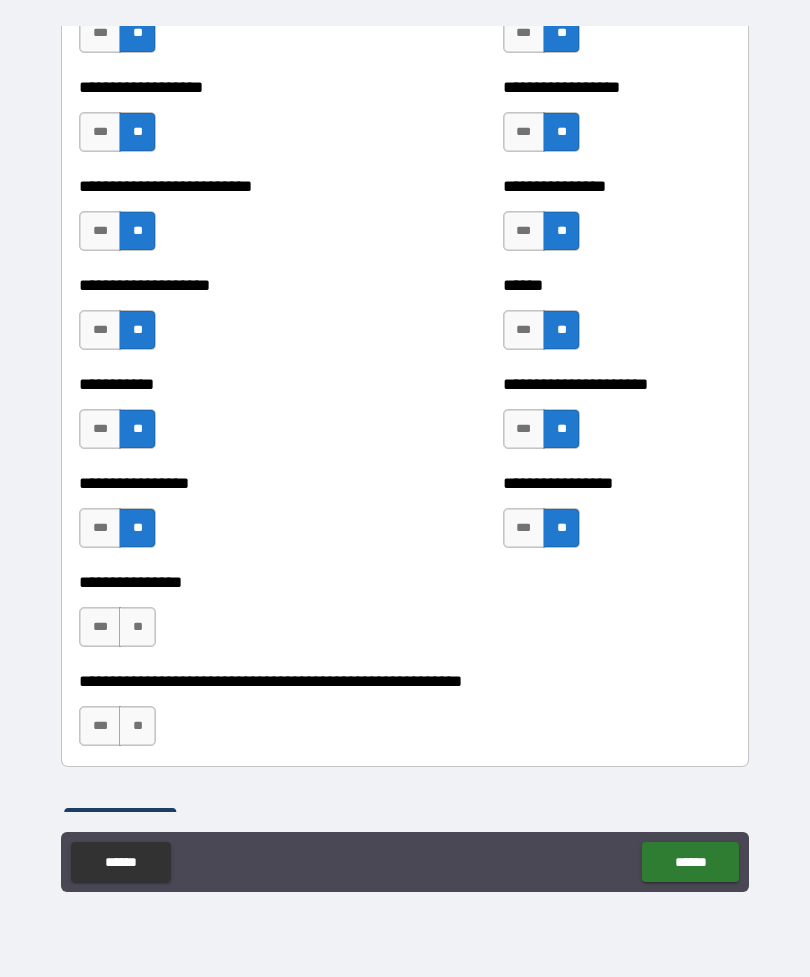 click on "**" at bounding box center (137, 627) 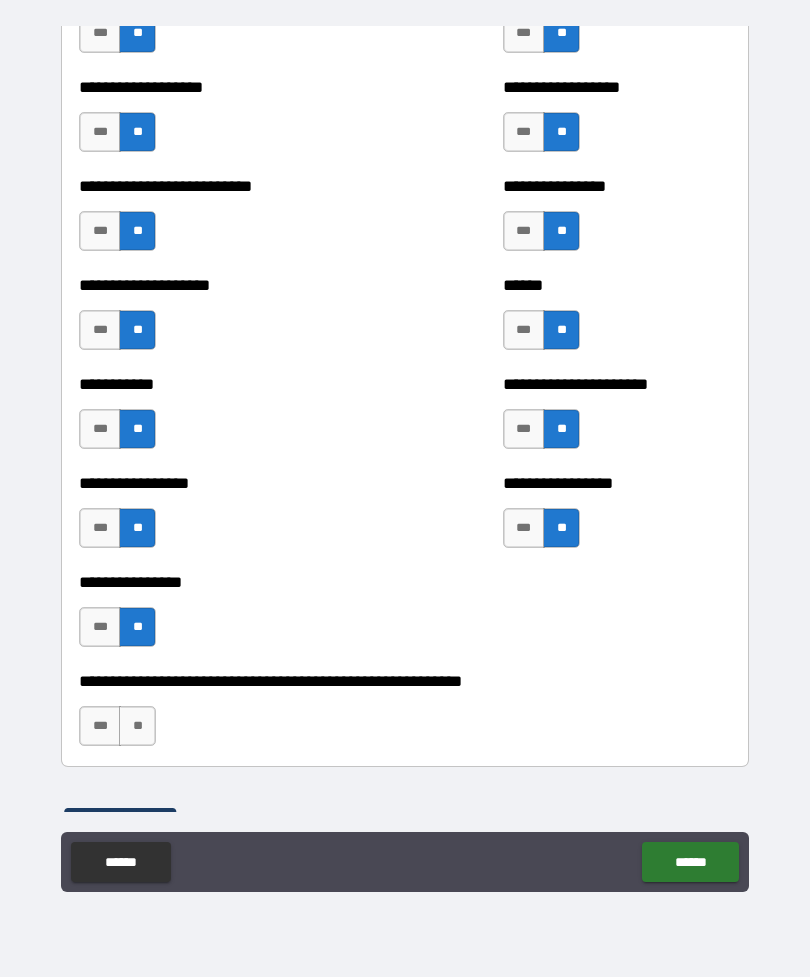 click on "**" at bounding box center (137, 726) 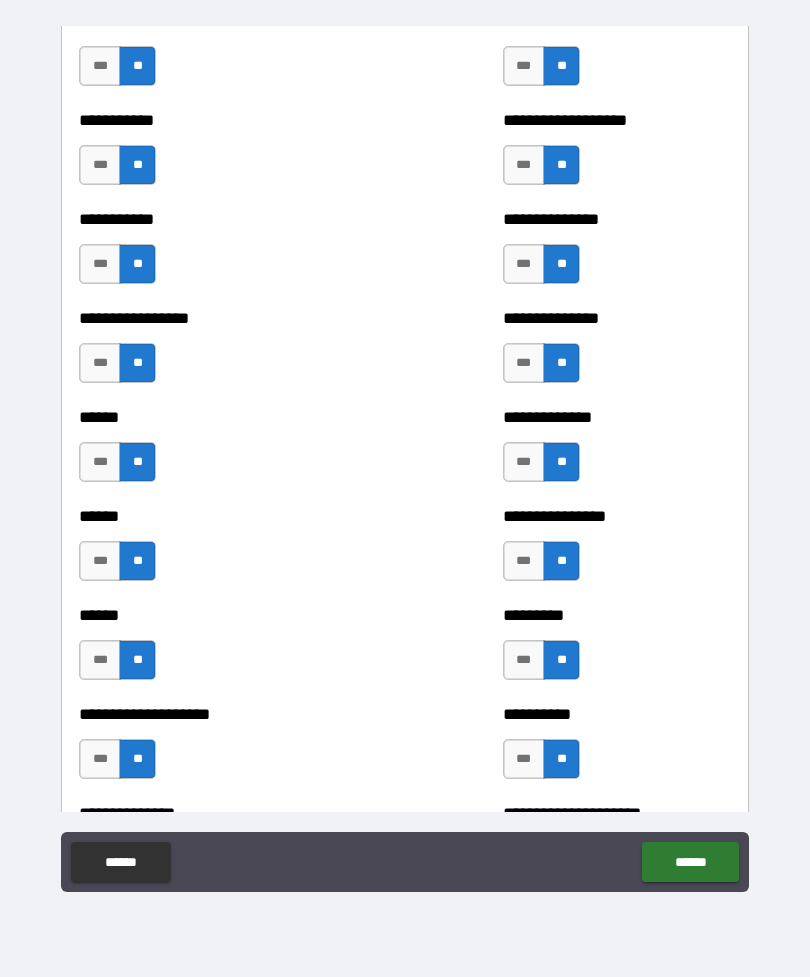 click on "******" at bounding box center (690, 862) 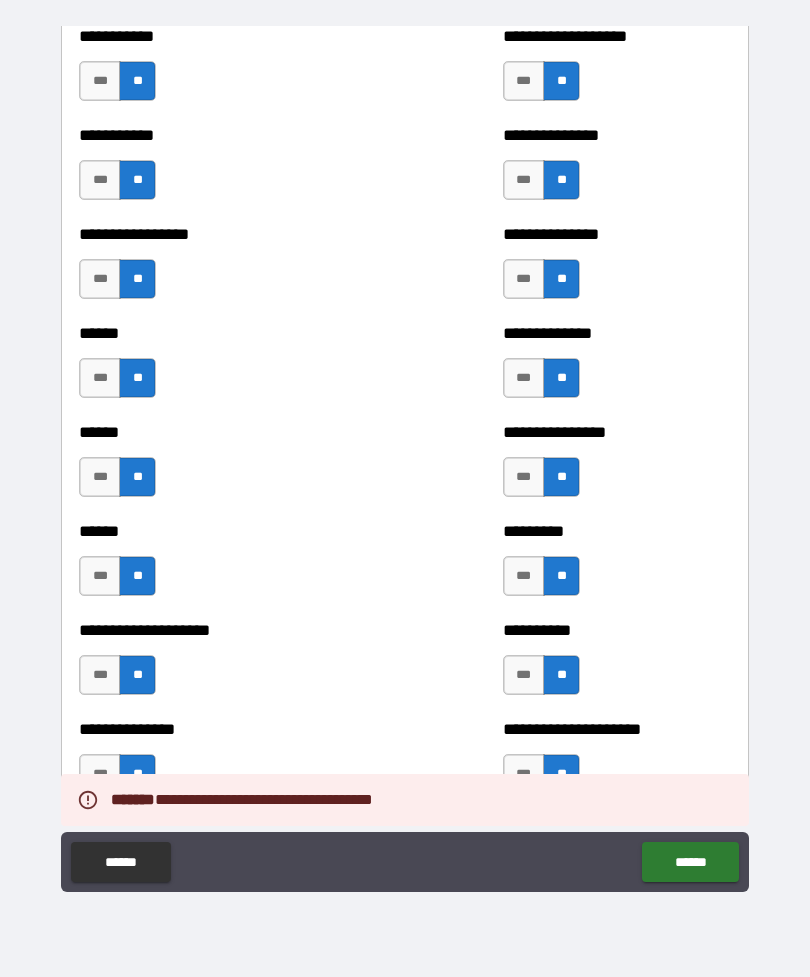 click on "******" at bounding box center [690, 862] 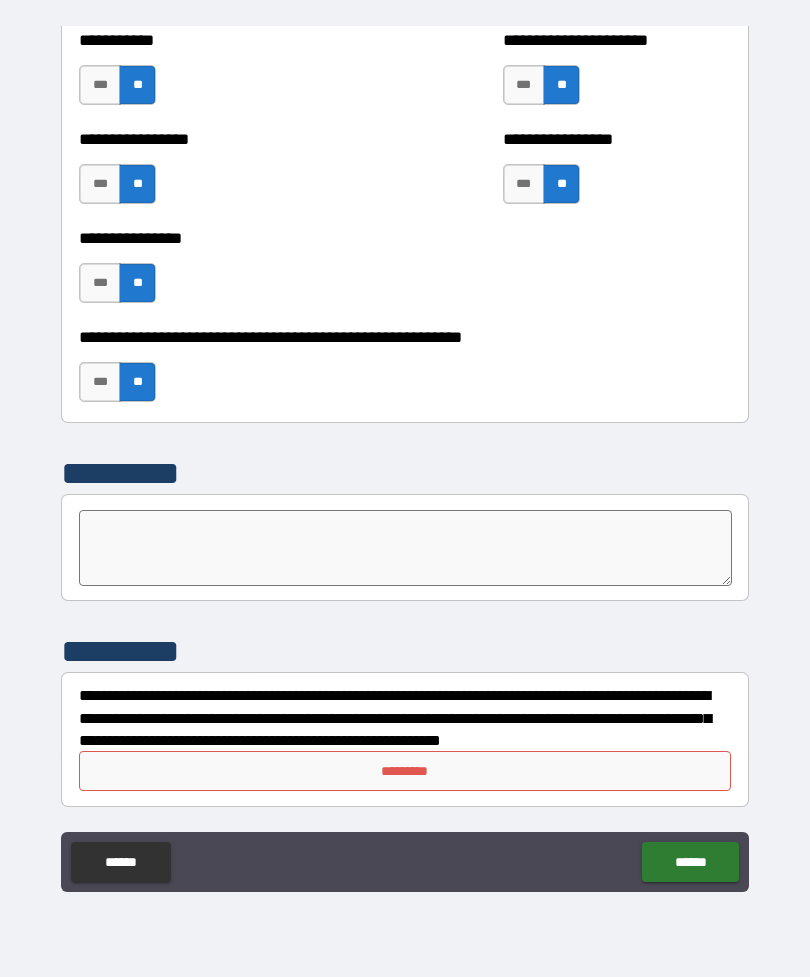 click on "*********" at bounding box center [405, 771] 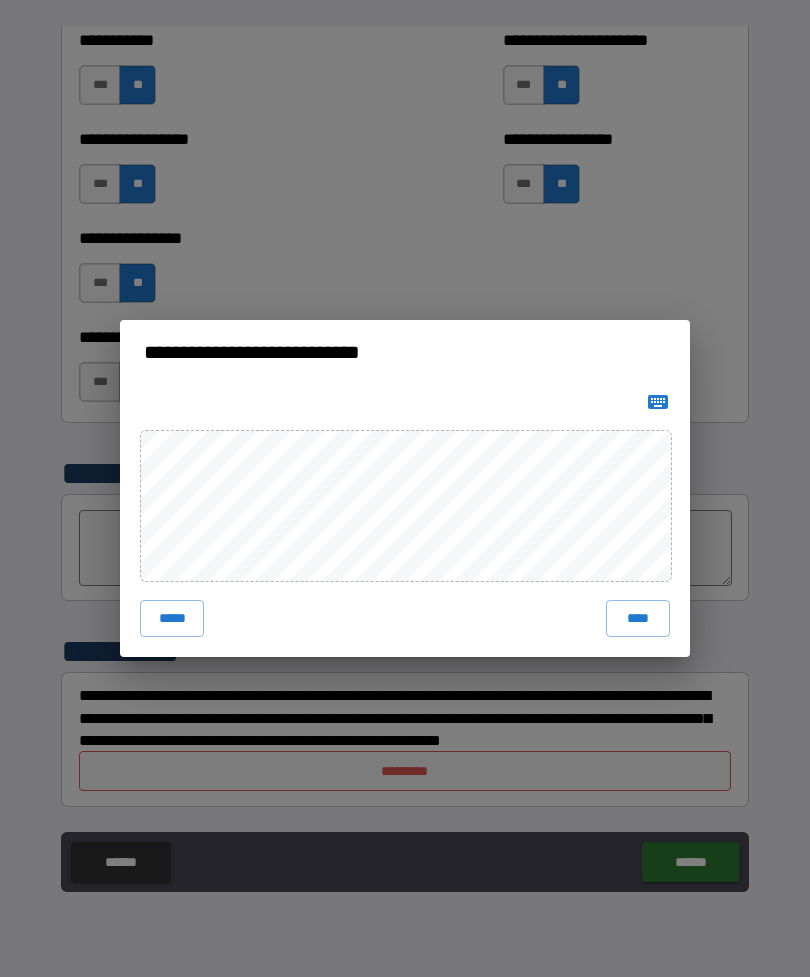 scroll, scrollTop: 6018, scrollLeft: 0, axis: vertical 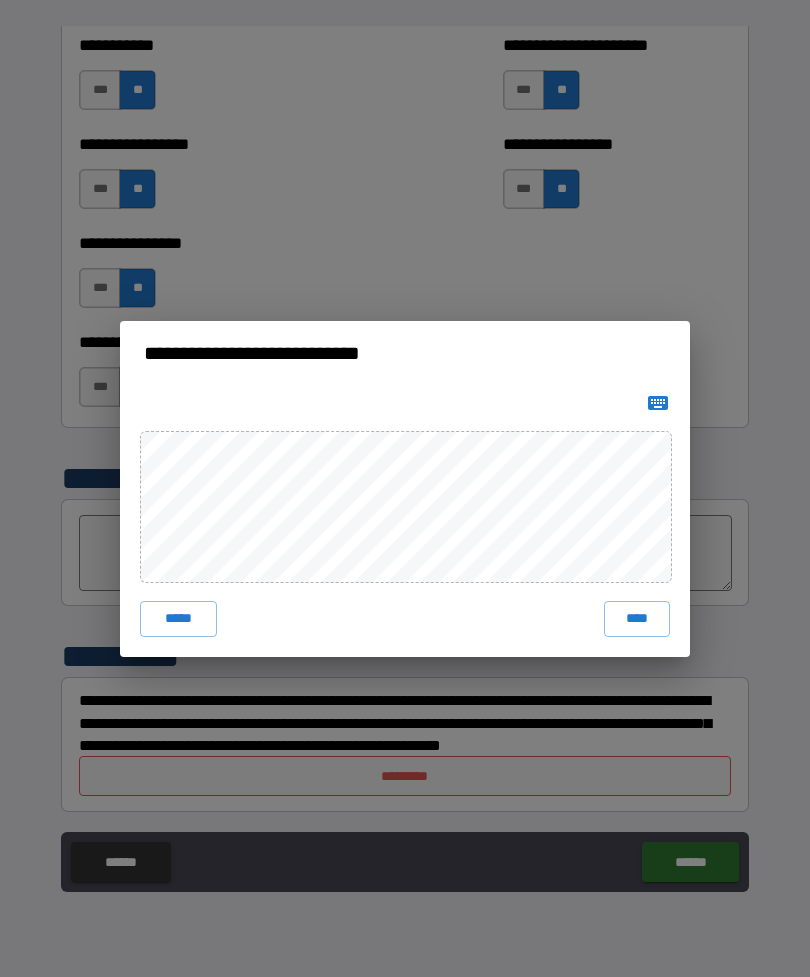 click on "****" at bounding box center (637, 619) 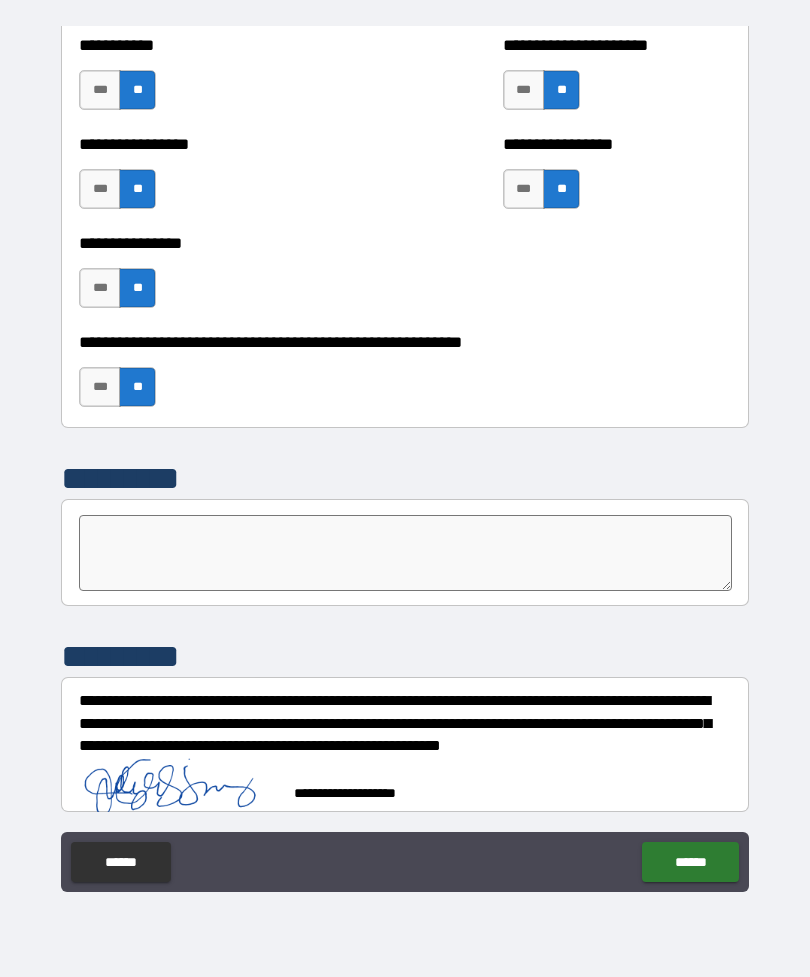 scroll, scrollTop: 6013, scrollLeft: 0, axis: vertical 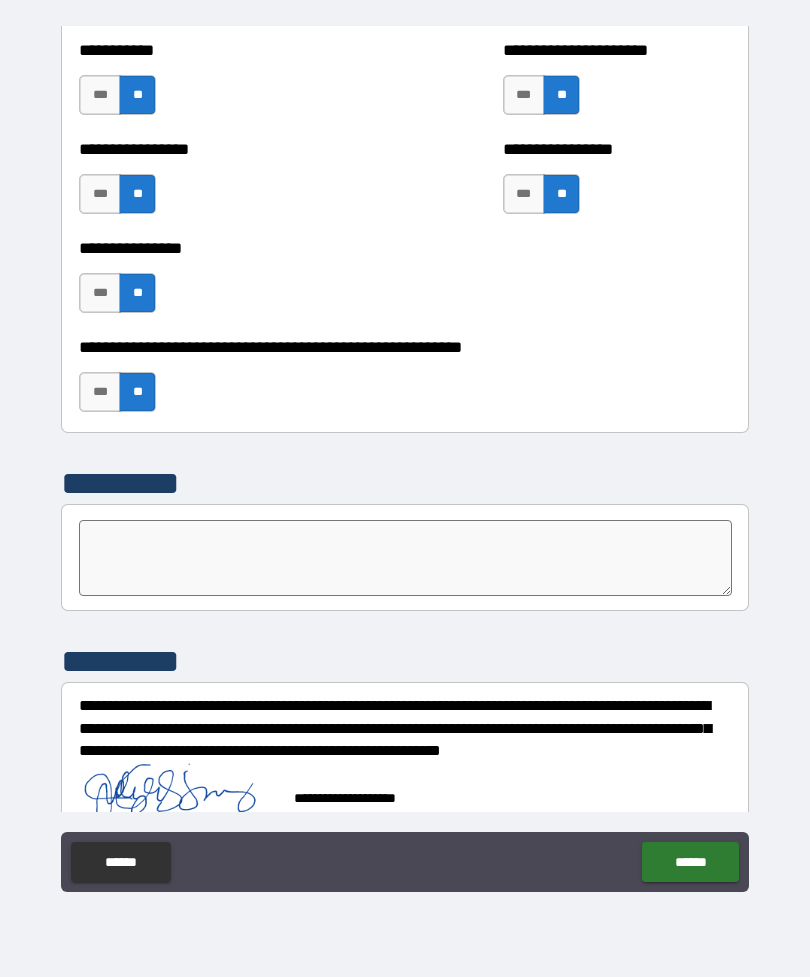 click on "******" at bounding box center (690, 862) 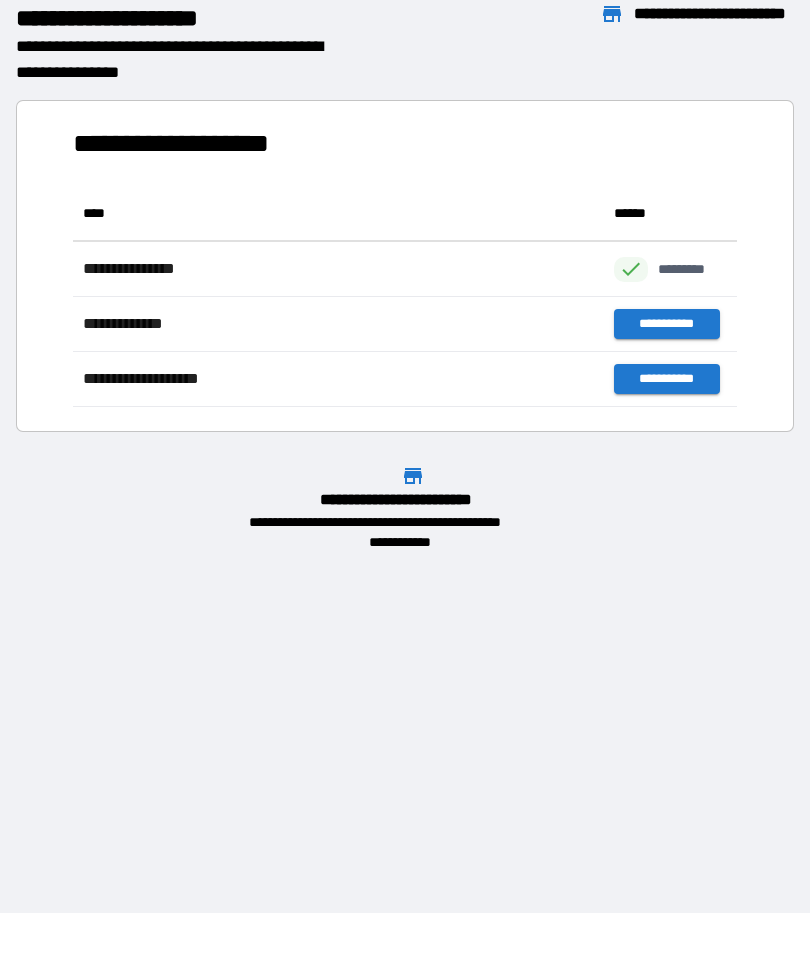scroll, scrollTop: 221, scrollLeft: 664, axis: both 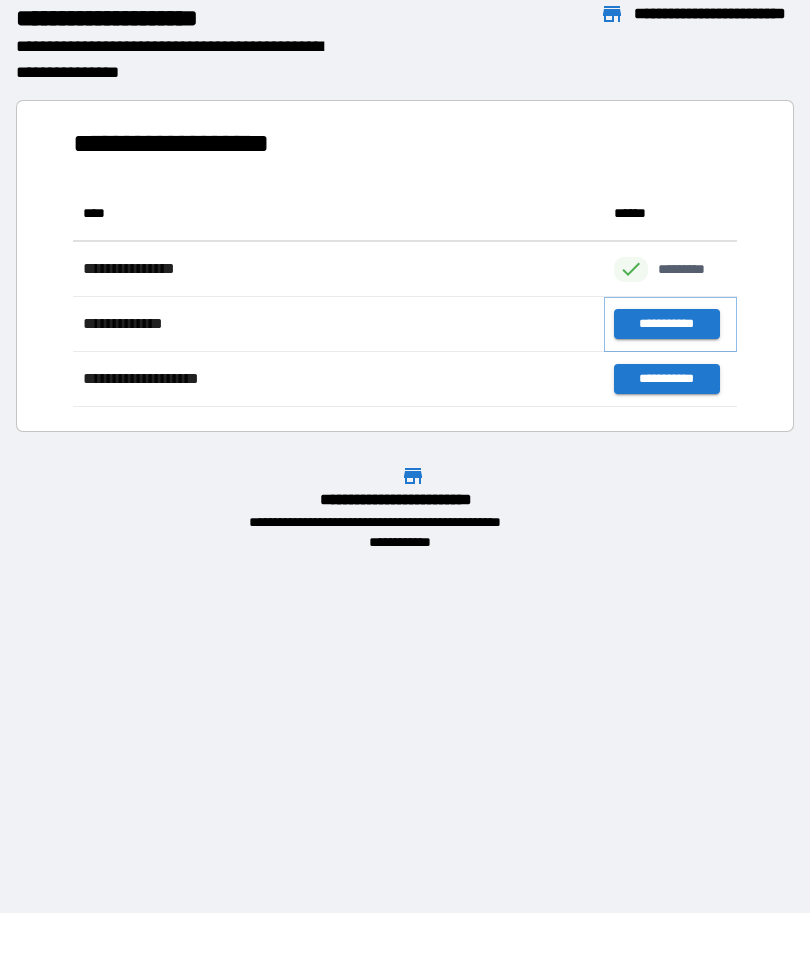 click on "**********" at bounding box center (666, 324) 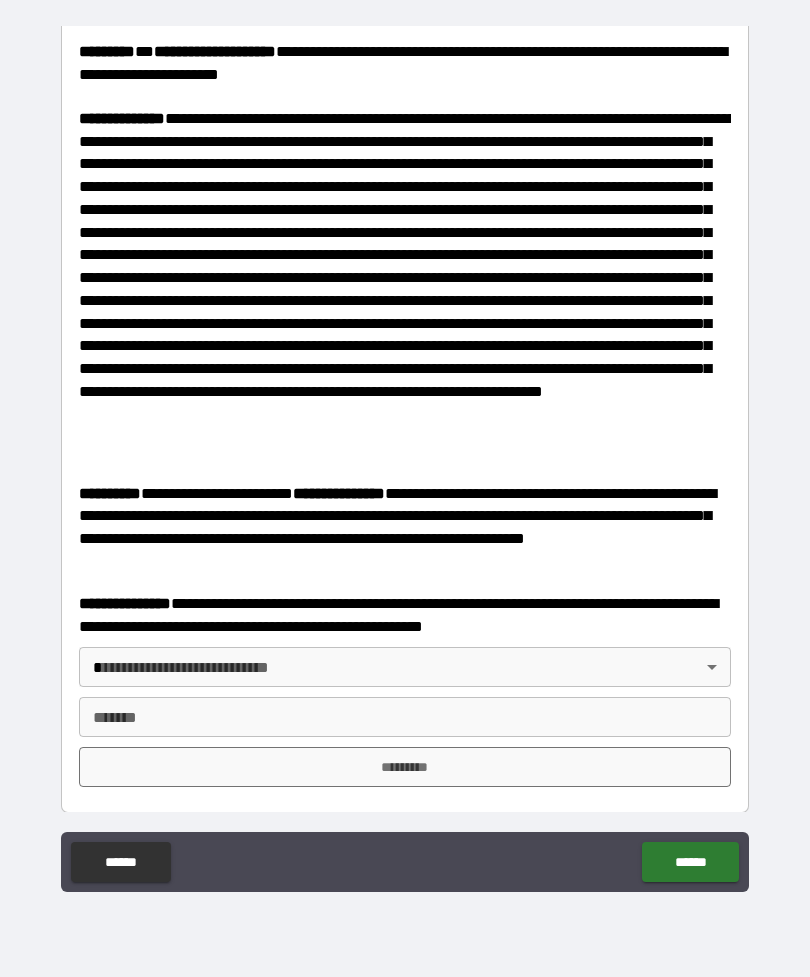 click on "**********" at bounding box center (405, 456) 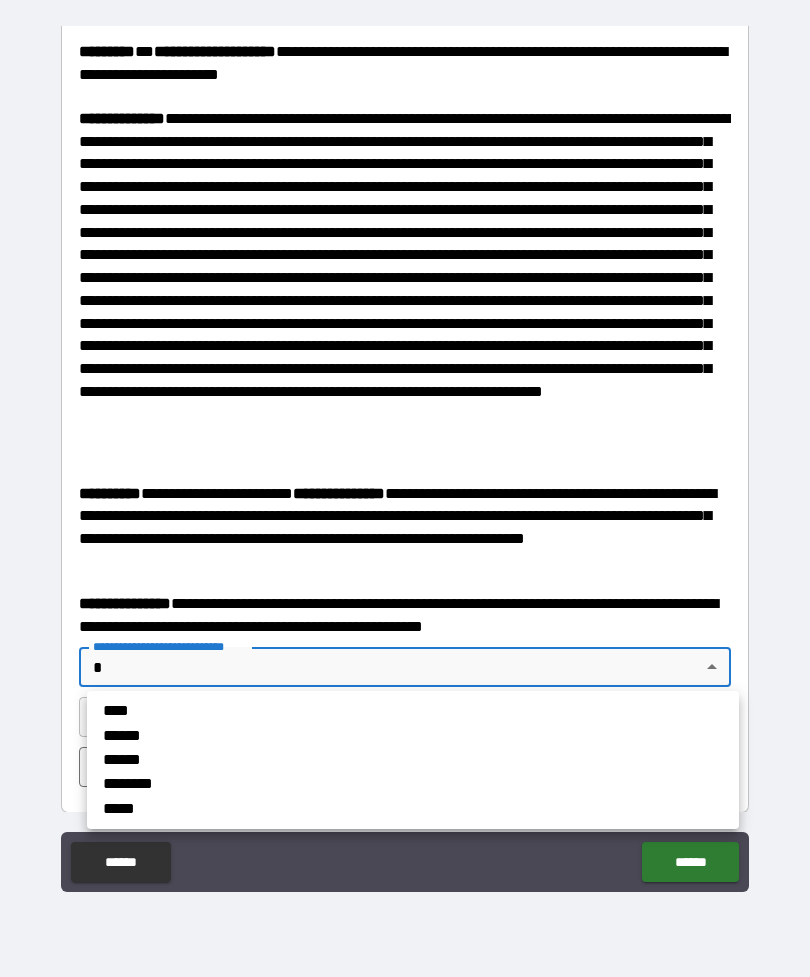 scroll, scrollTop: 830, scrollLeft: 0, axis: vertical 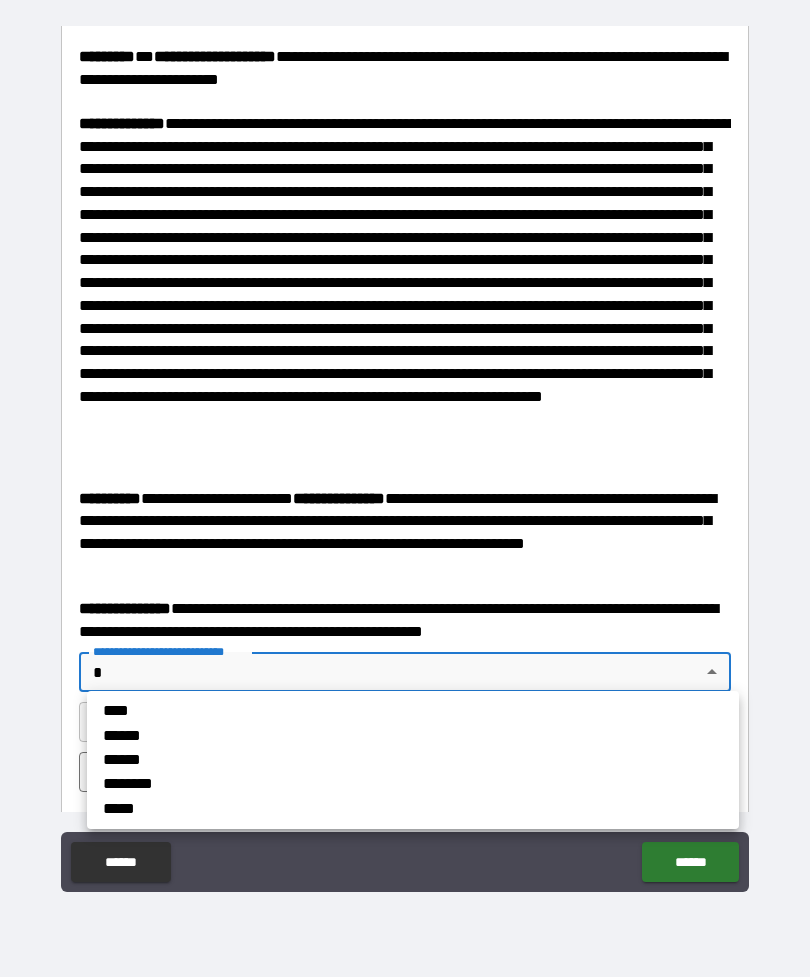 click on "****" at bounding box center (353, 711) 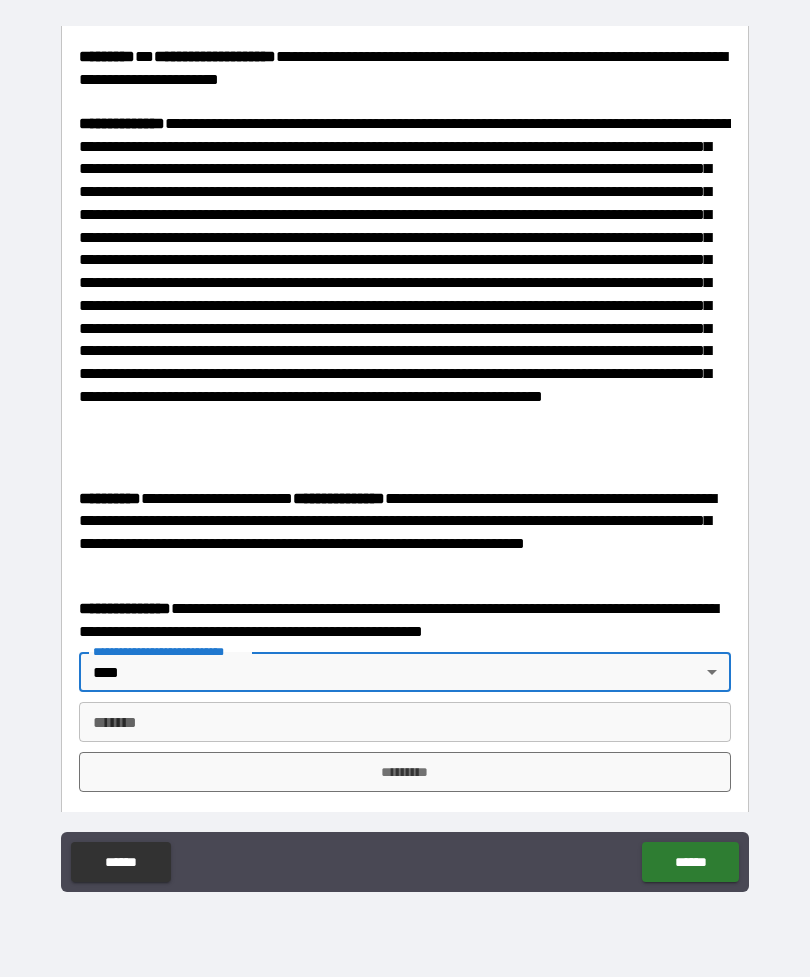 click on "*****   *" at bounding box center [405, 722] 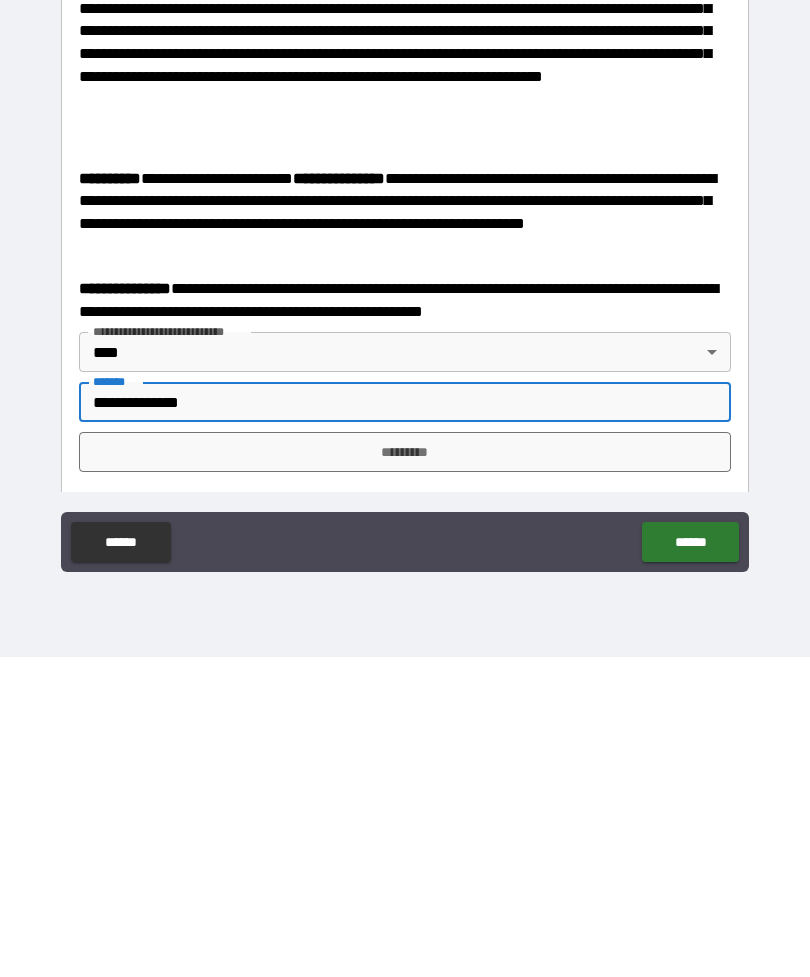type on "**********" 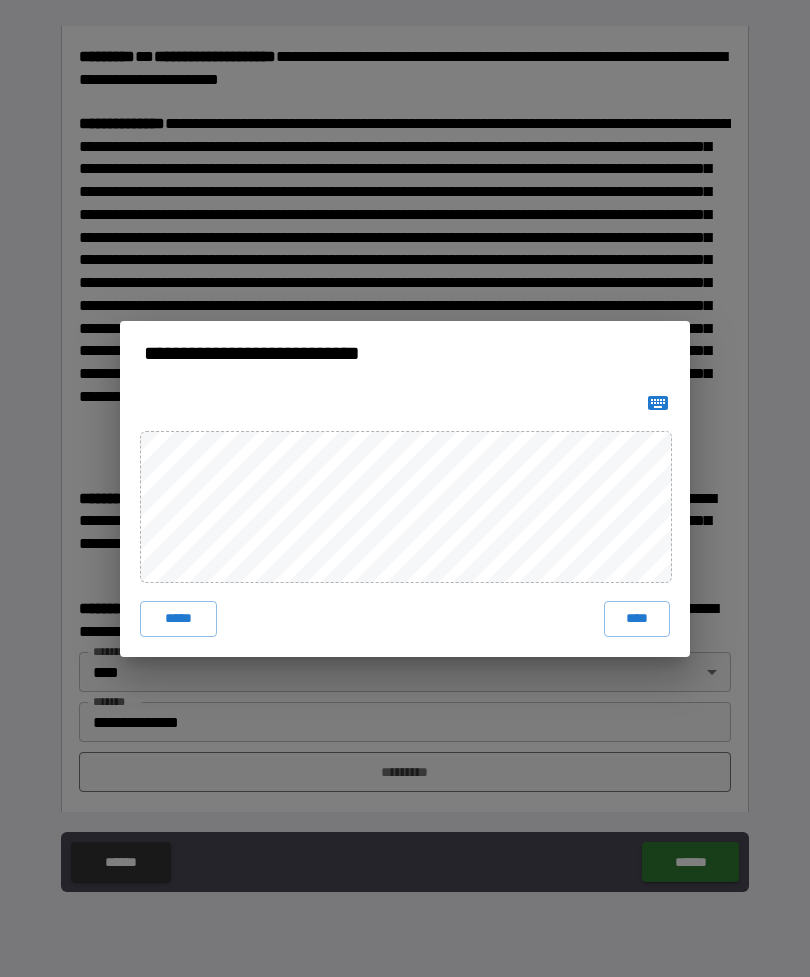 click on "***** ****" at bounding box center [405, 521] 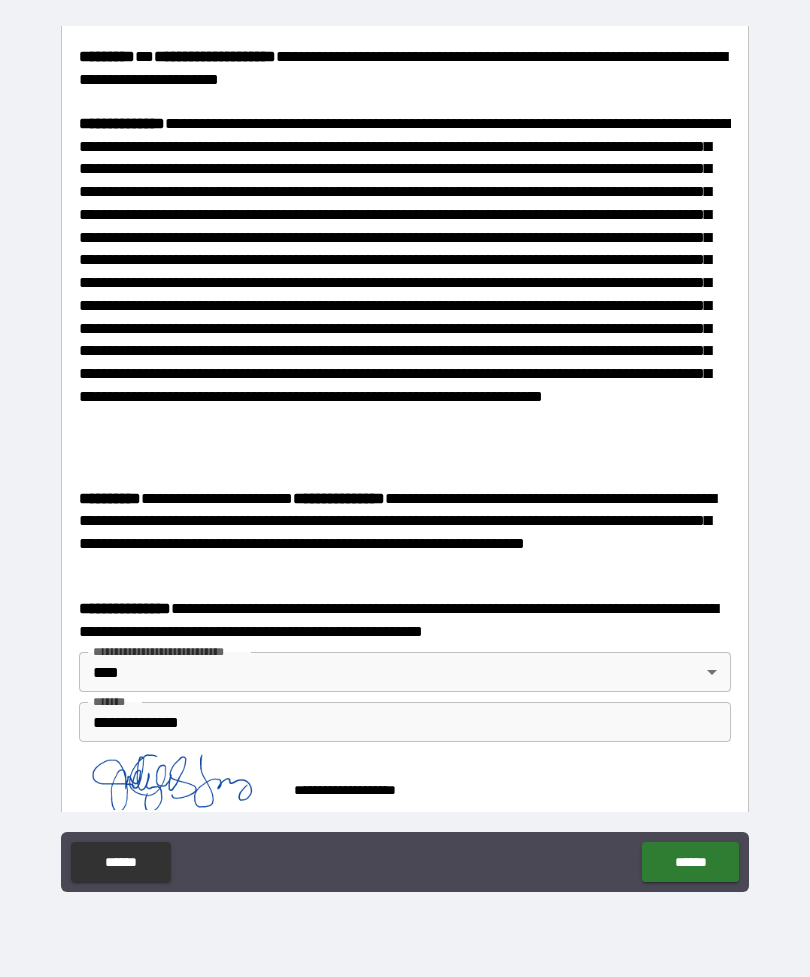scroll, scrollTop: 825, scrollLeft: 0, axis: vertical 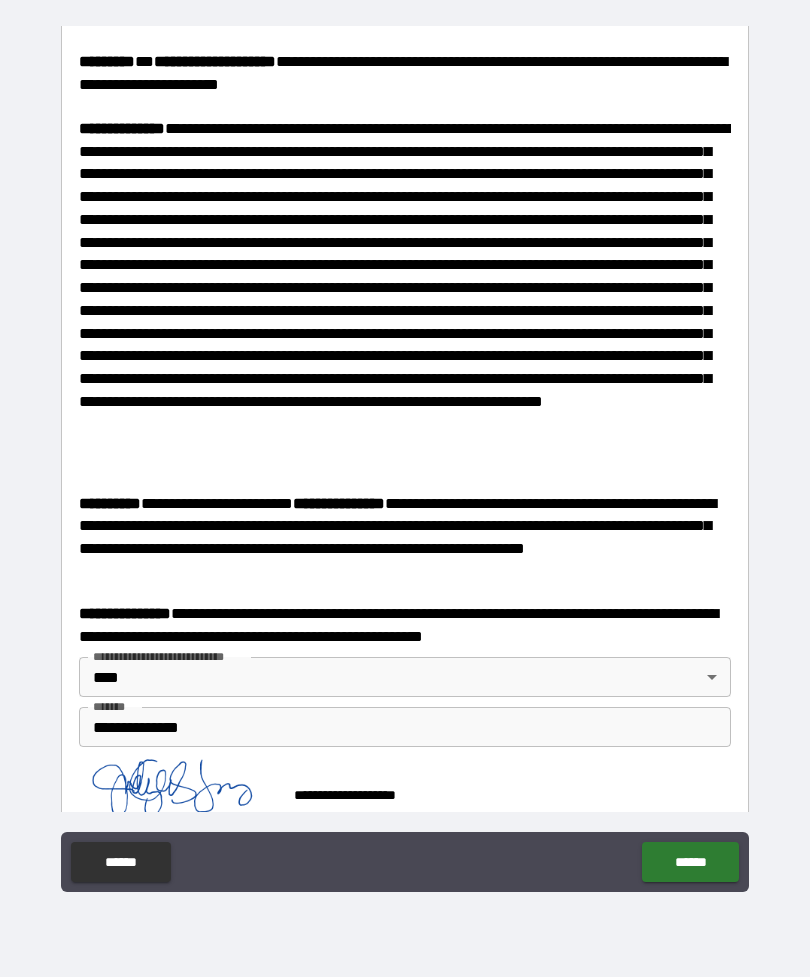 click on "******" at bounding box center [690, 862] 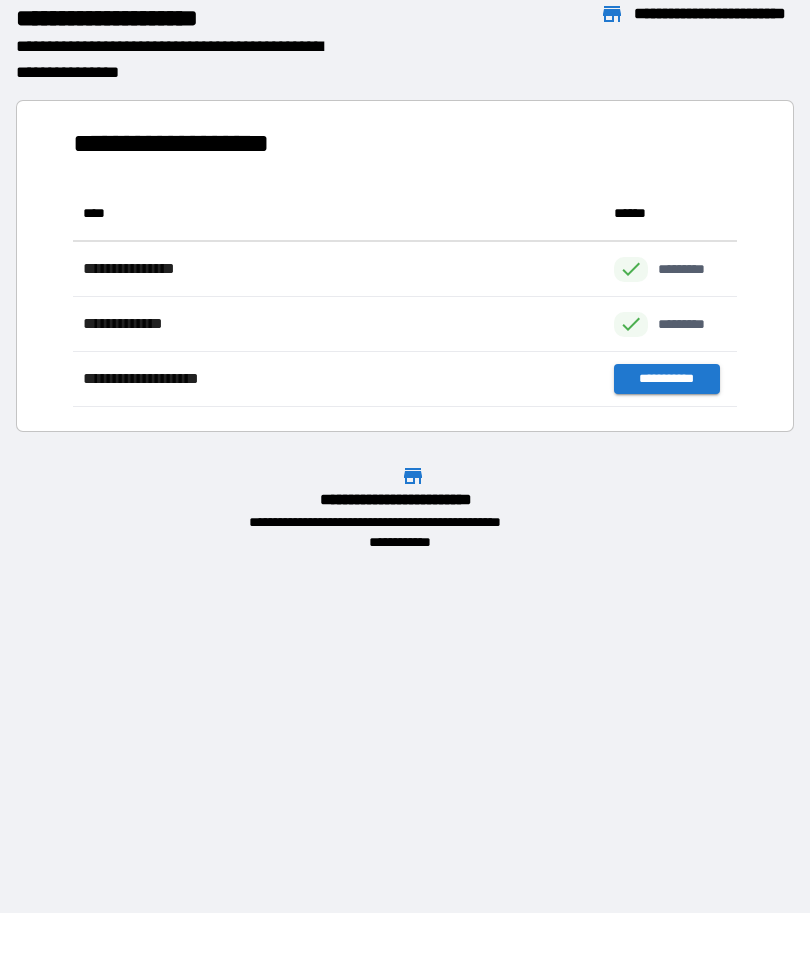 scroll, scrollTop: 1, scrollLeft: 1, axis: both 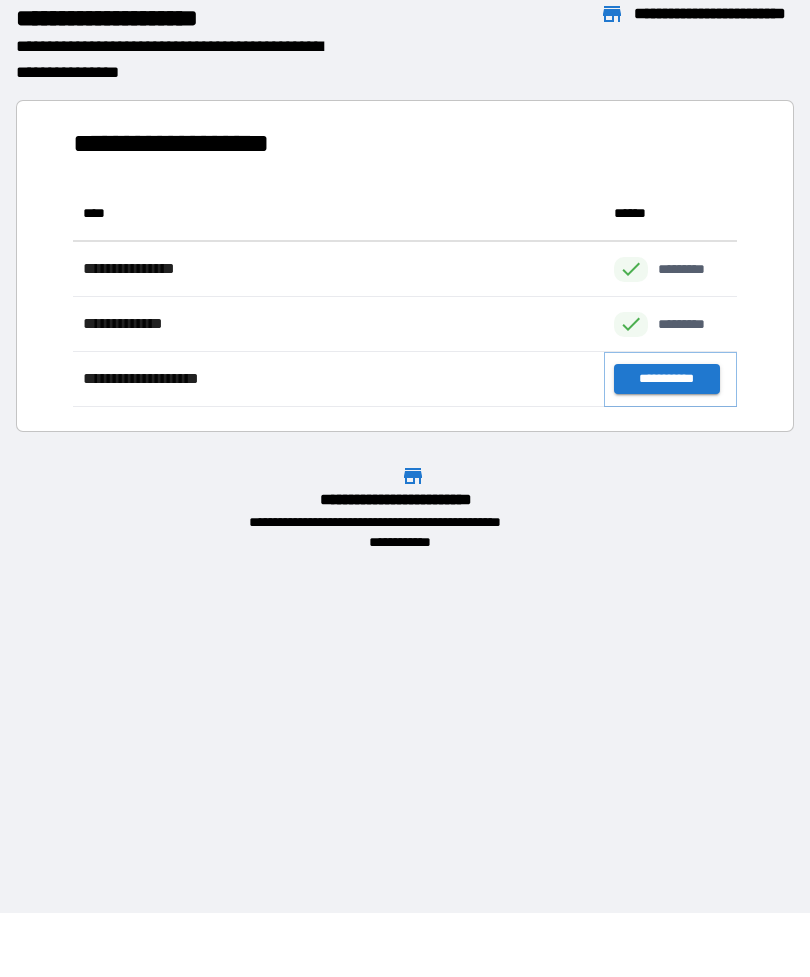 click on "**********" at bounding box center [666, 379] 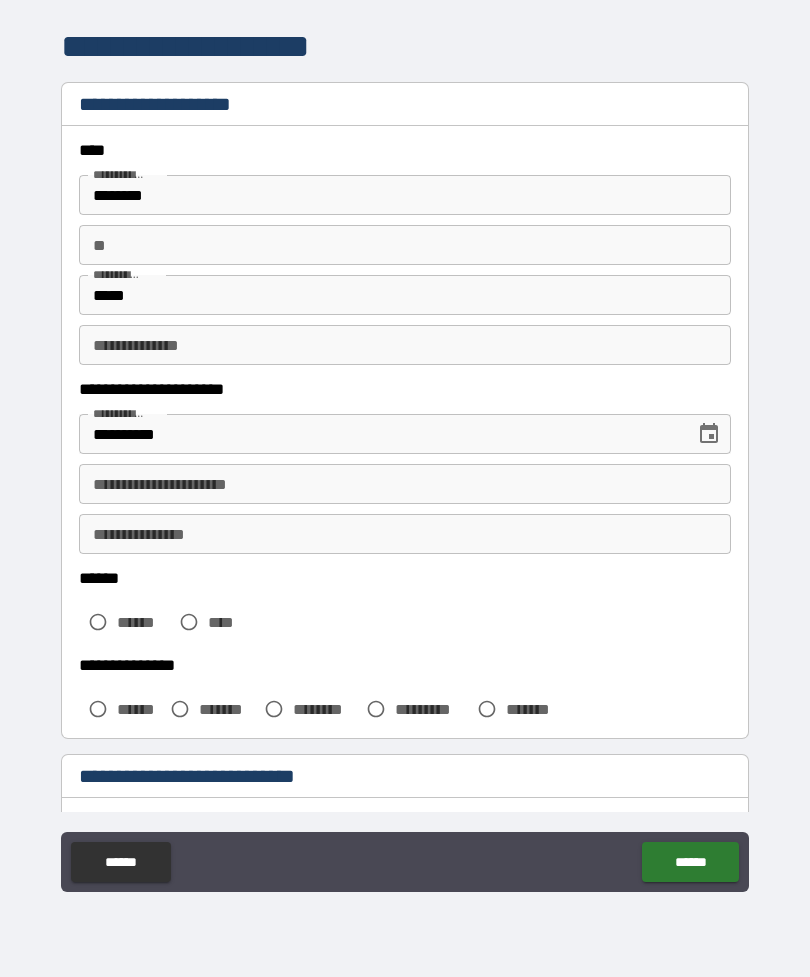 click on "**********" at bounding box center [380, 434] 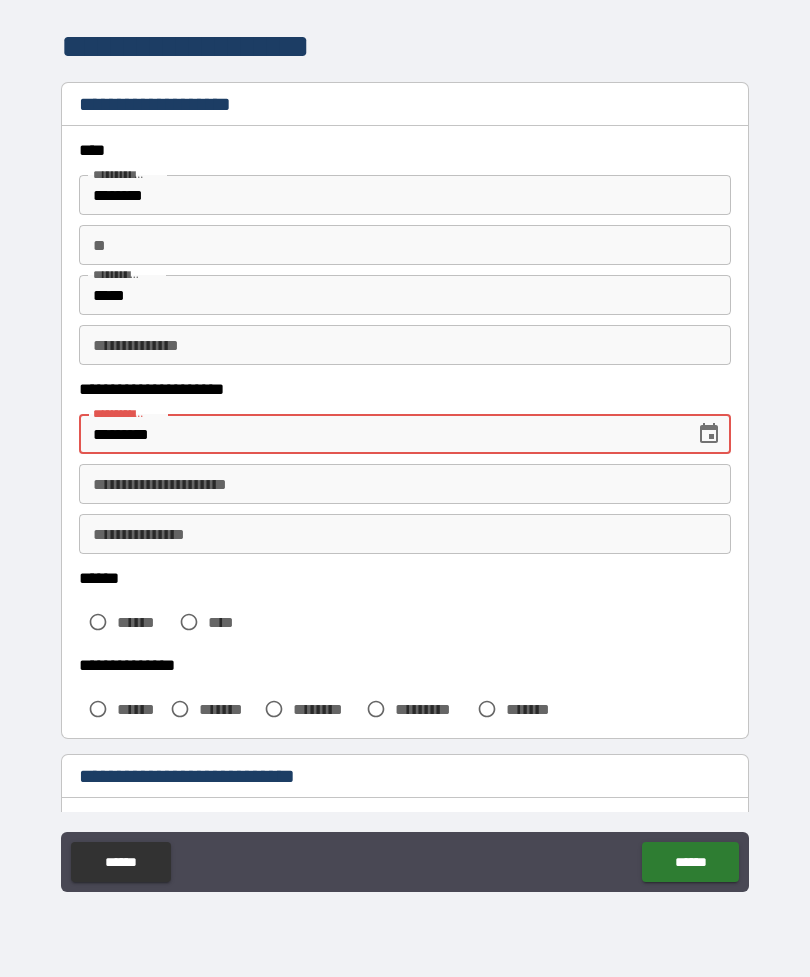 type on "**********" 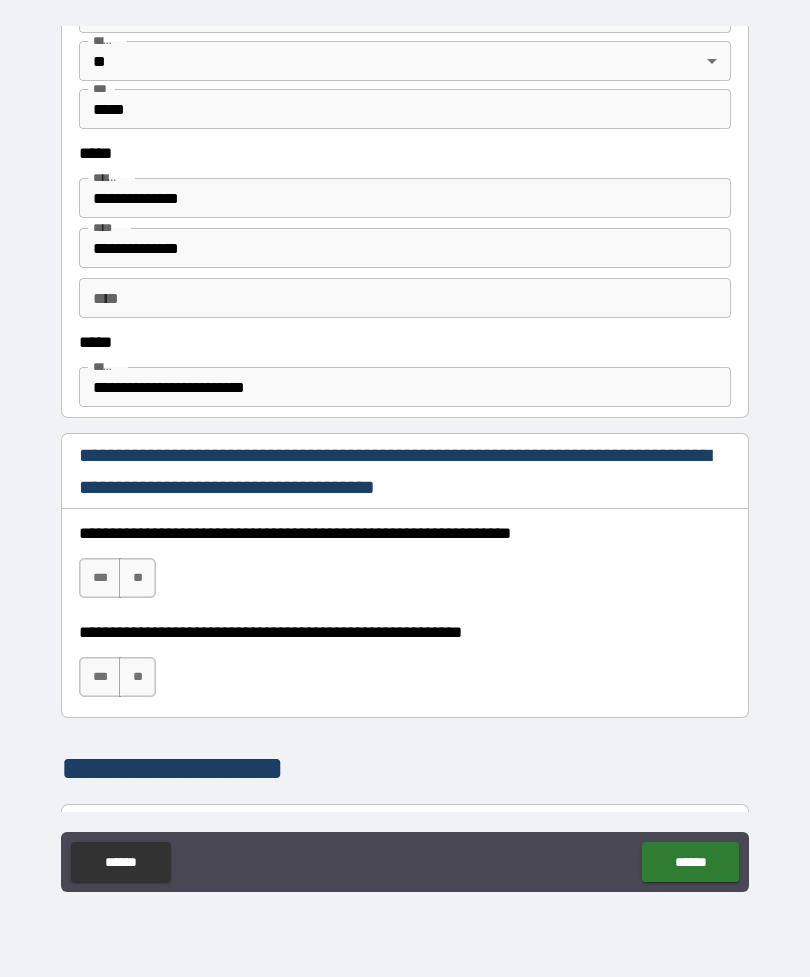 scroll, scrollTop: 957, scrollLeft: 0, axis: vertical 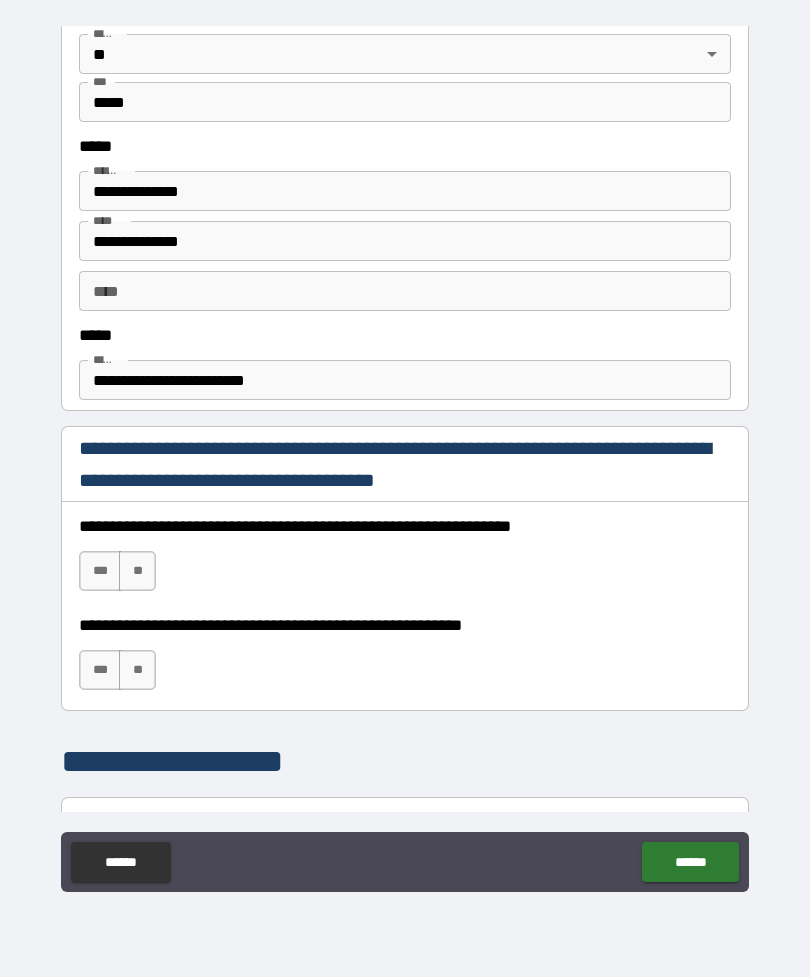 click on "***" at bounding box center [100, 571] 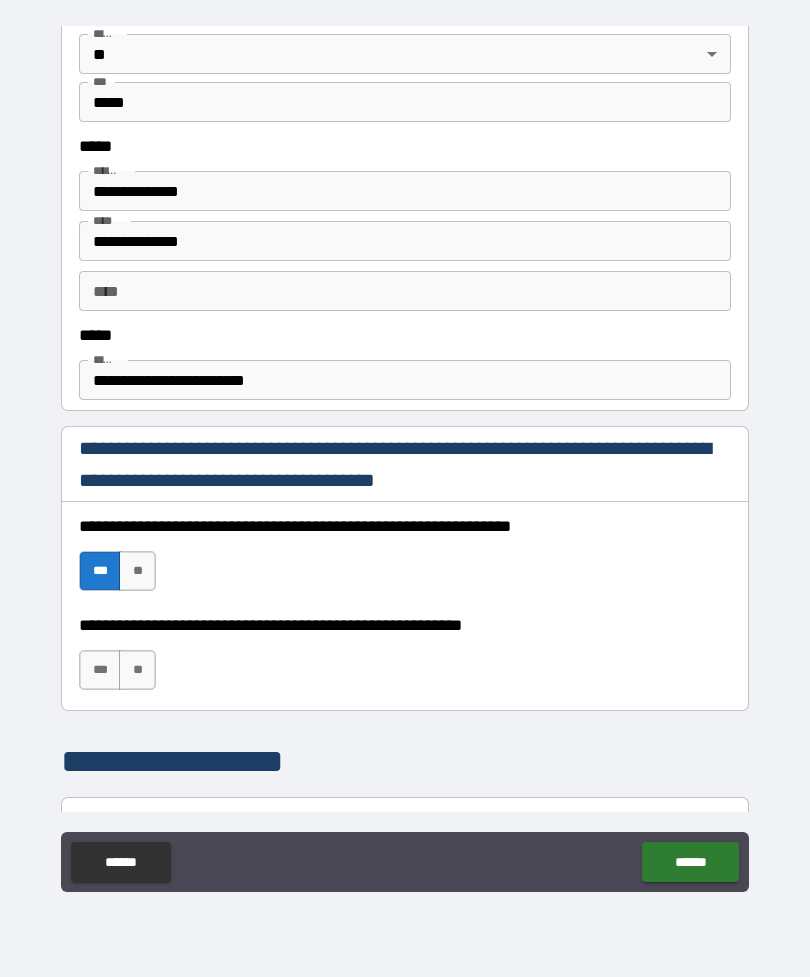 click on "***" at bounding box center [100, 670] 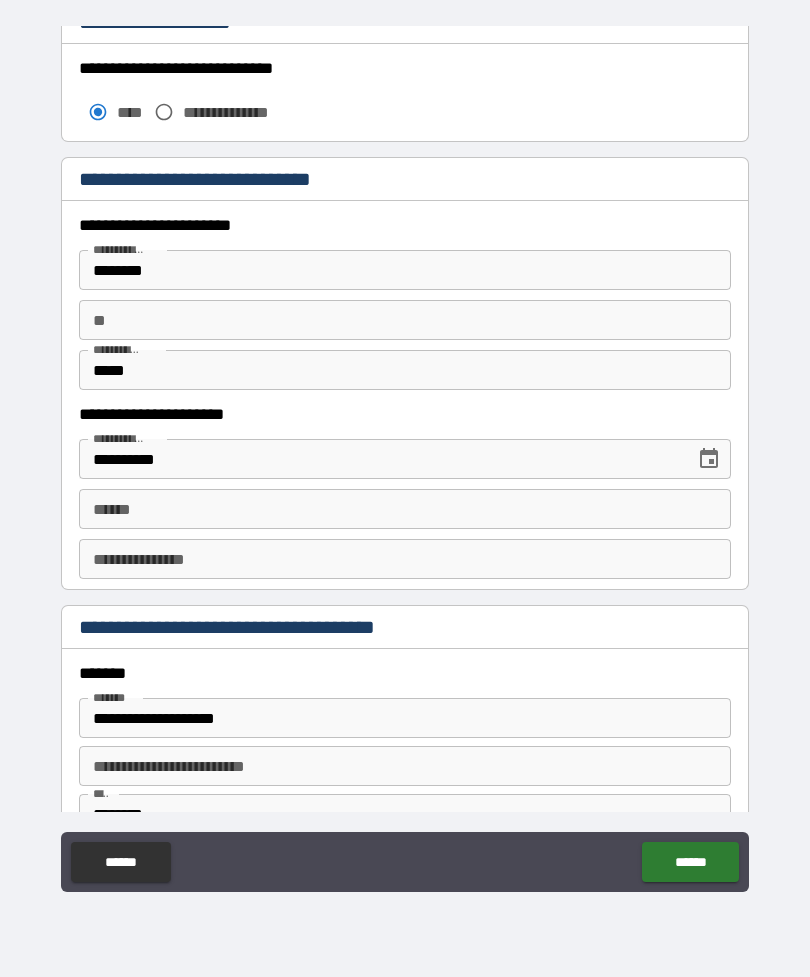 scroll, scrollTop: 1793, scrollLeft: 0, axis: vertical 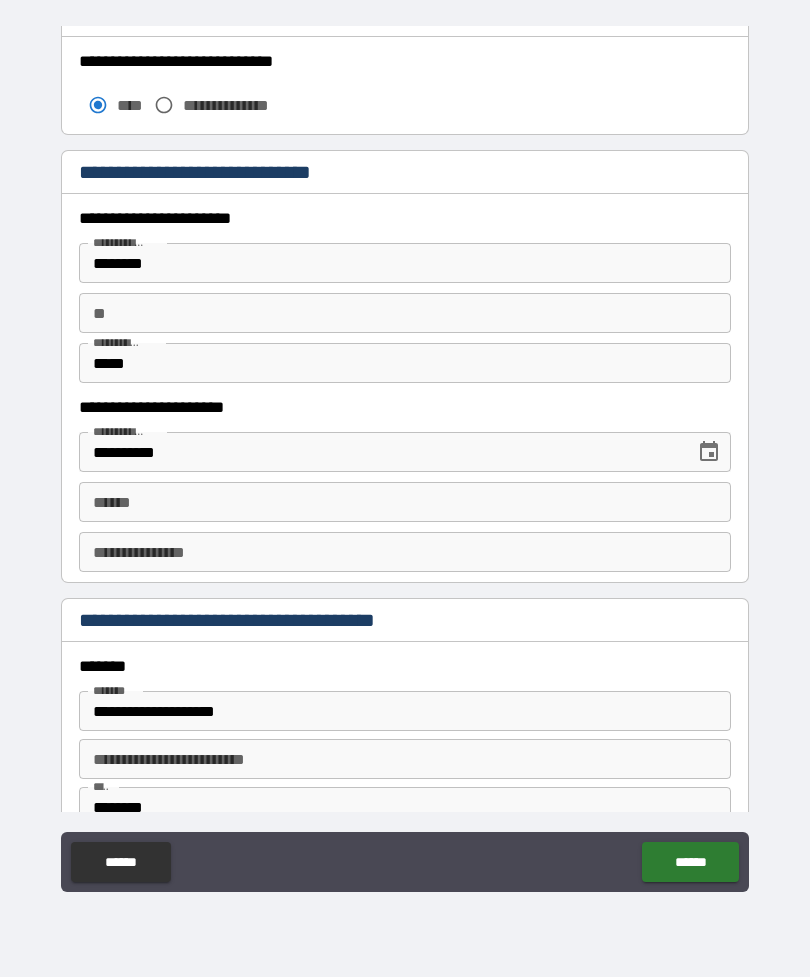 click on "****   *" at bounding box center (405, 502) 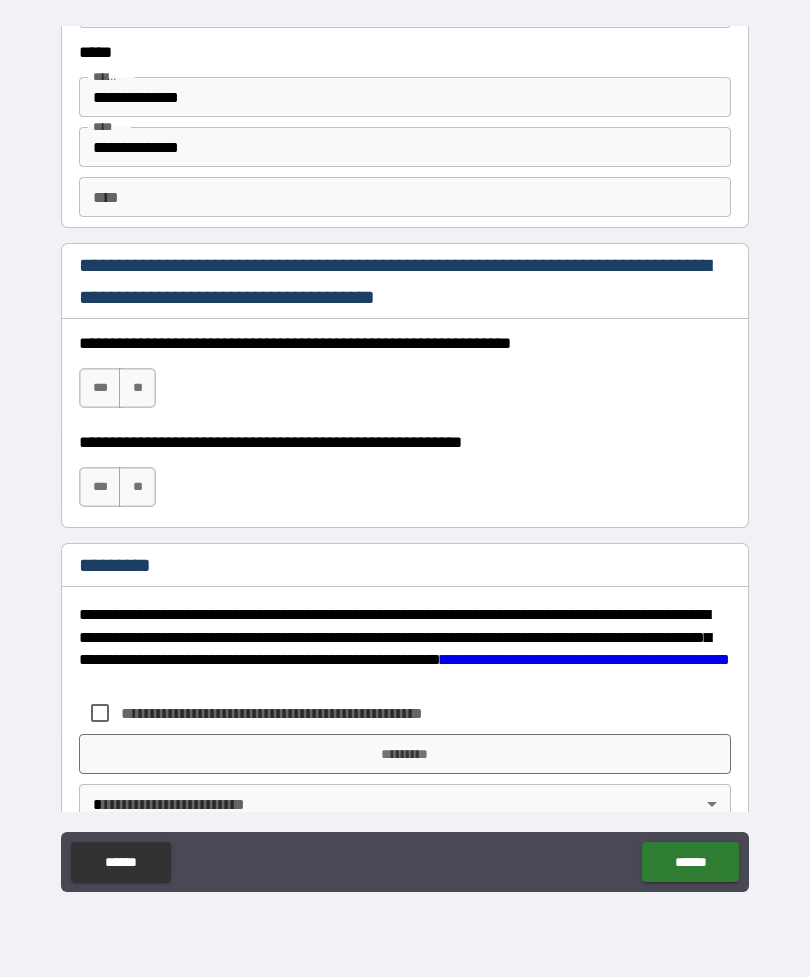 scroll, scrollTop: 2783, scrollLeft: 0, axis: vertical 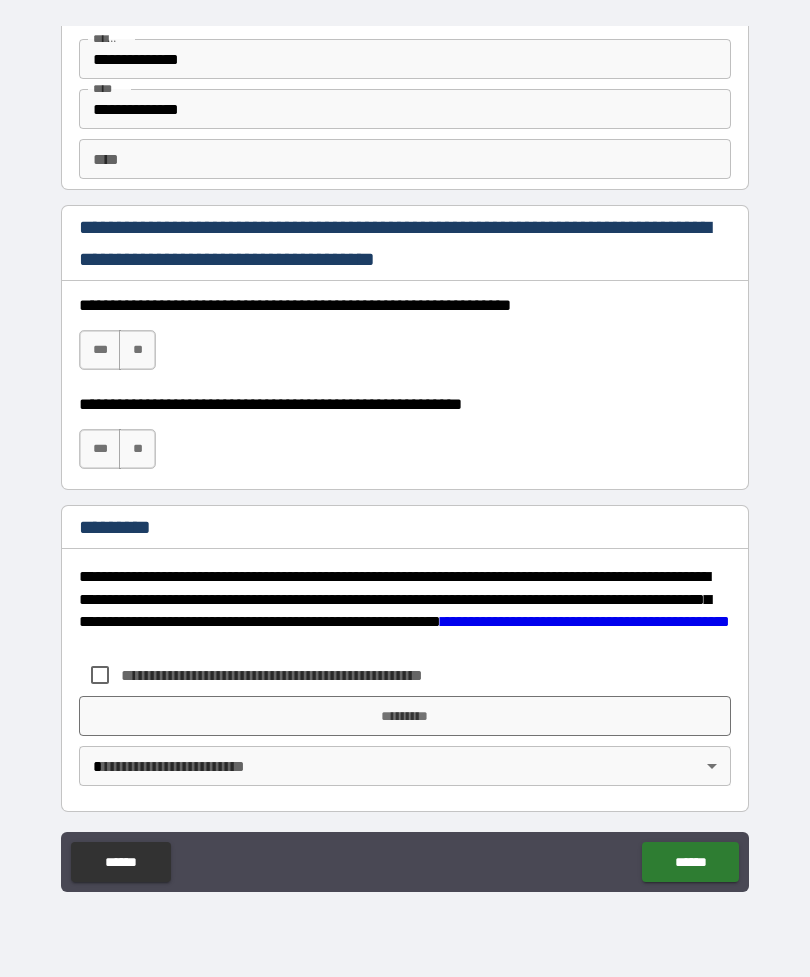 type on "**********" 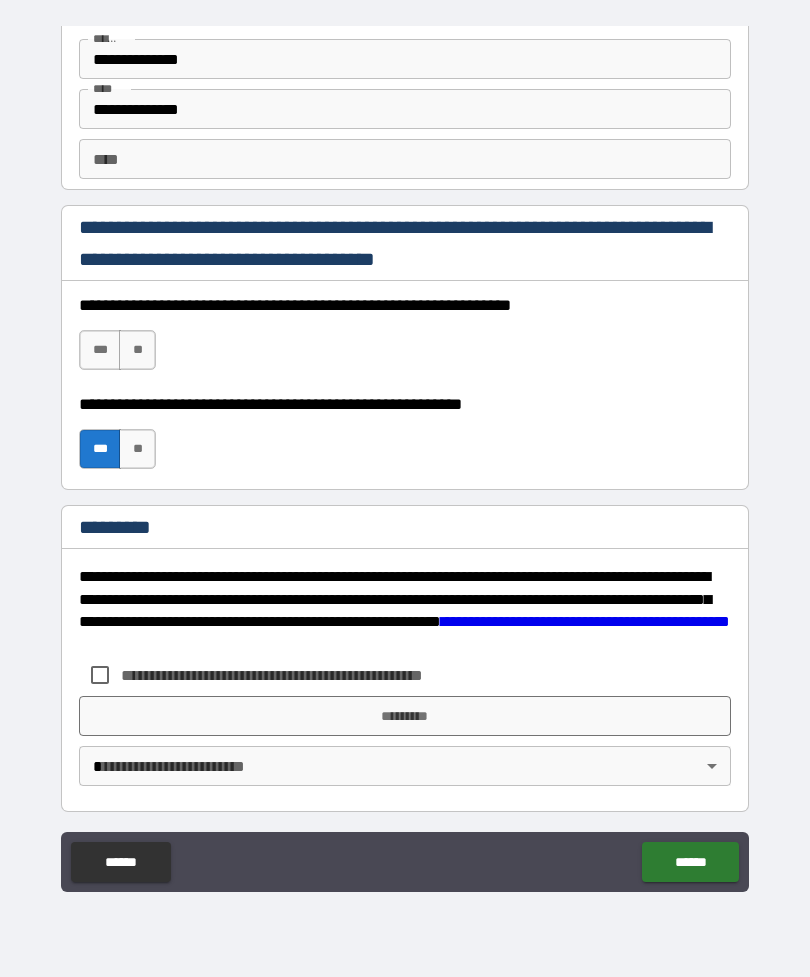 click on "***" at bounding box center [100, 350] 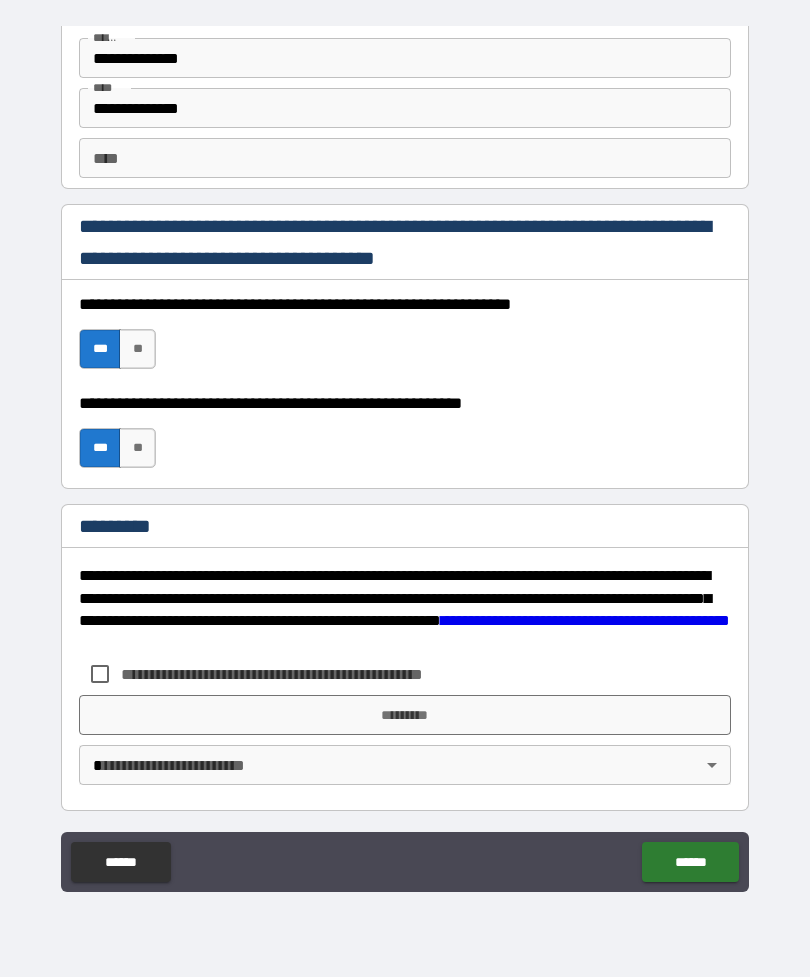 scroll, scrollTop: 2815, scrollLeft: 0, axis: vertical 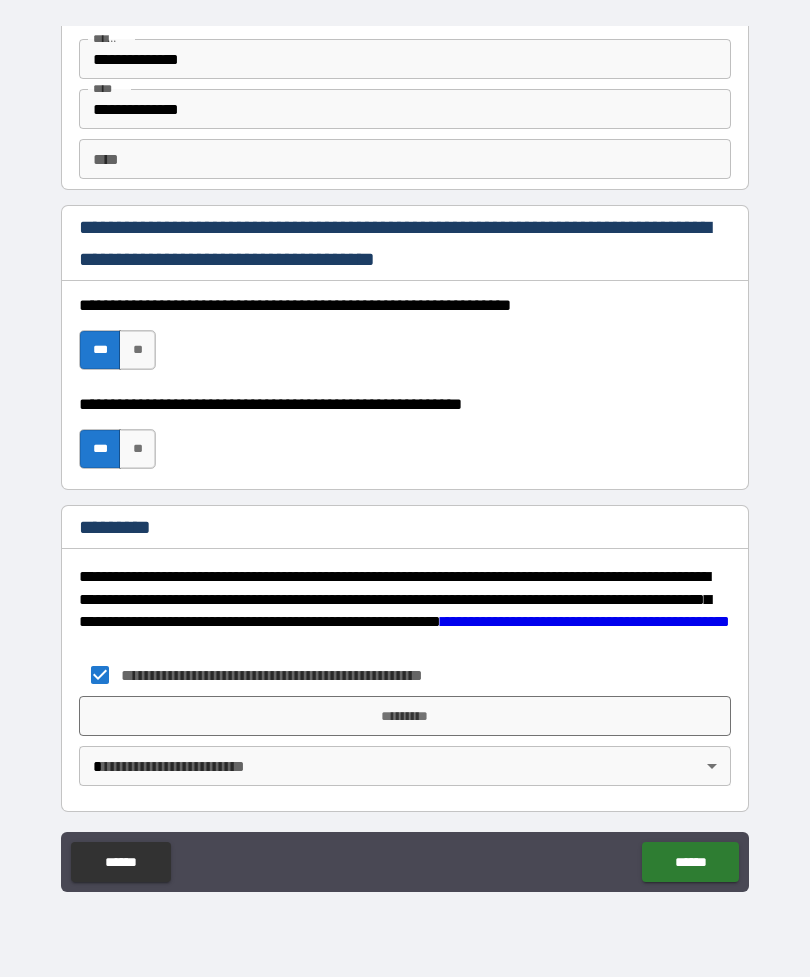 click on "*********" at bounding box center (405, 716) 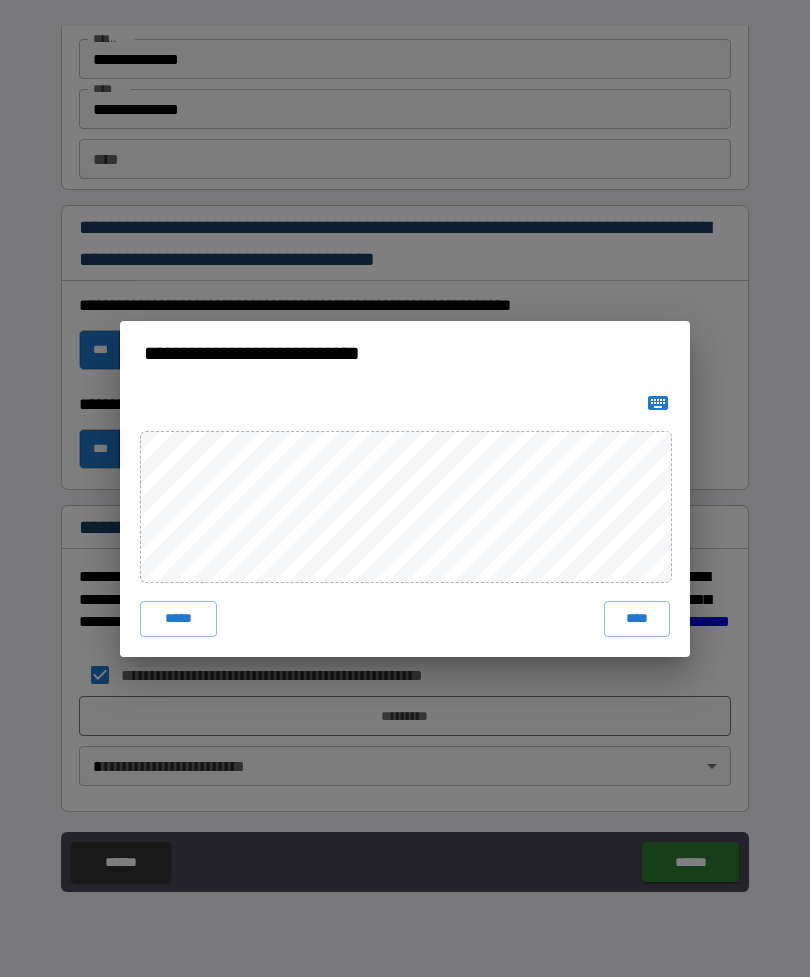 click on "****" at bounding box center [637, 619] 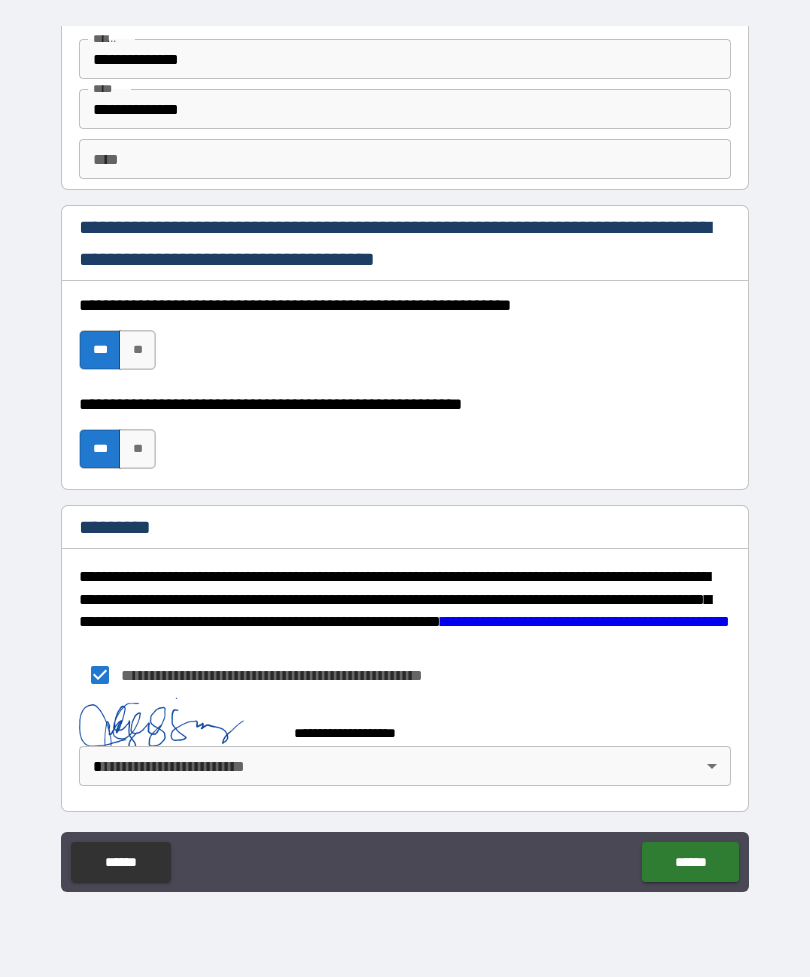 scroll, scrollTop: 2810, scrollLeft: 0, axis: vertical 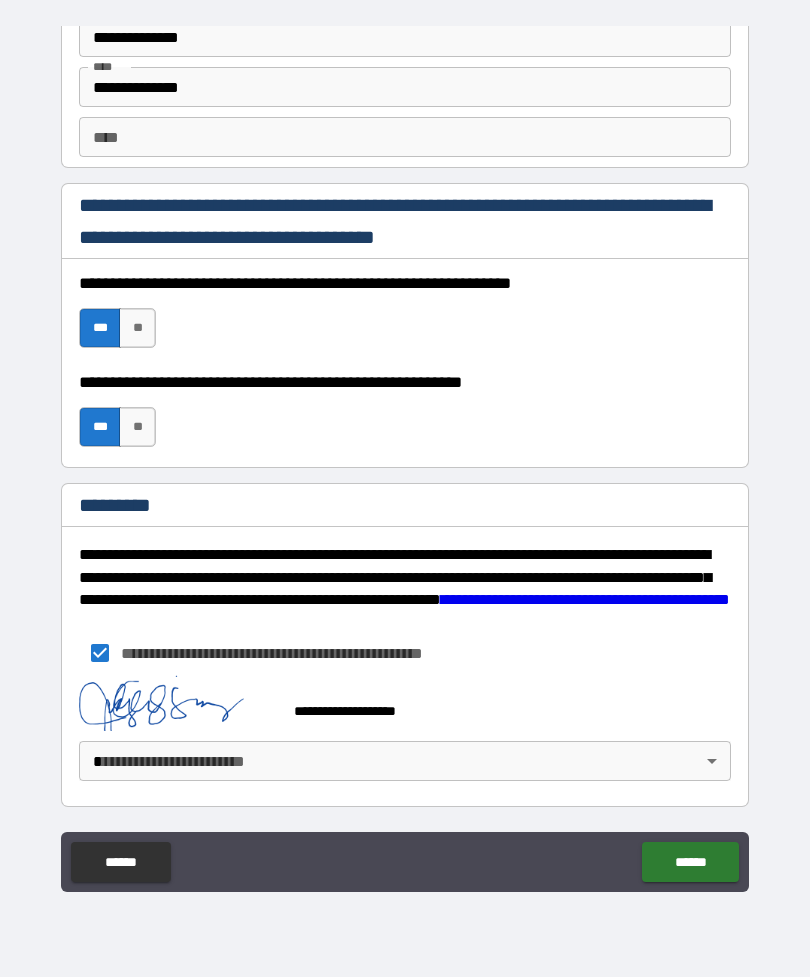 click on "**********" at bounding box center (405, 456) 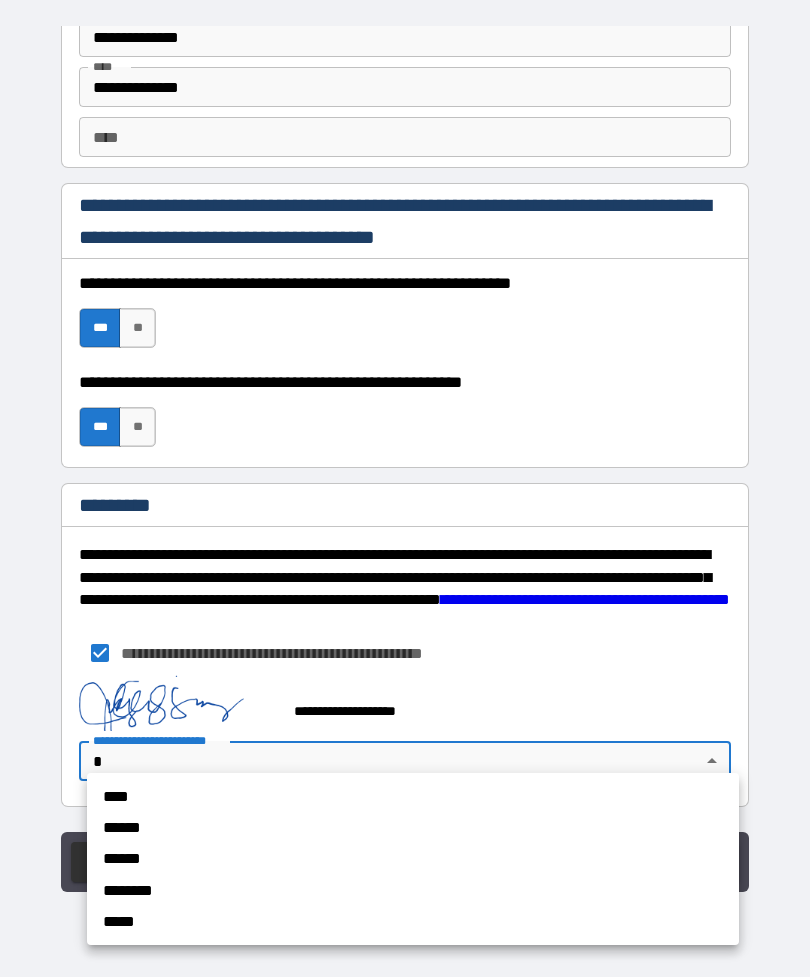 scroll, scrollTop: 2832, scrollLeft: 0, axis: vertical 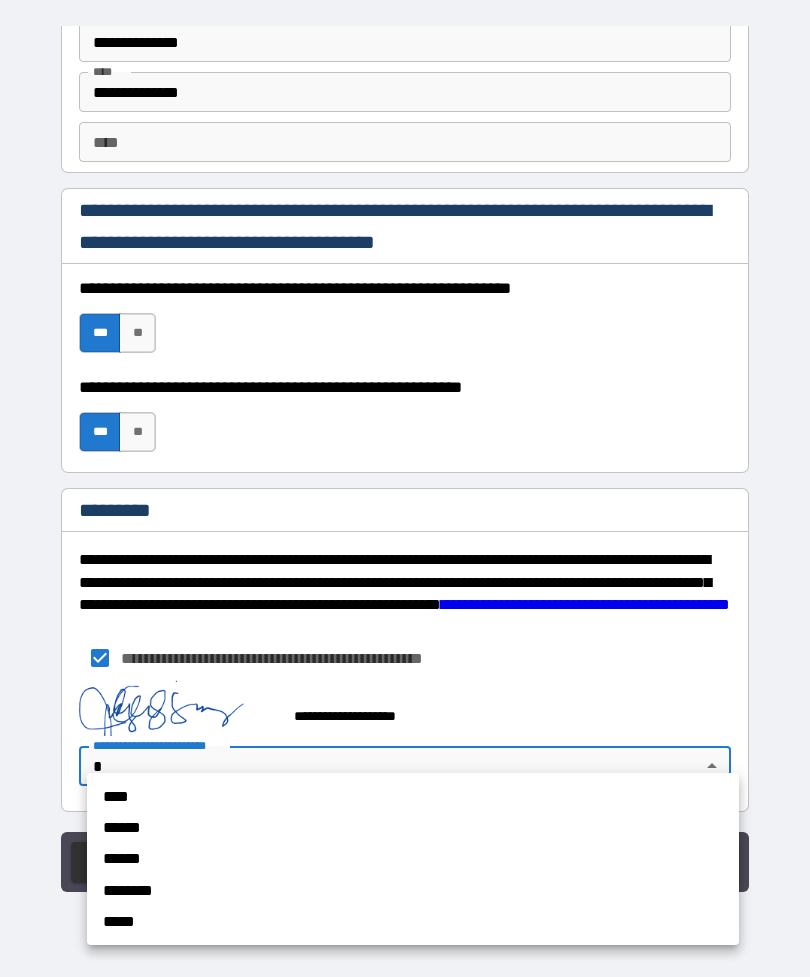 click on "****" at bounding box center (388, 796) 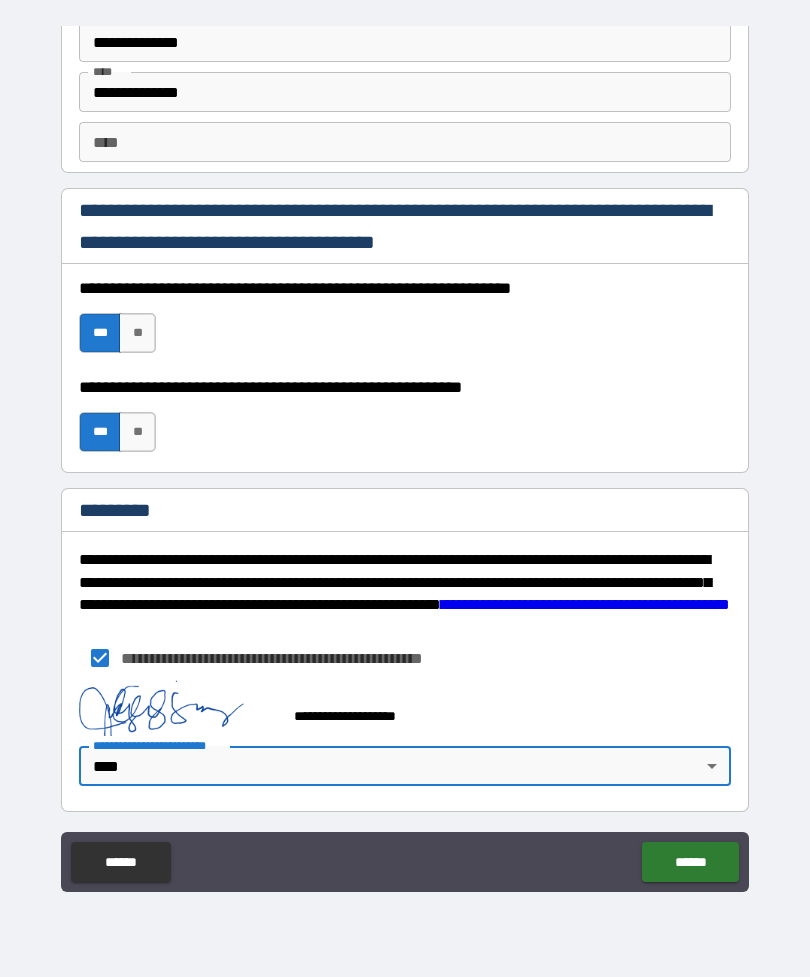 type on "*" 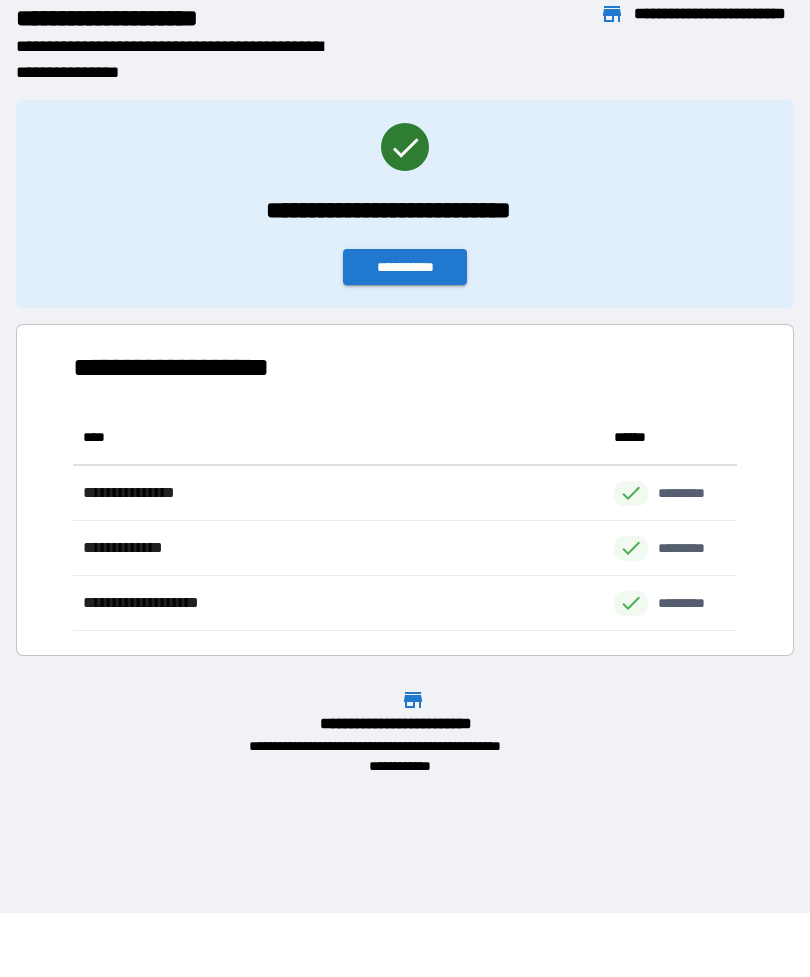 scroll, scrollTop: 221, scrollLeft: 664, axis: both 